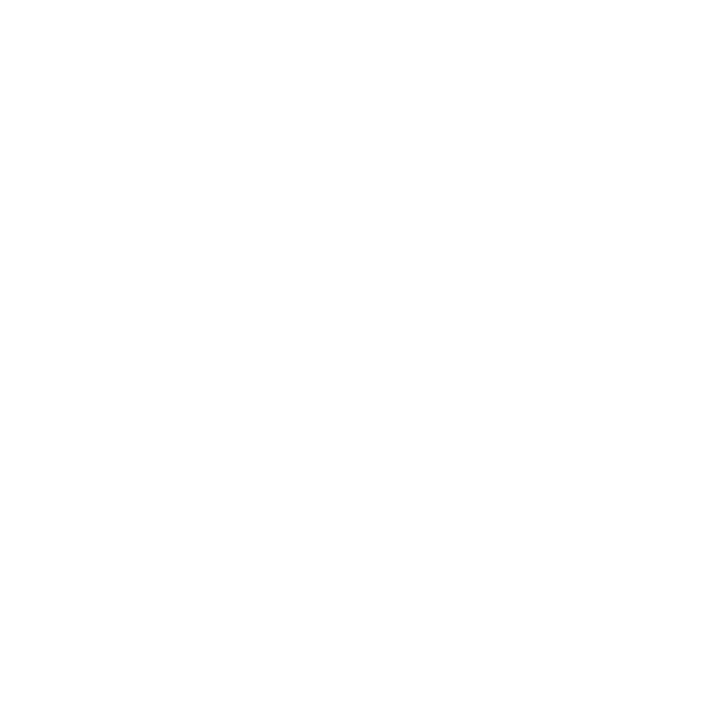 scroll, scrollTop: 0, scrollLeft: 0, axis: both 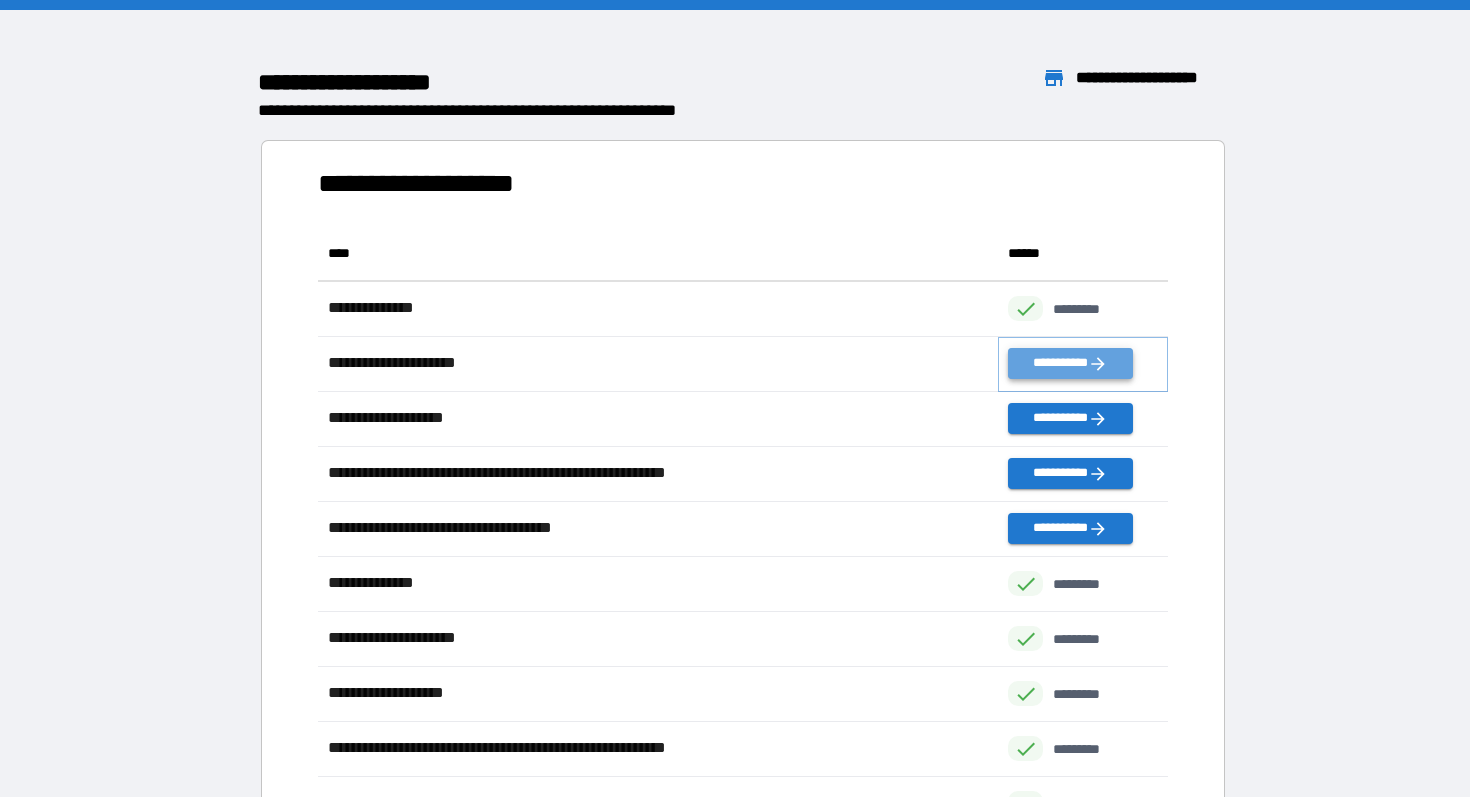 click on "**********" at bounding box center (1070, 363) 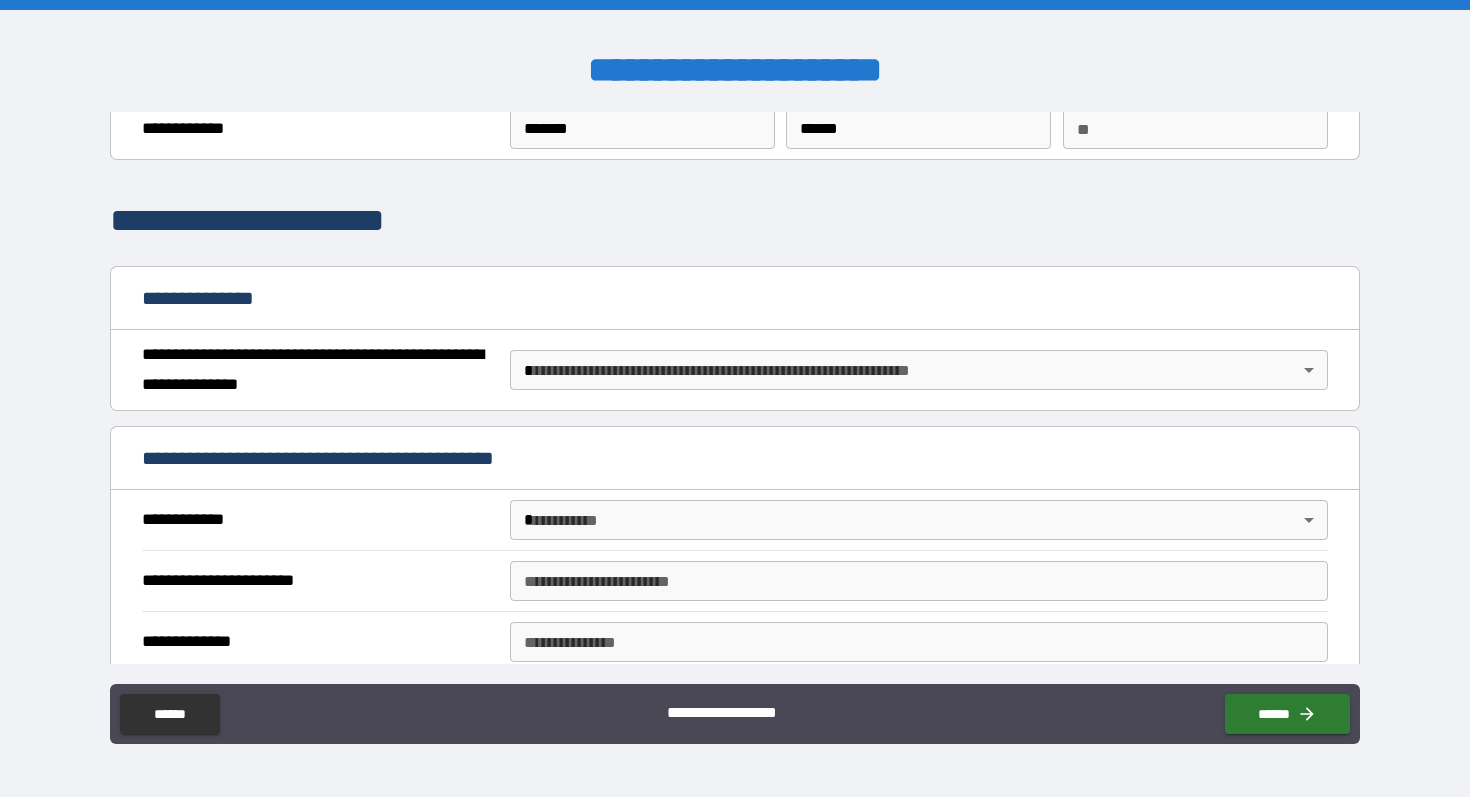 scroll, scrollTop: 78, scrollLeft: 0, axis: vertical 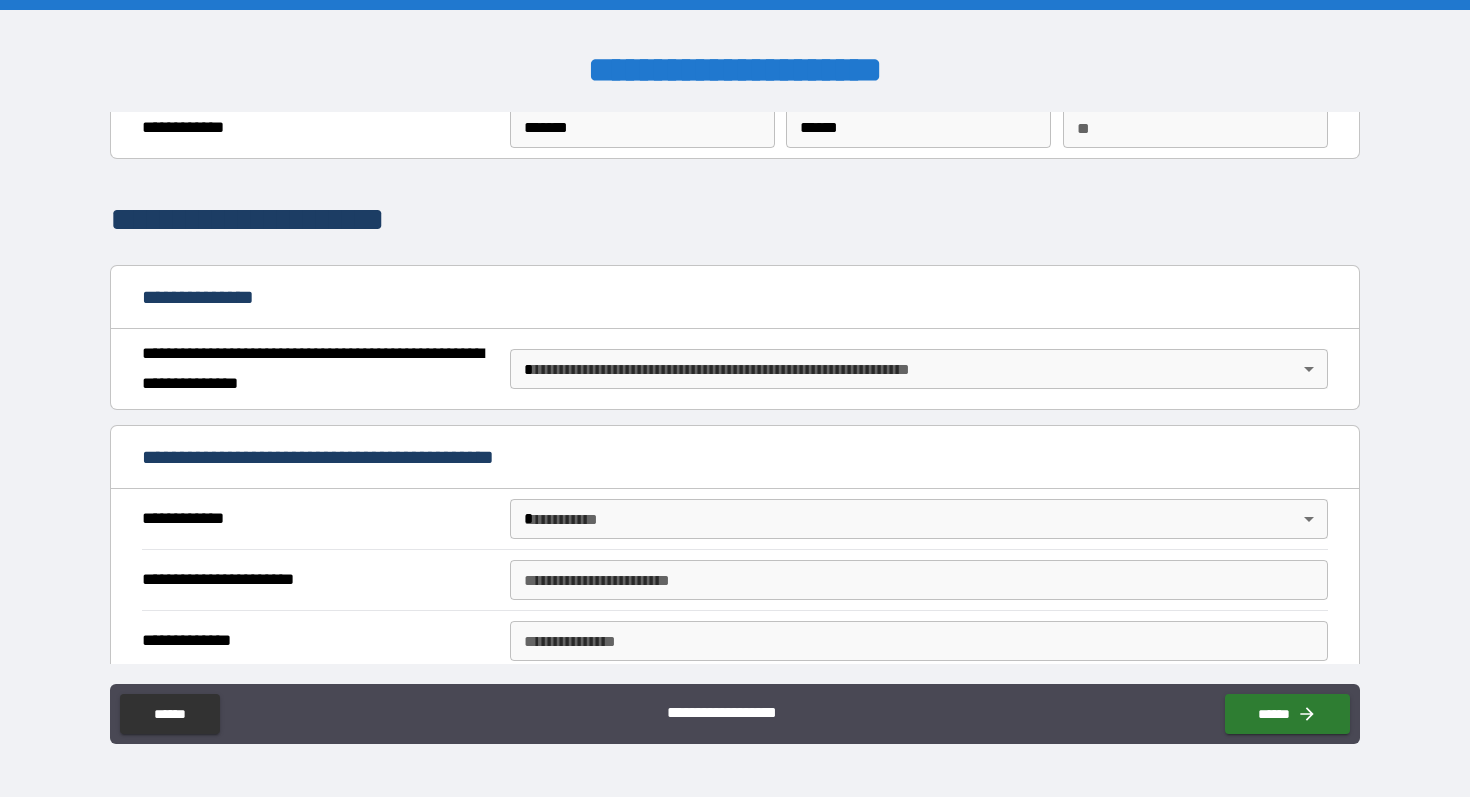 click on "**********" at bounding box center [735, 398] 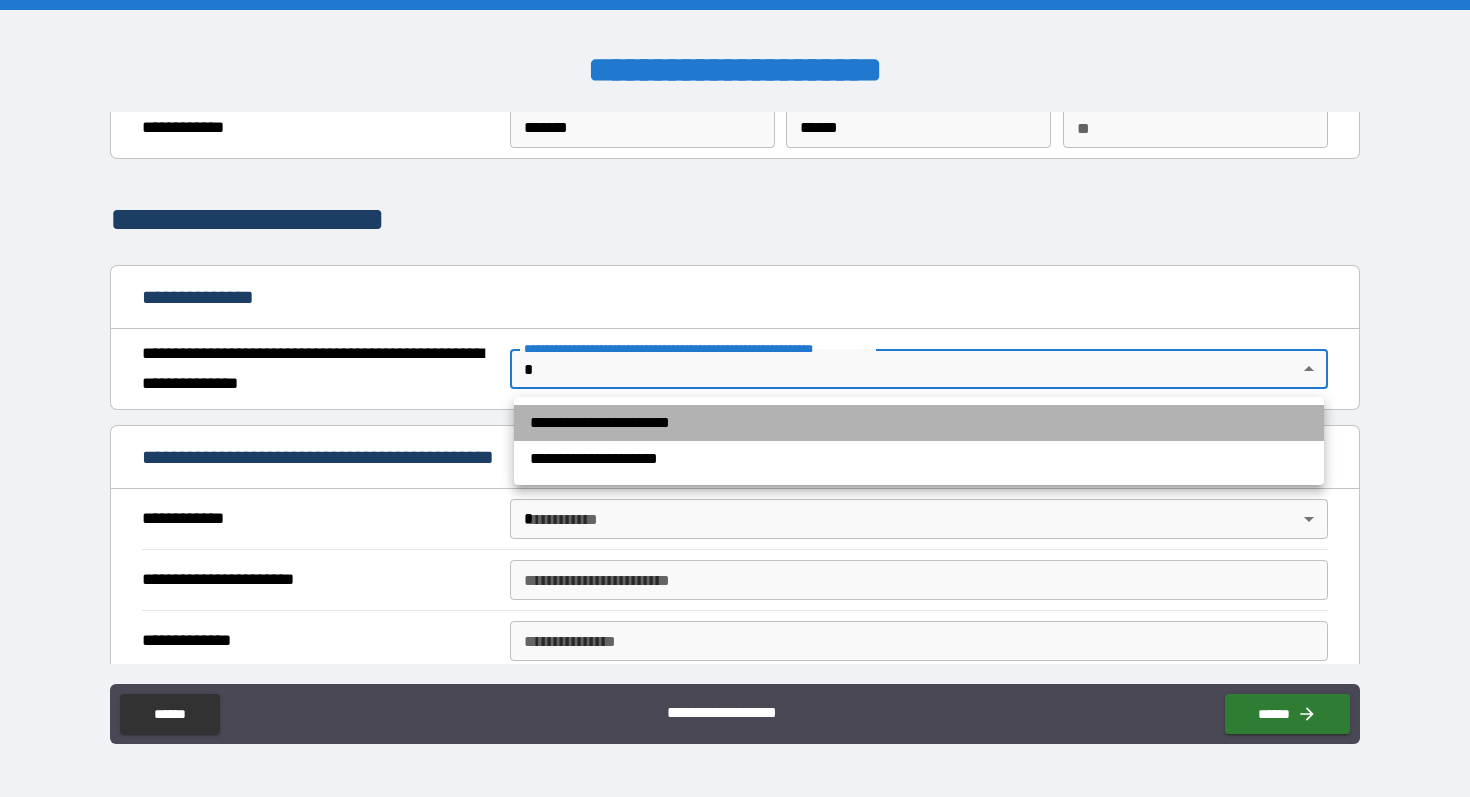 click on "**********" at bounding box center [919, 423] 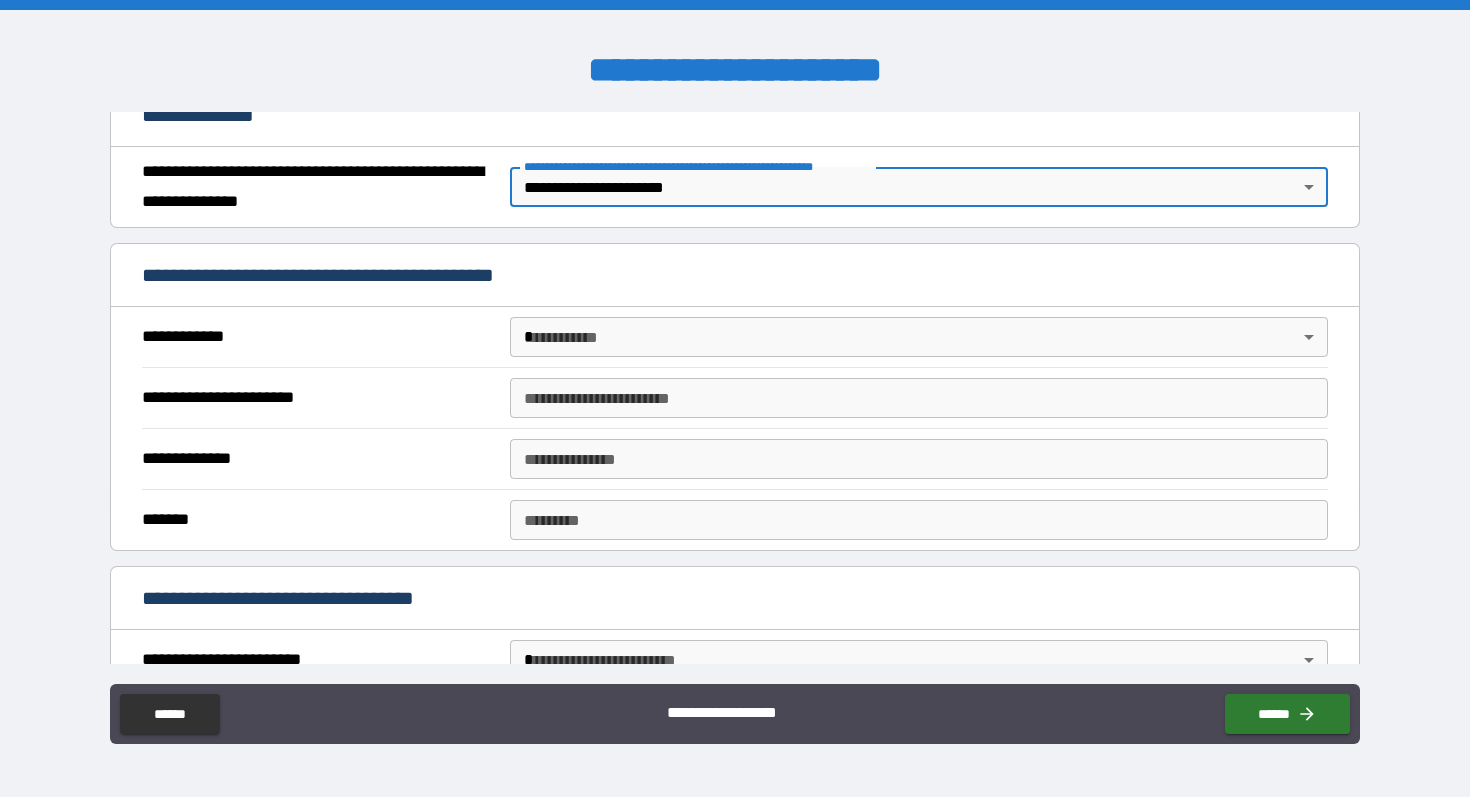 scroll, scrollTop: 261, scrollLeft: 0, axis: vertical 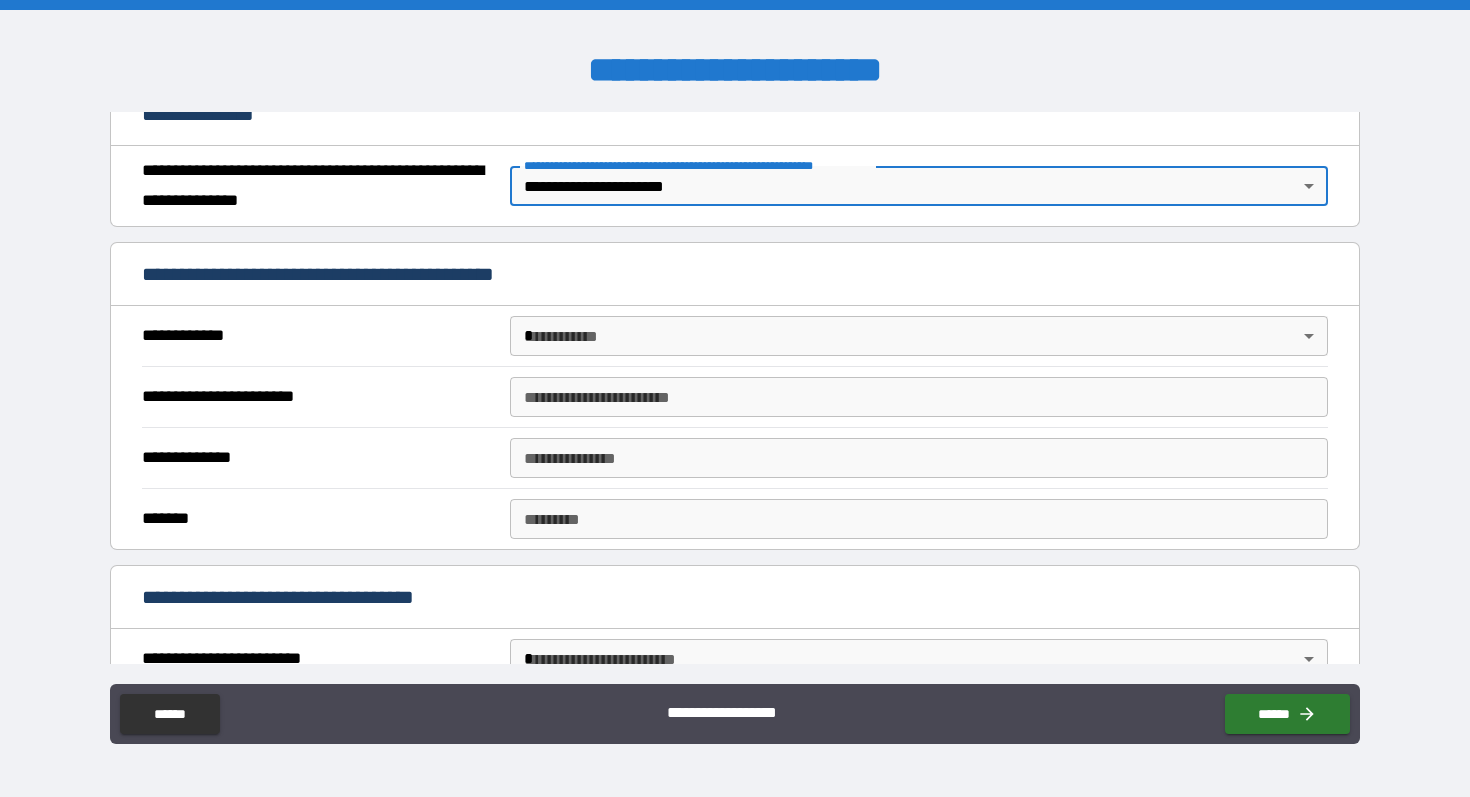 click on "**********" at bounding box center (735, 398) 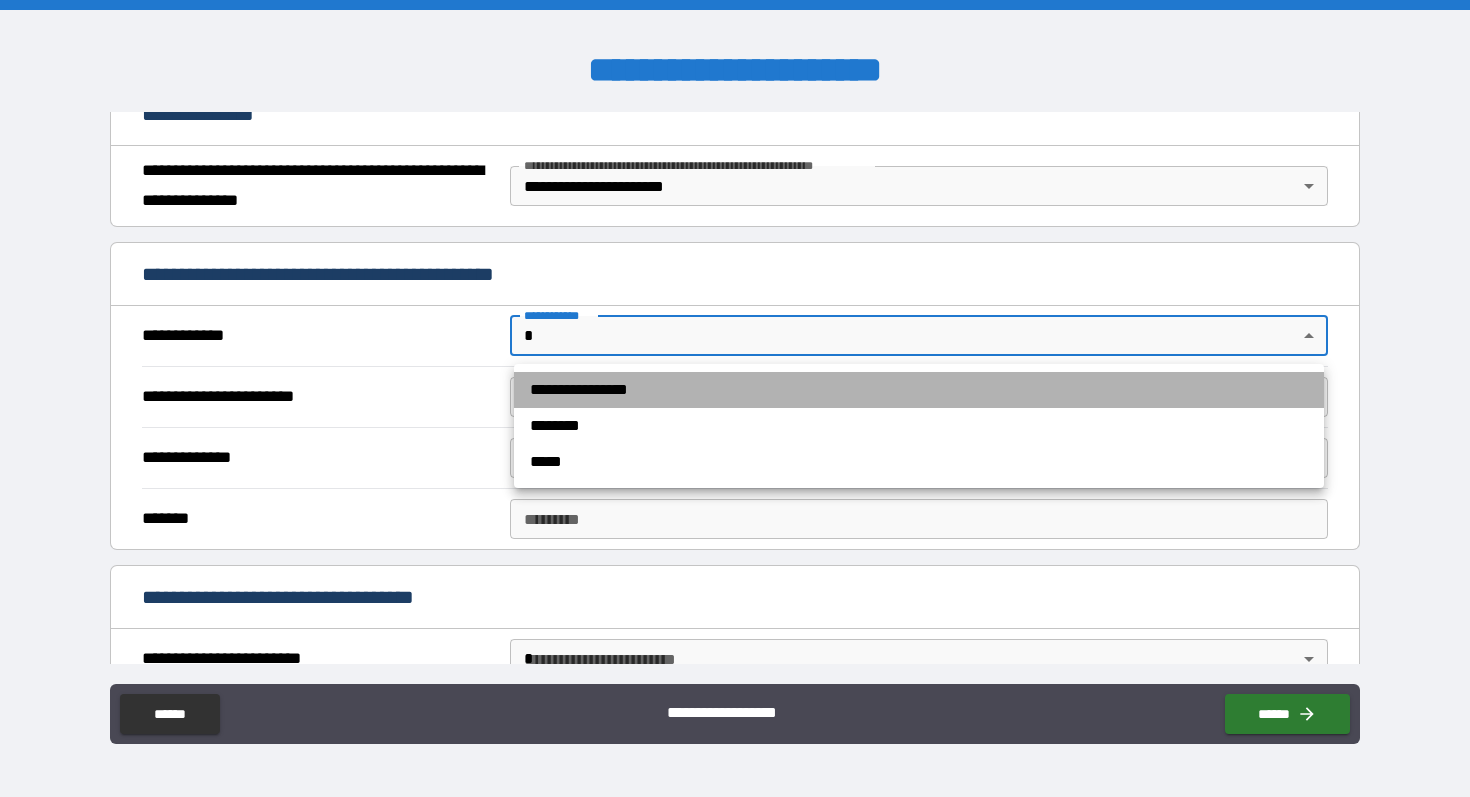 click on "**********" at bounding box center (919, 390) 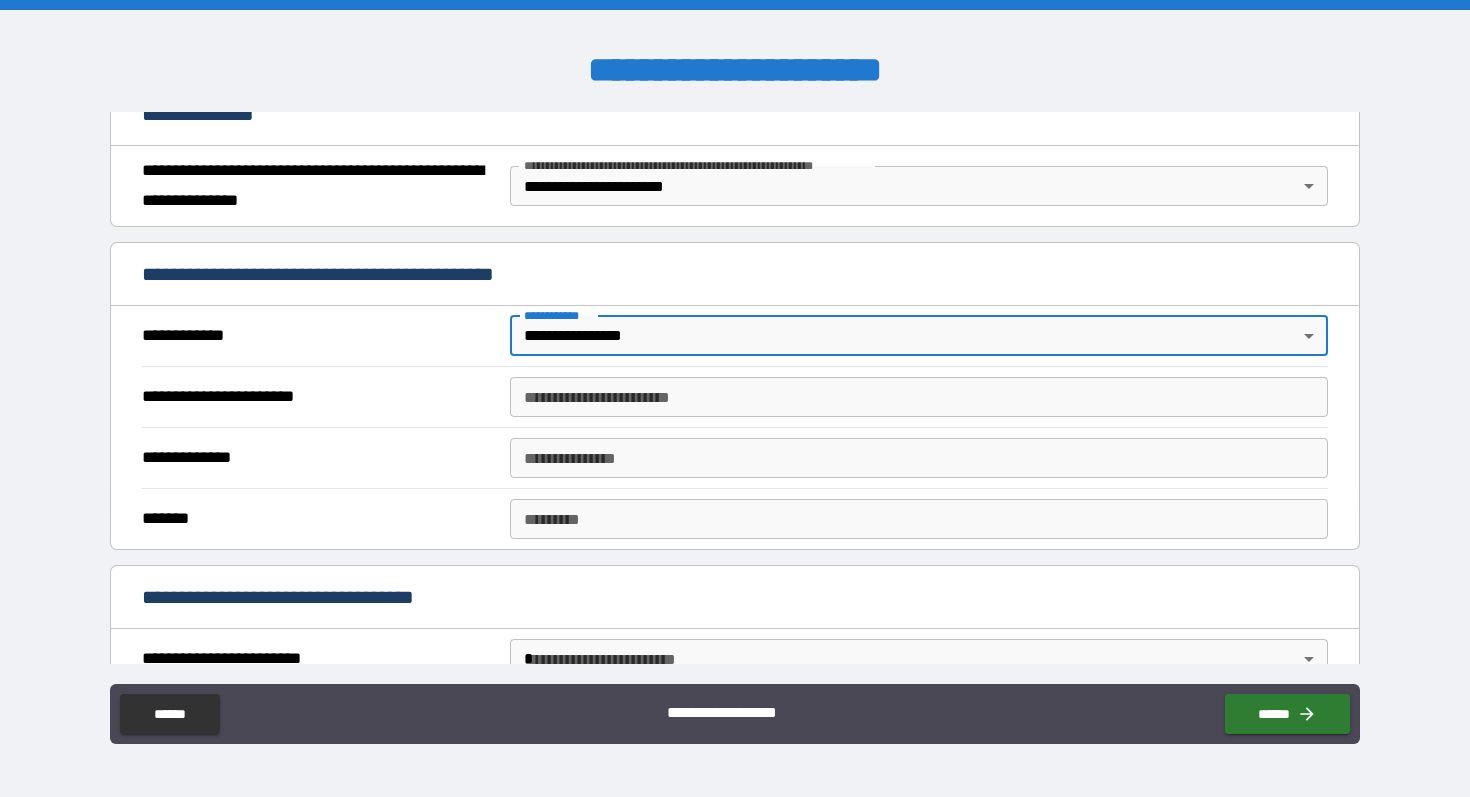 click on "**********" at bounding box center (919, 397) 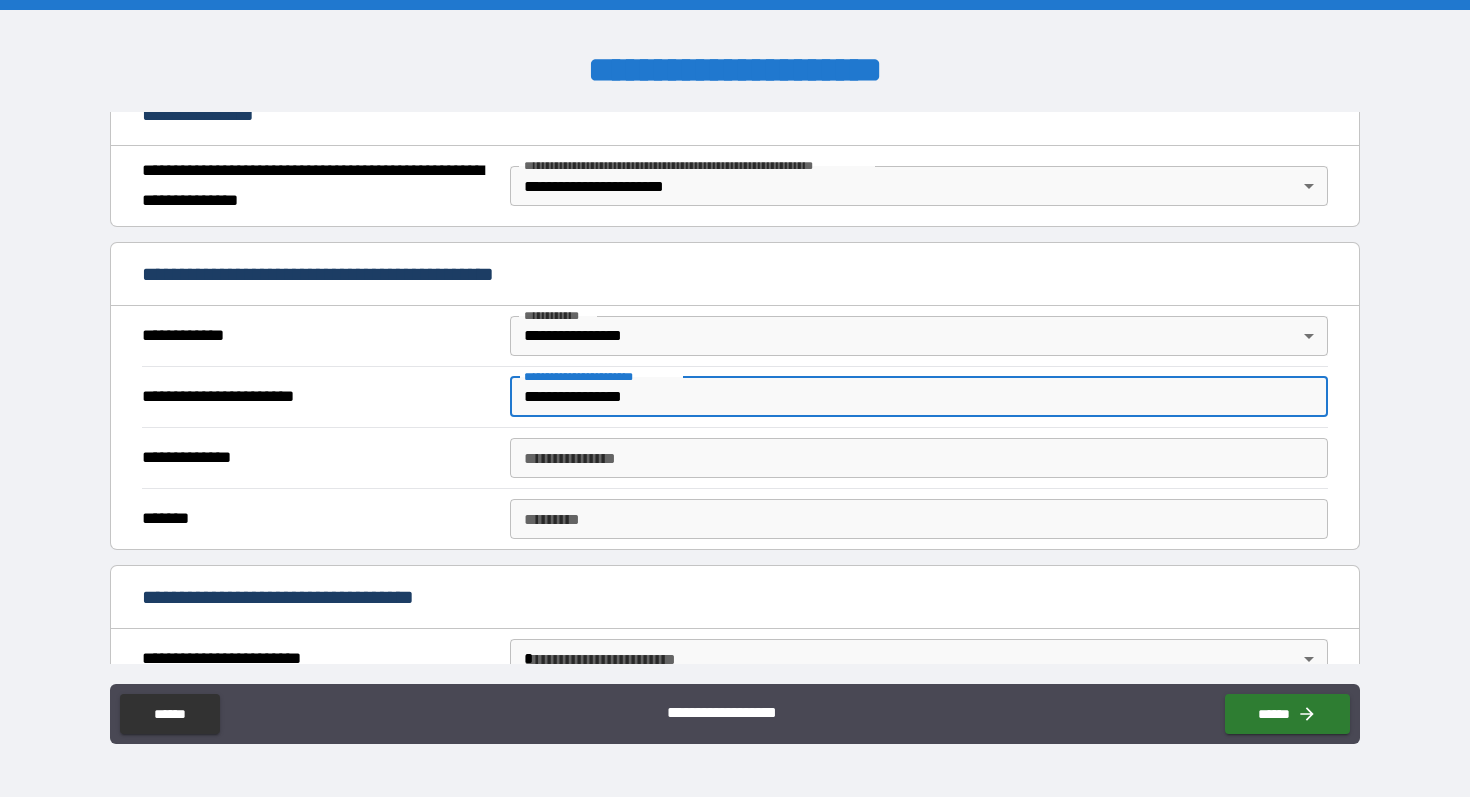 type on "**********" 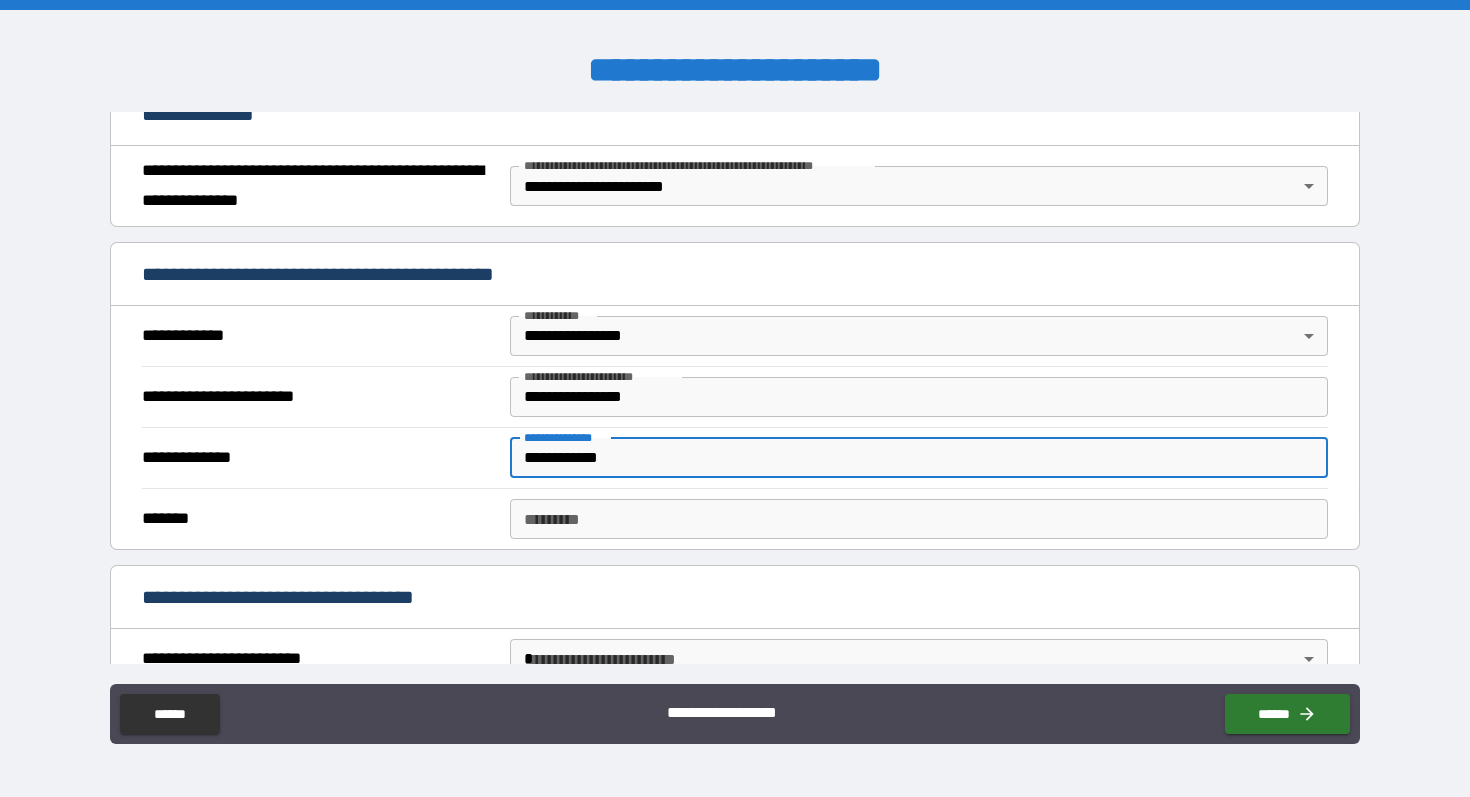 type on "**********" 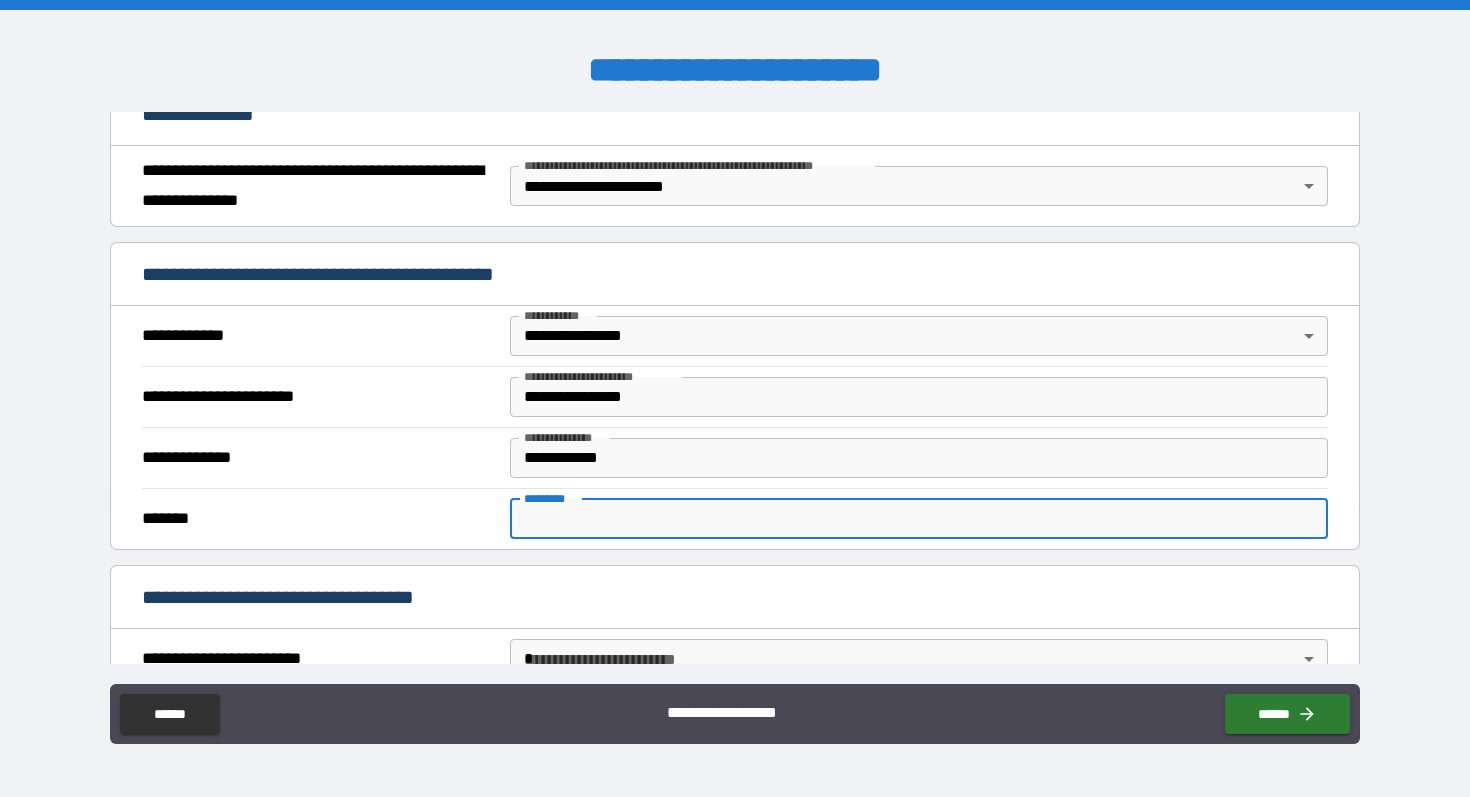 click on "*******   * *******   *" at bounding box center (919, 519) 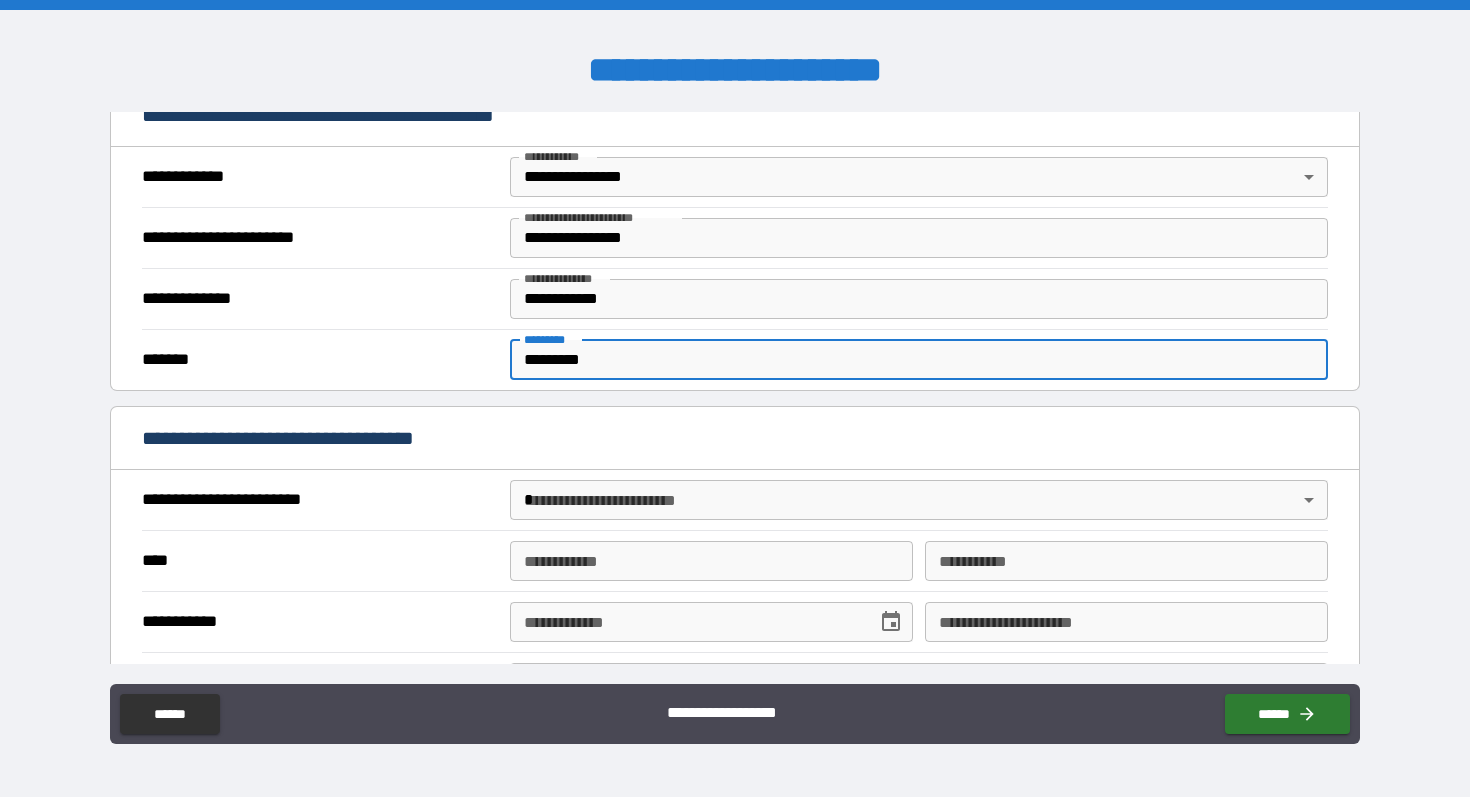 scroll, scrollTop: 425, scrollLeft: 0, axis: vertical 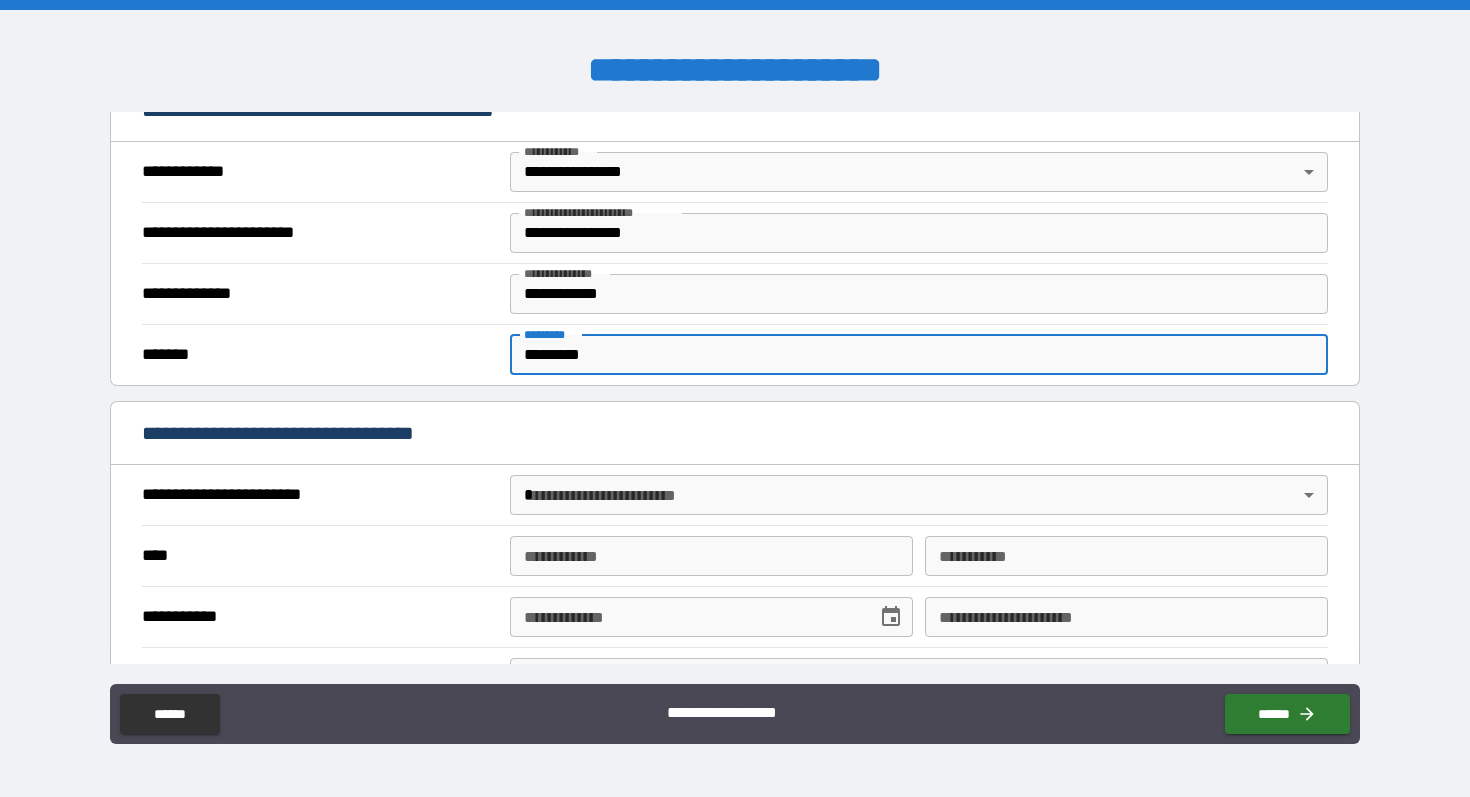 type on "*********" 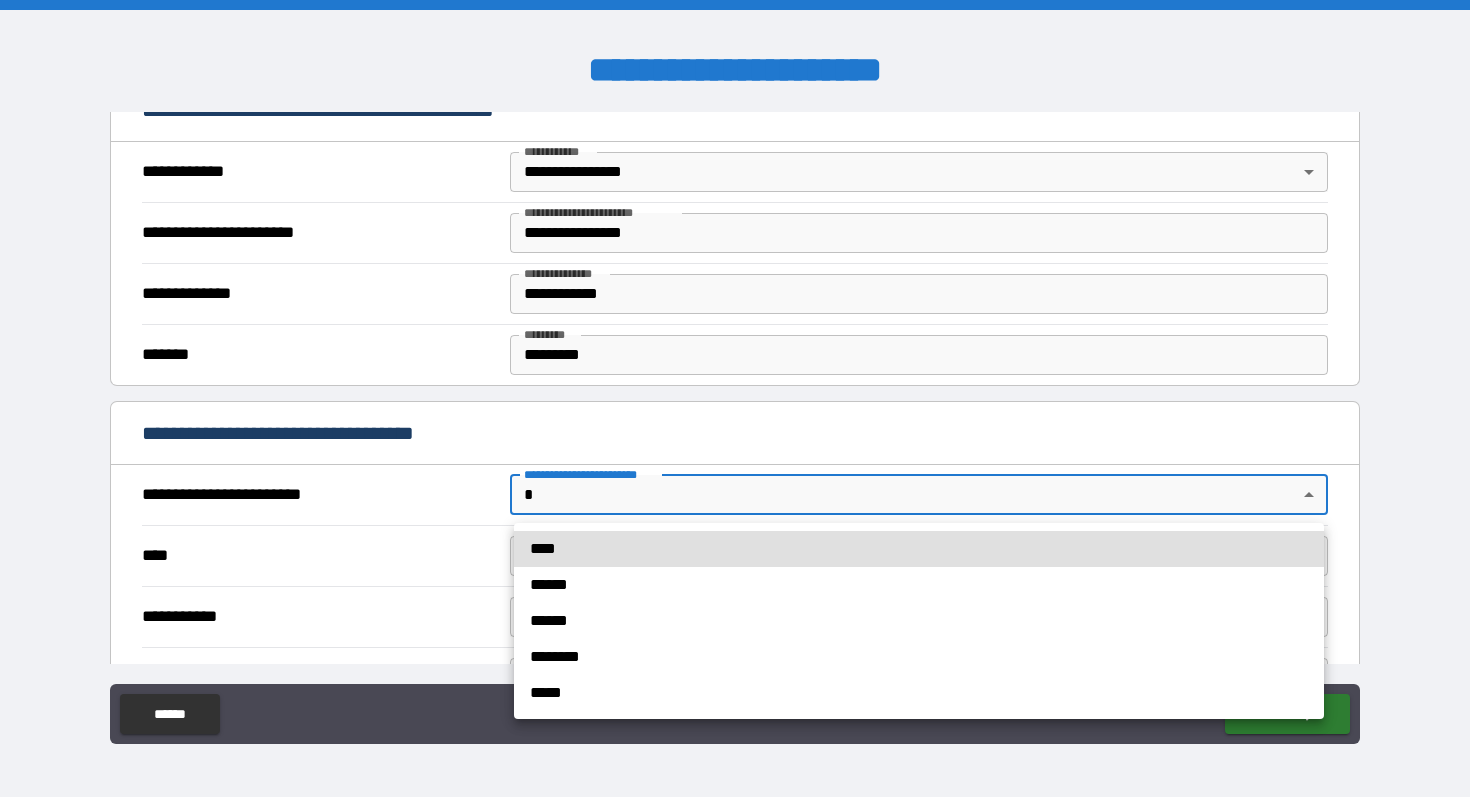 click on "**********" at bounding box center (735, 398) 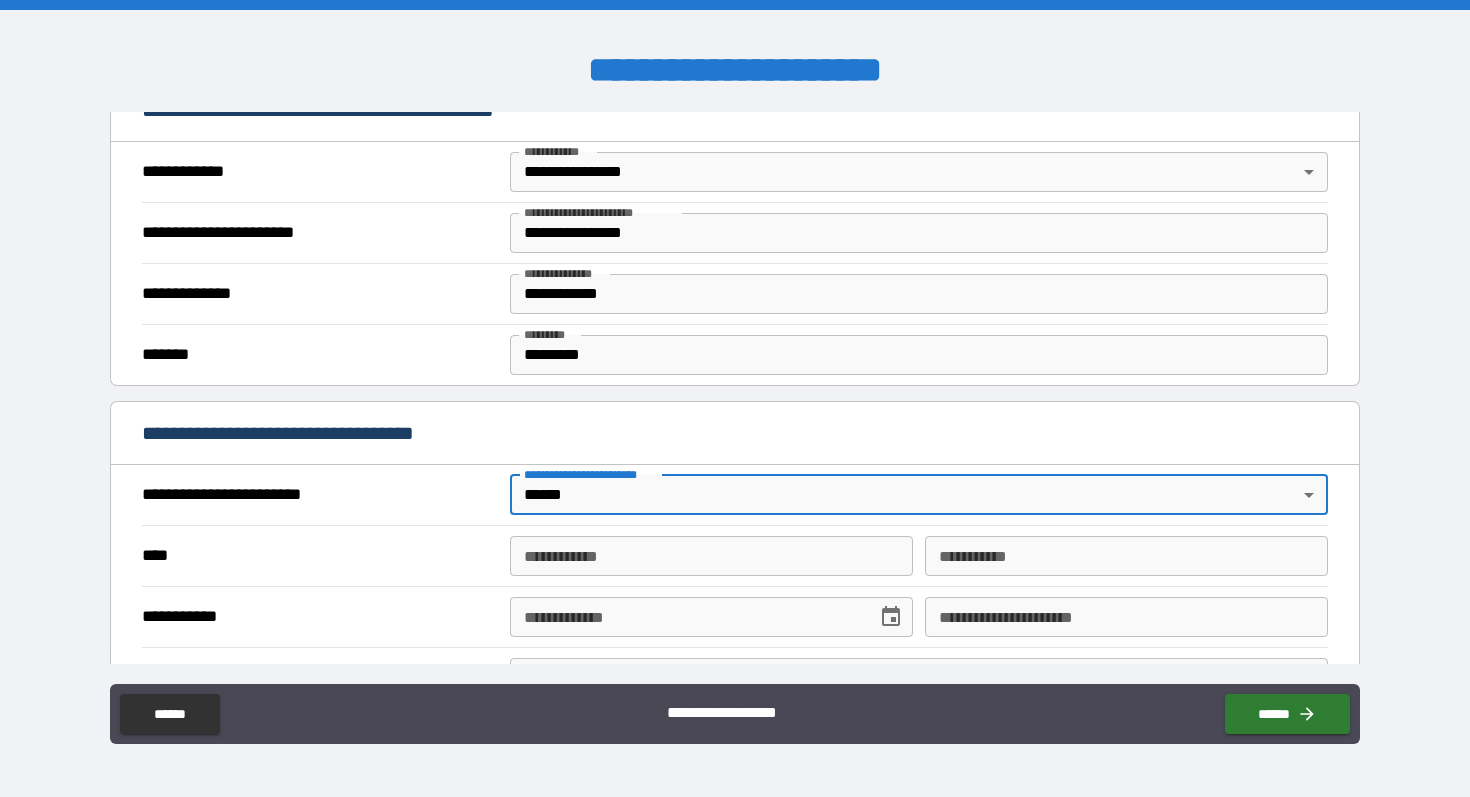 click on "**********" at bounding box center (711, 556) 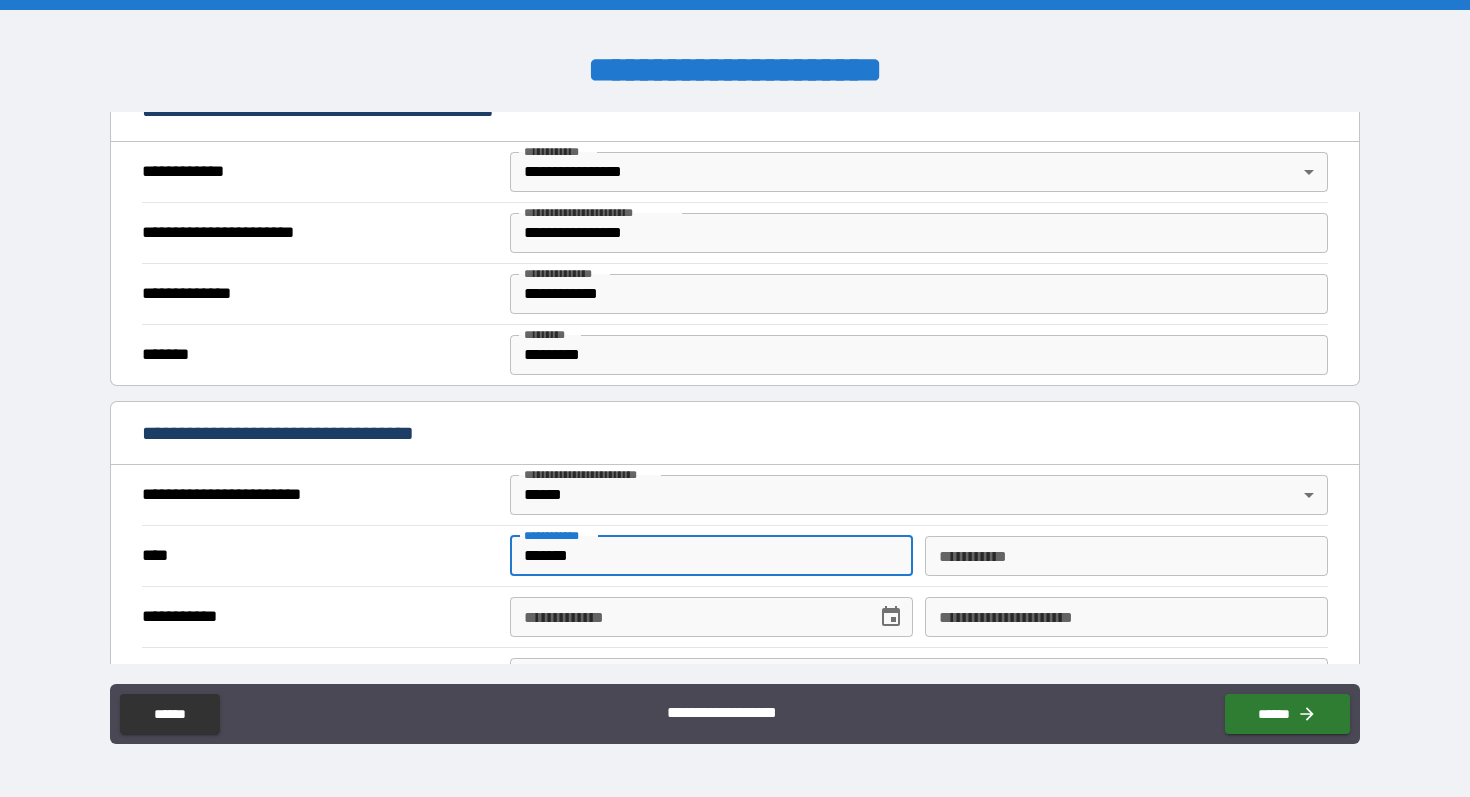 type on "******" 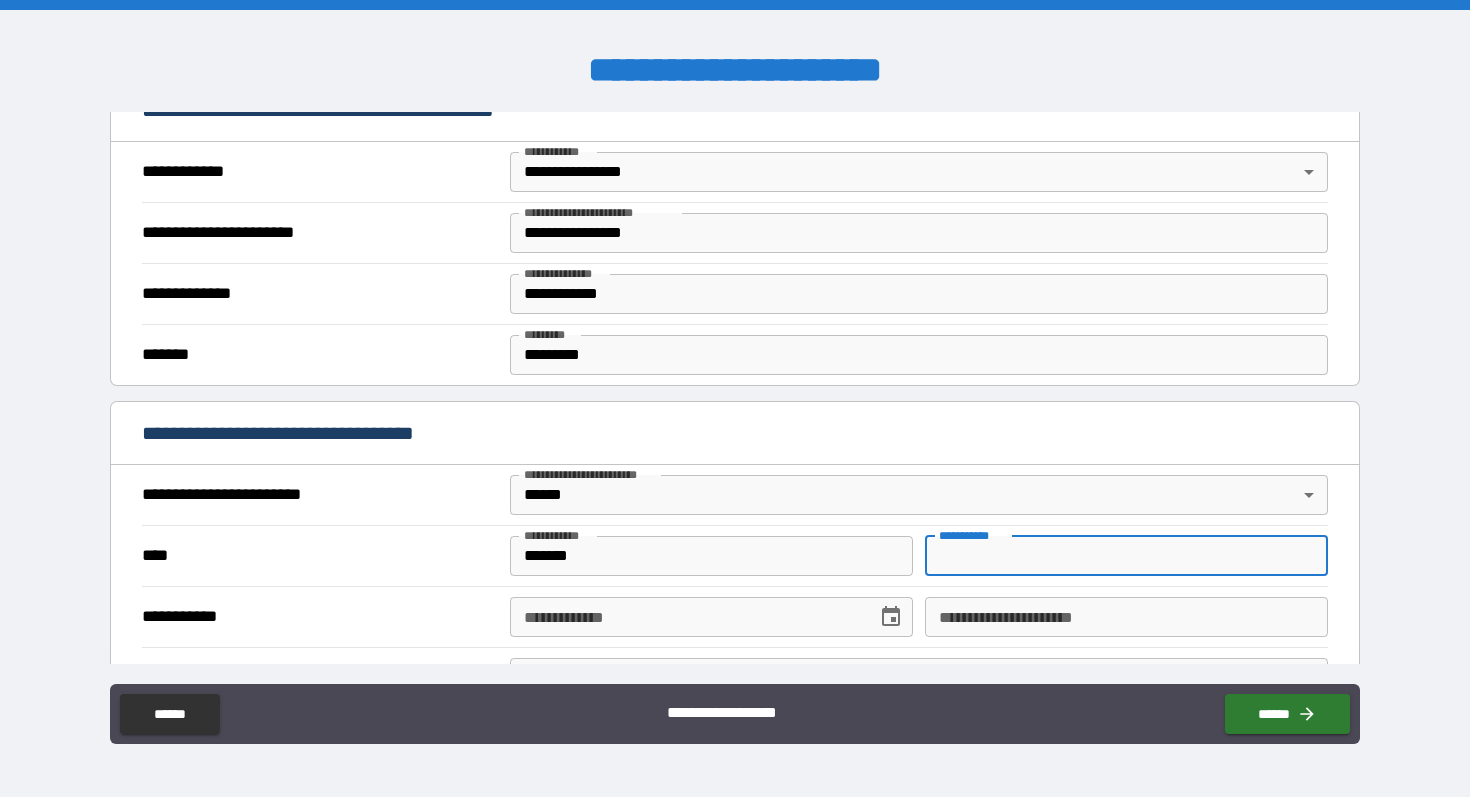 click on "*********   *" at bounding box center (1126, 556) 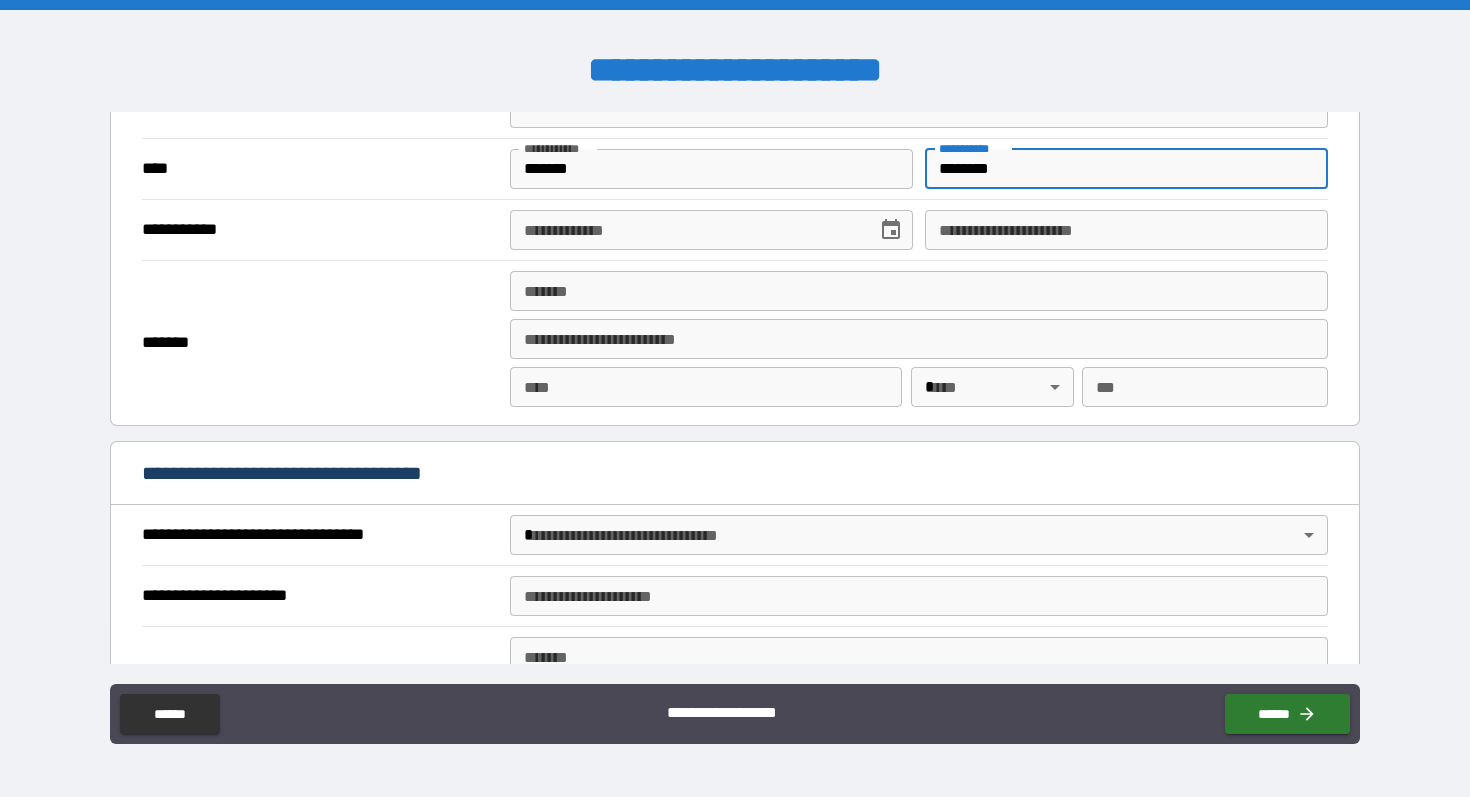 scroll, scrollTop: 833, scrollLeft: 0, axis: vertical 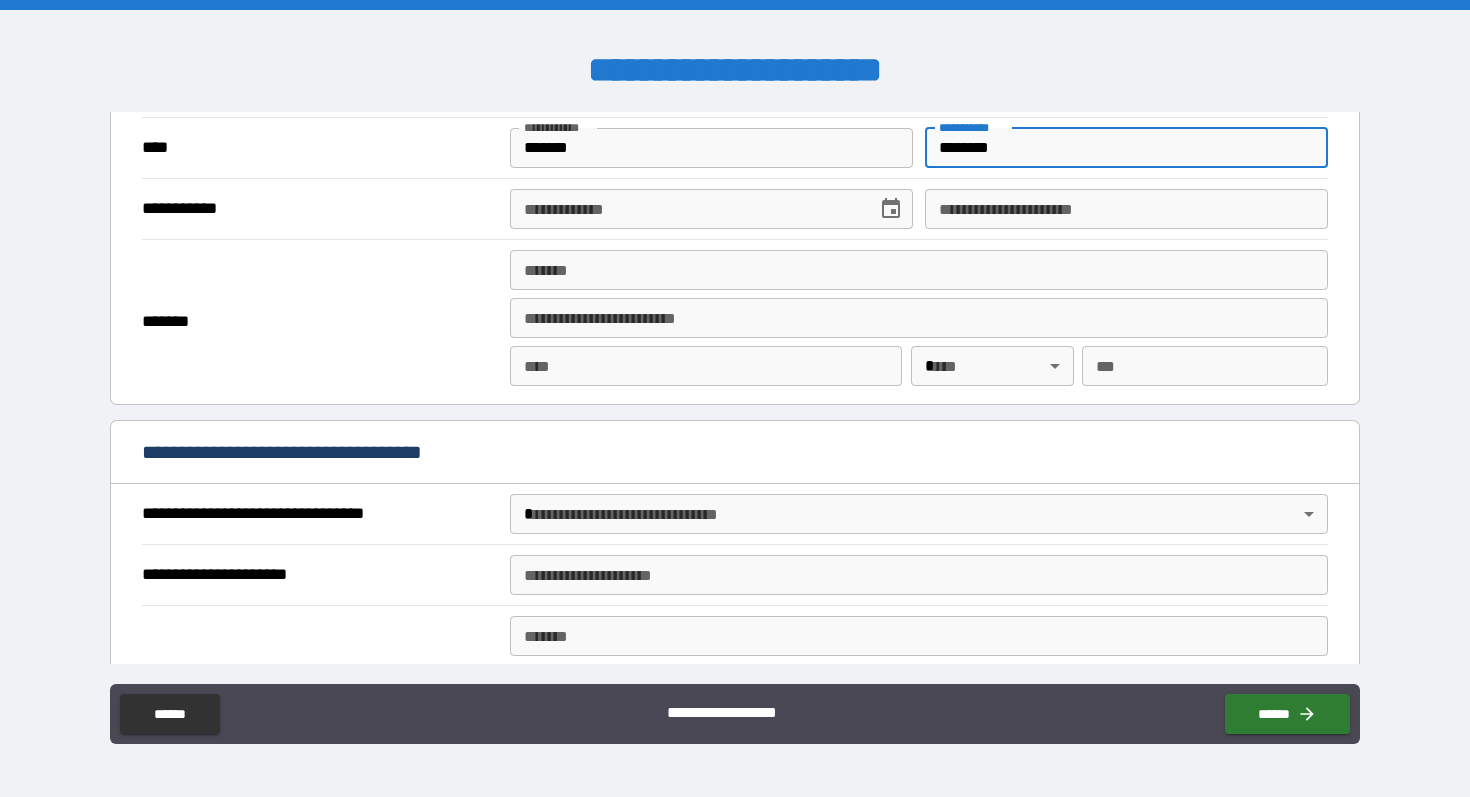 type on "********" 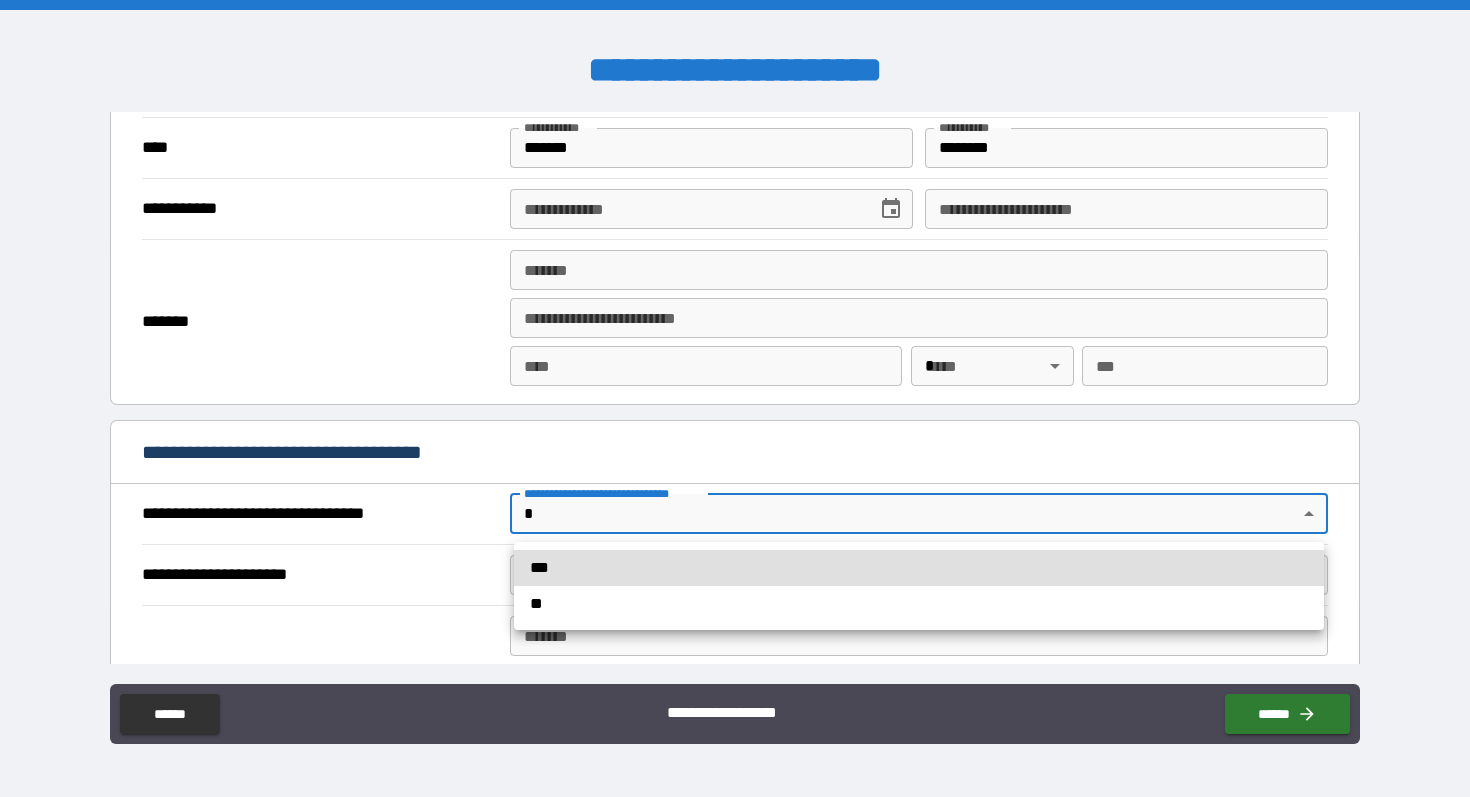 click on "***" at bounding box center (919, 568) 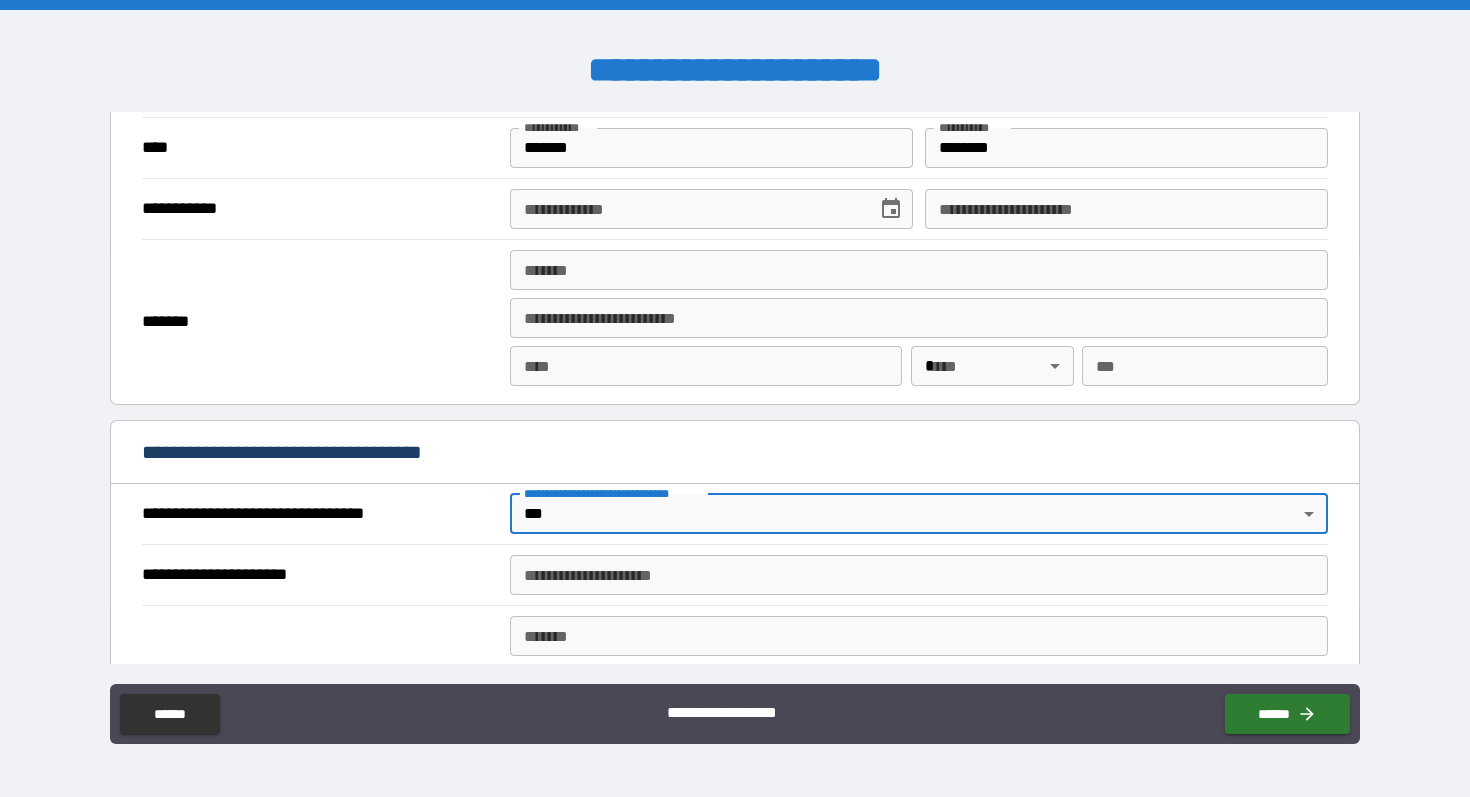 click on "**********" at bounding box center (919, 575) 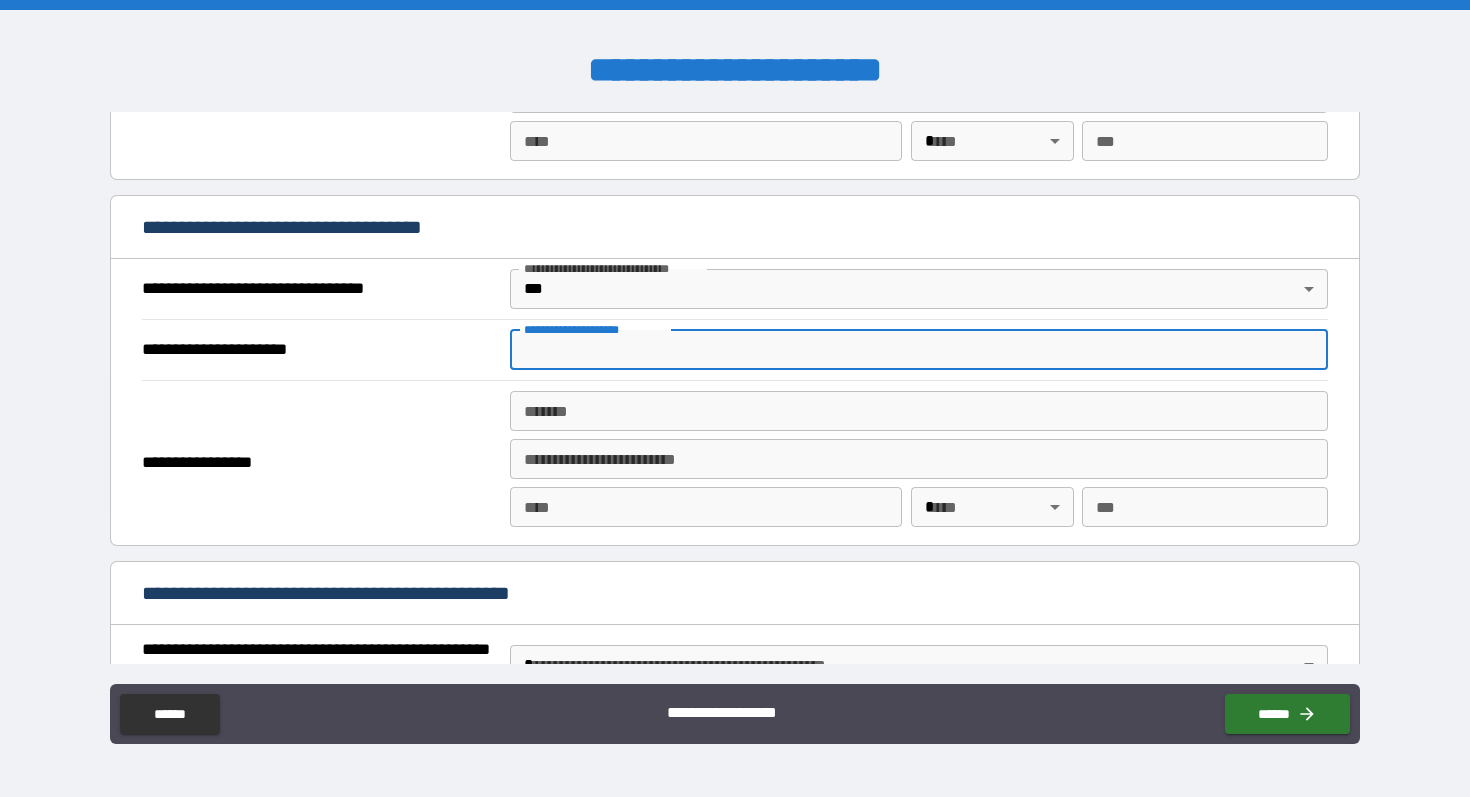 scroll, scrollTop: 1052, scrollLeft: 0, axis: vertical 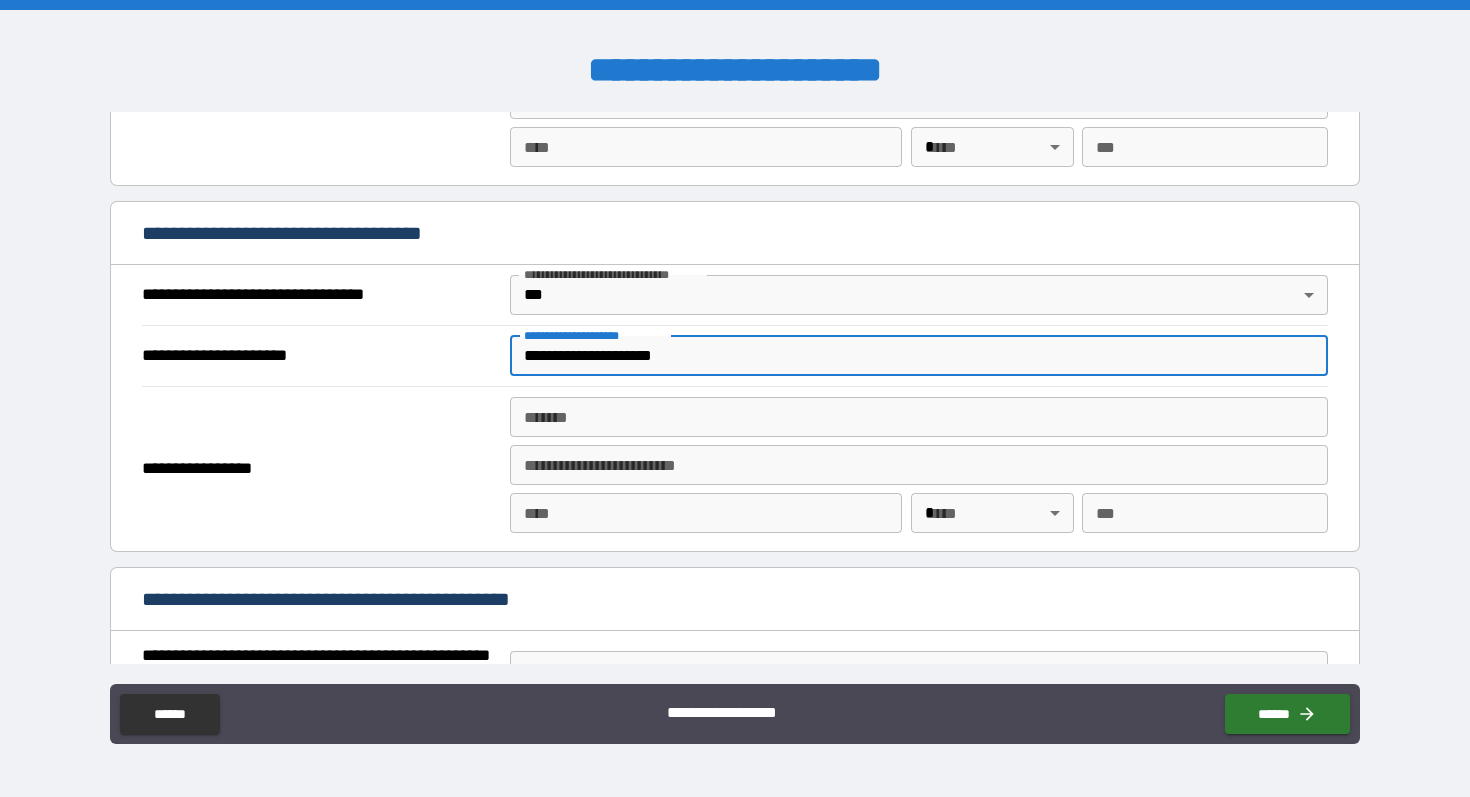 type on "**********" 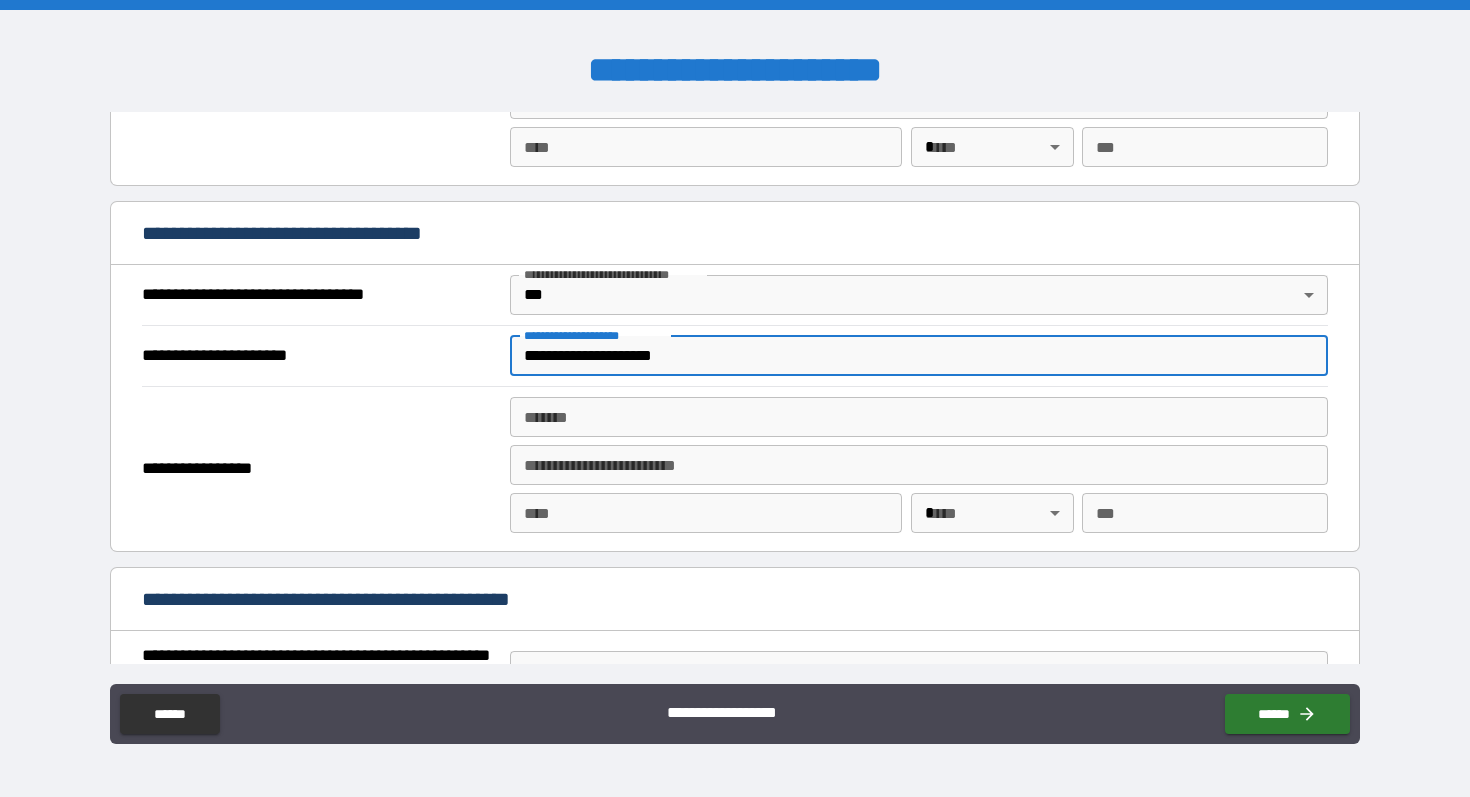 click on "*******" at bounding box center [919, 417] 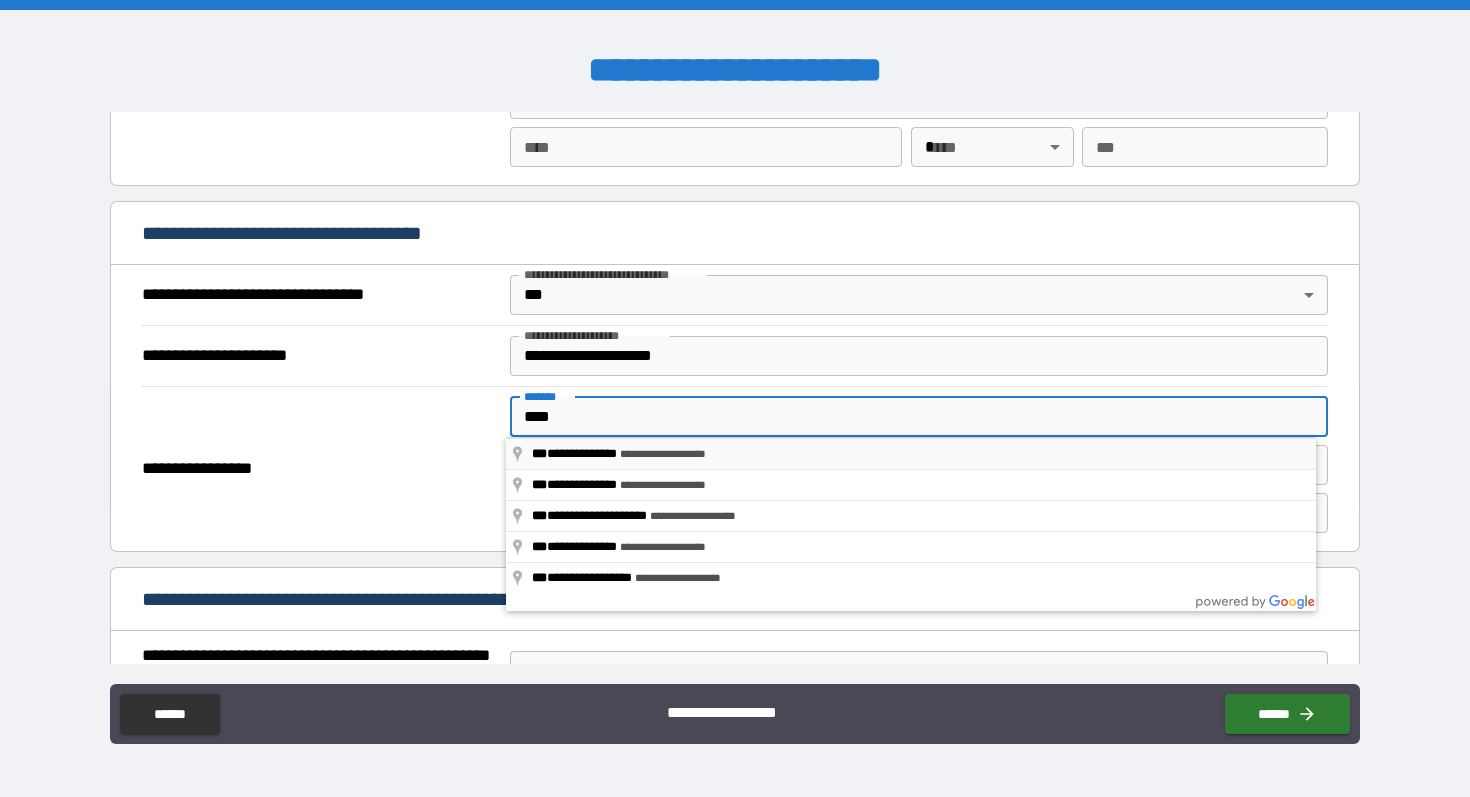 type on "**********" 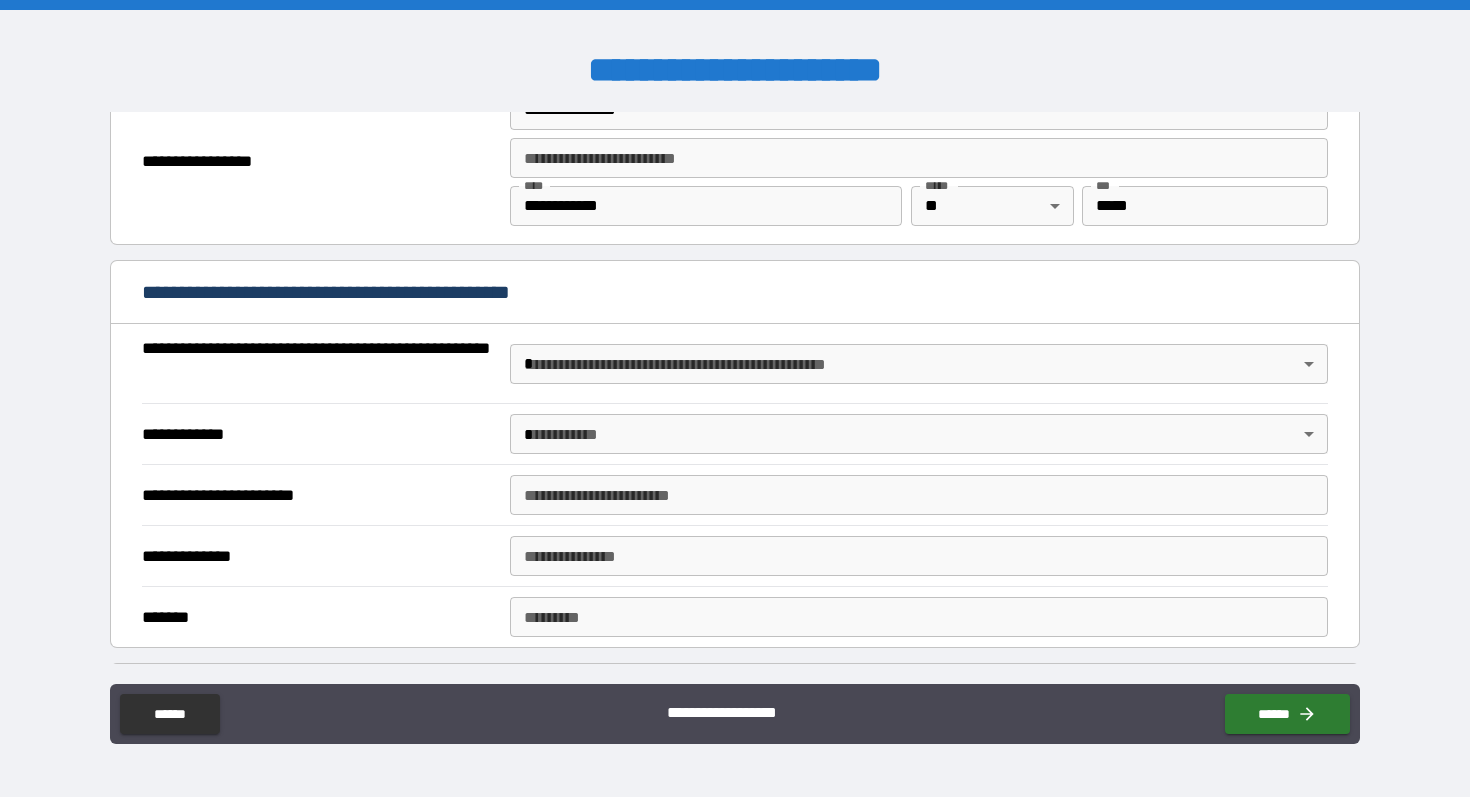 scroll, scrollTop: 1367, scrollLeft: 0, axis: vertical 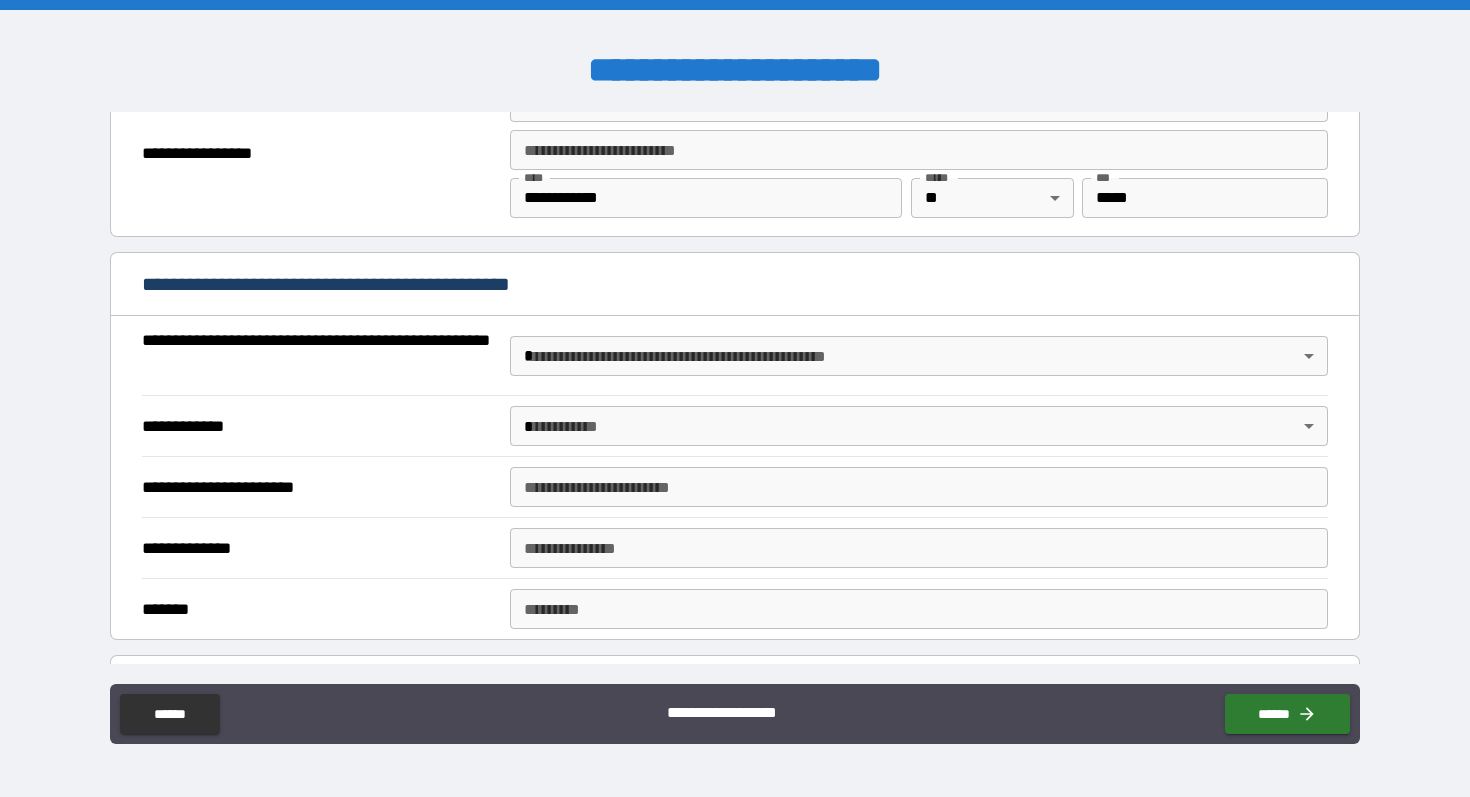 click on "**********" at bounding box center [735, 398] 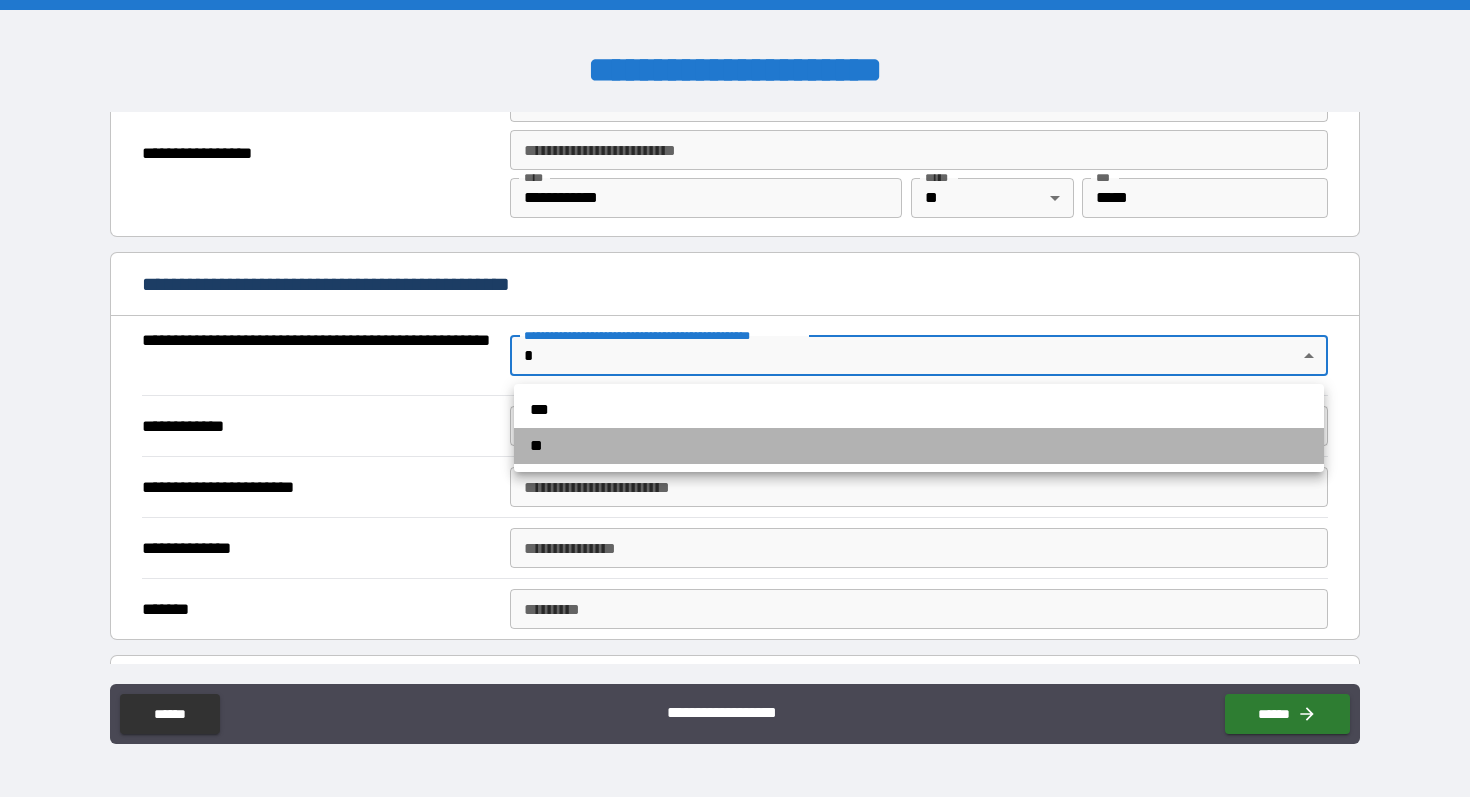 click on "**" at bounding box center (919, 446) 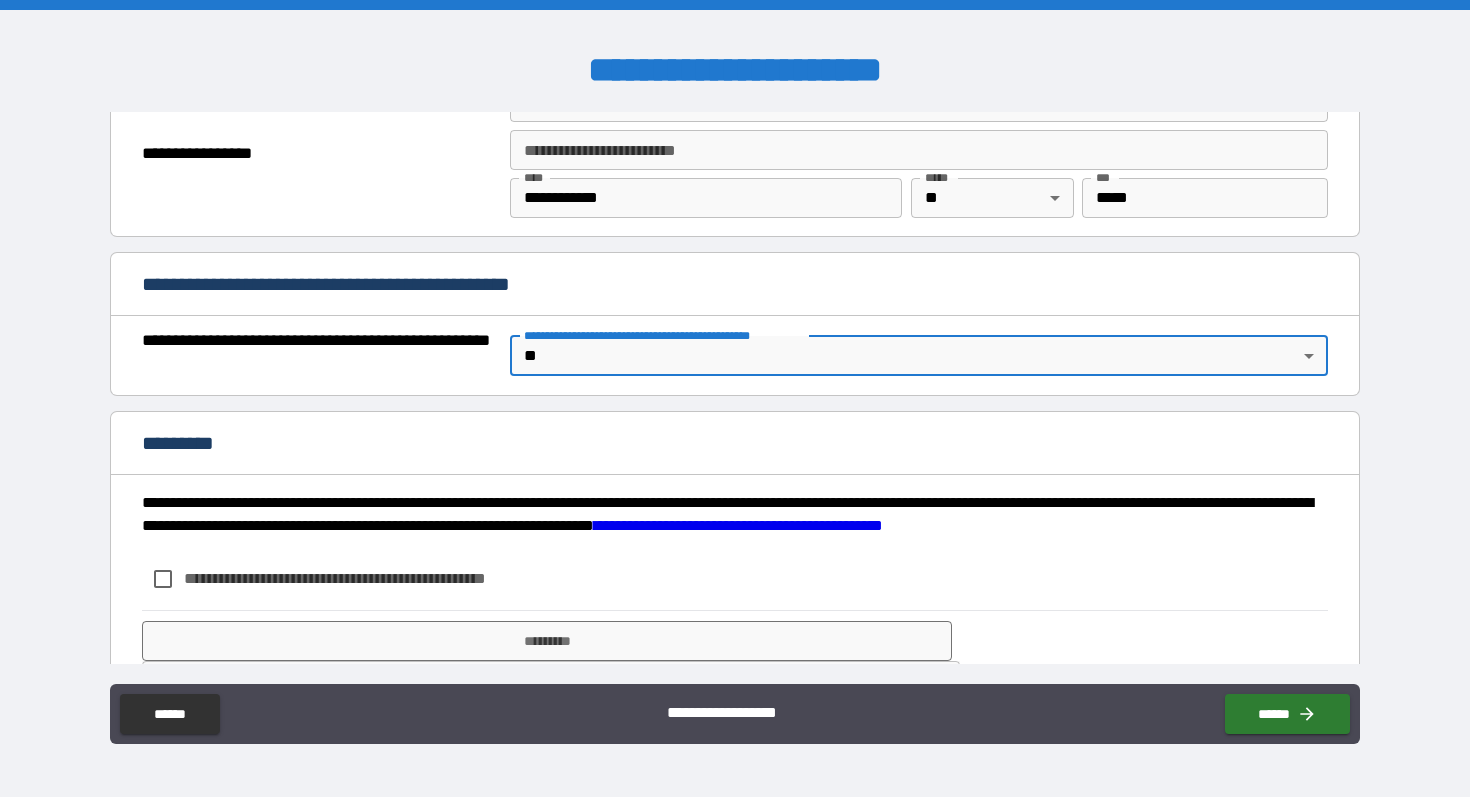 scroll, scrollTop: 1435, scrollLeft: 0, axis: vertical 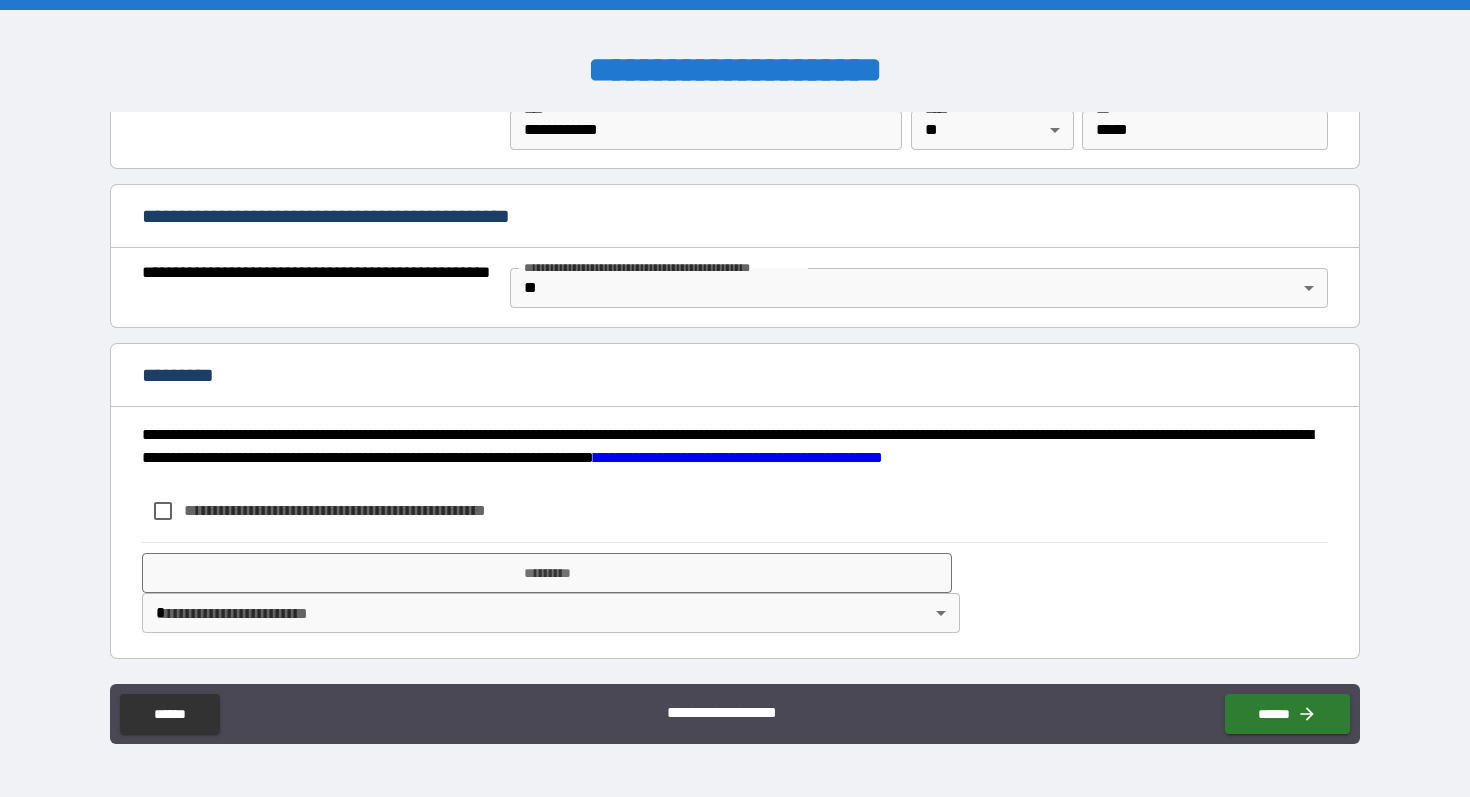 click on "**********" at bounding box center (347, 511) 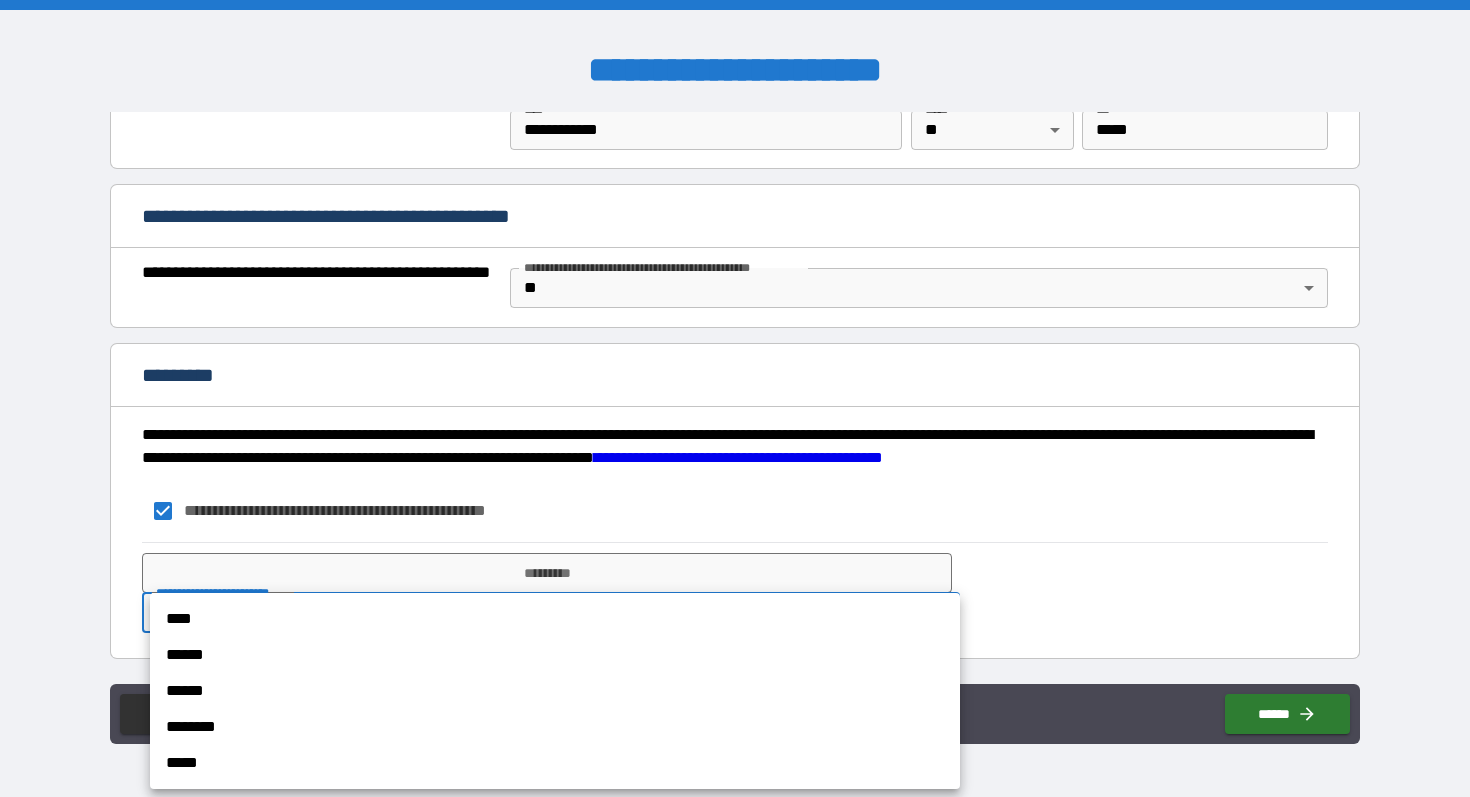 click on "**********" at bounding box center [735, 398] 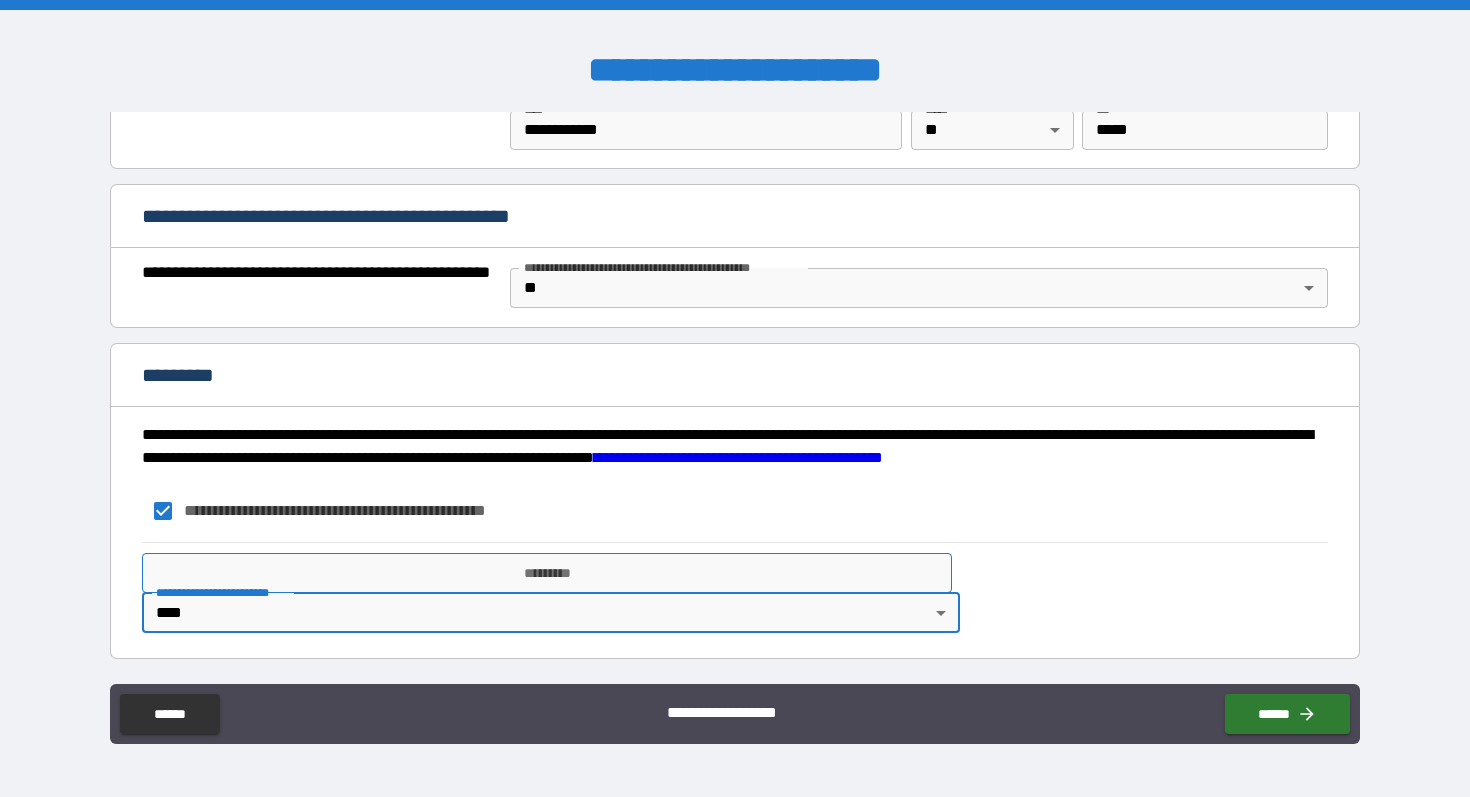 click on "*********" at bounding box center [547, 573] 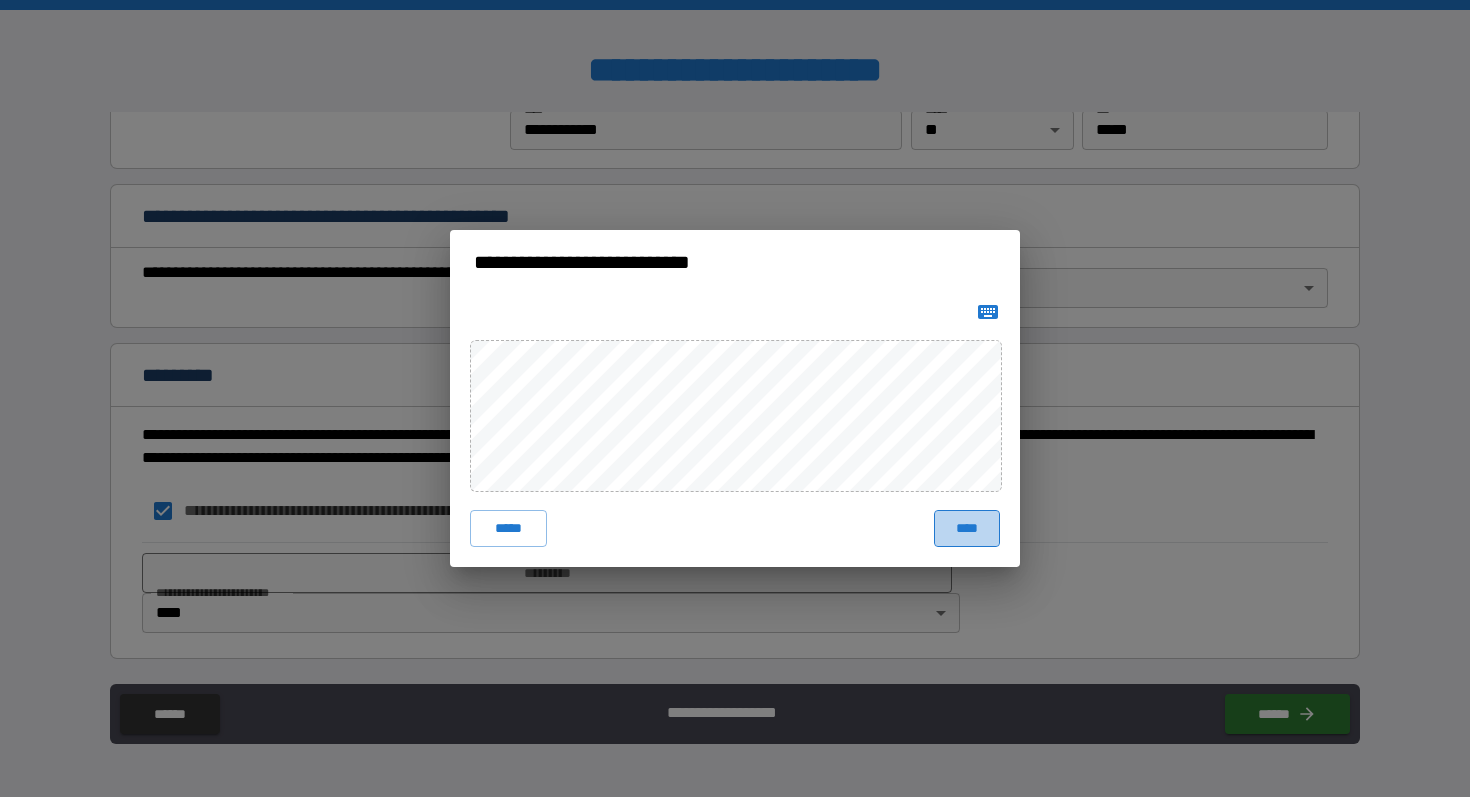 click on "****" at bounding box center (967, 528) 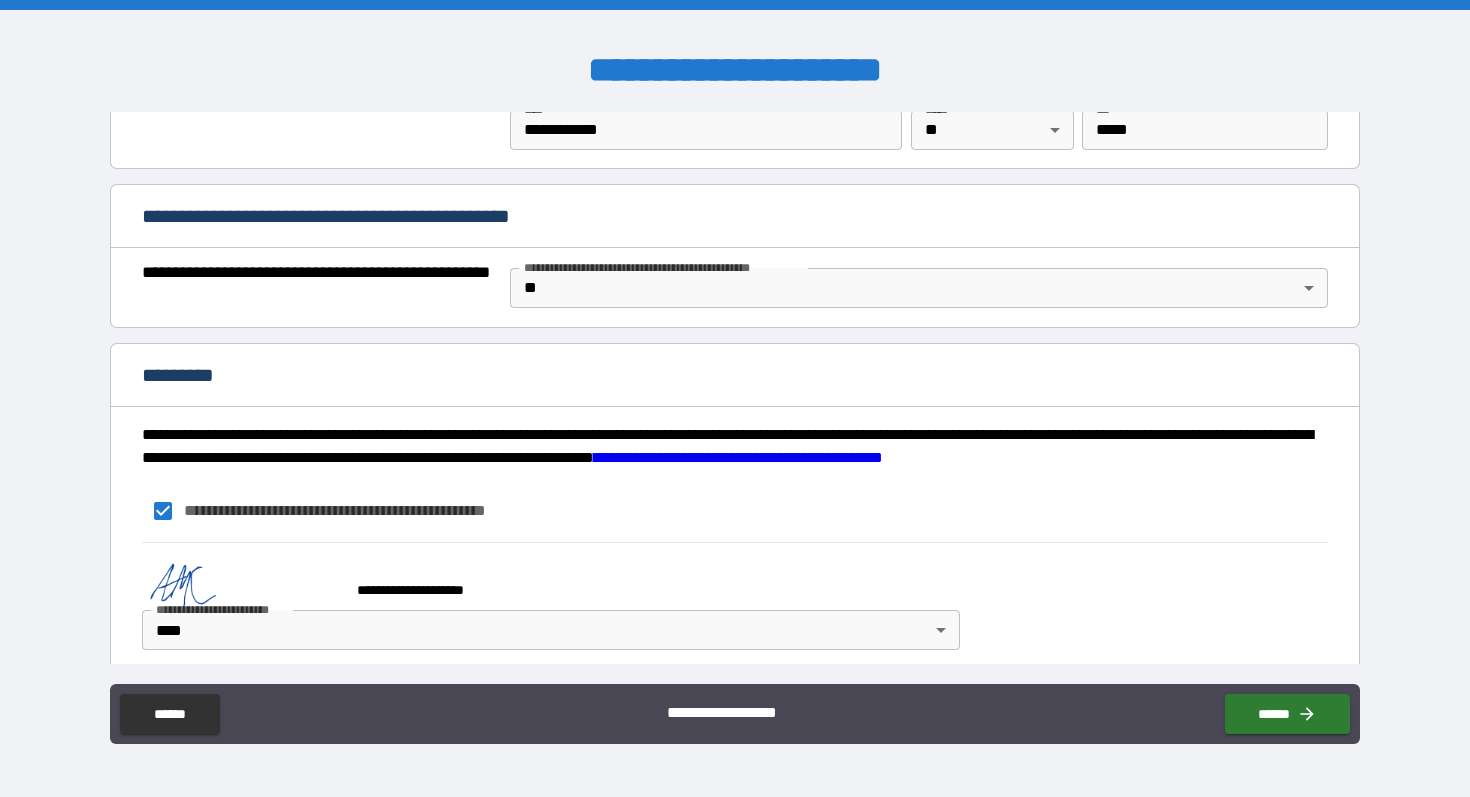 scroll, scrollTop: 1452, scrollLeft: 0, axis: vertical 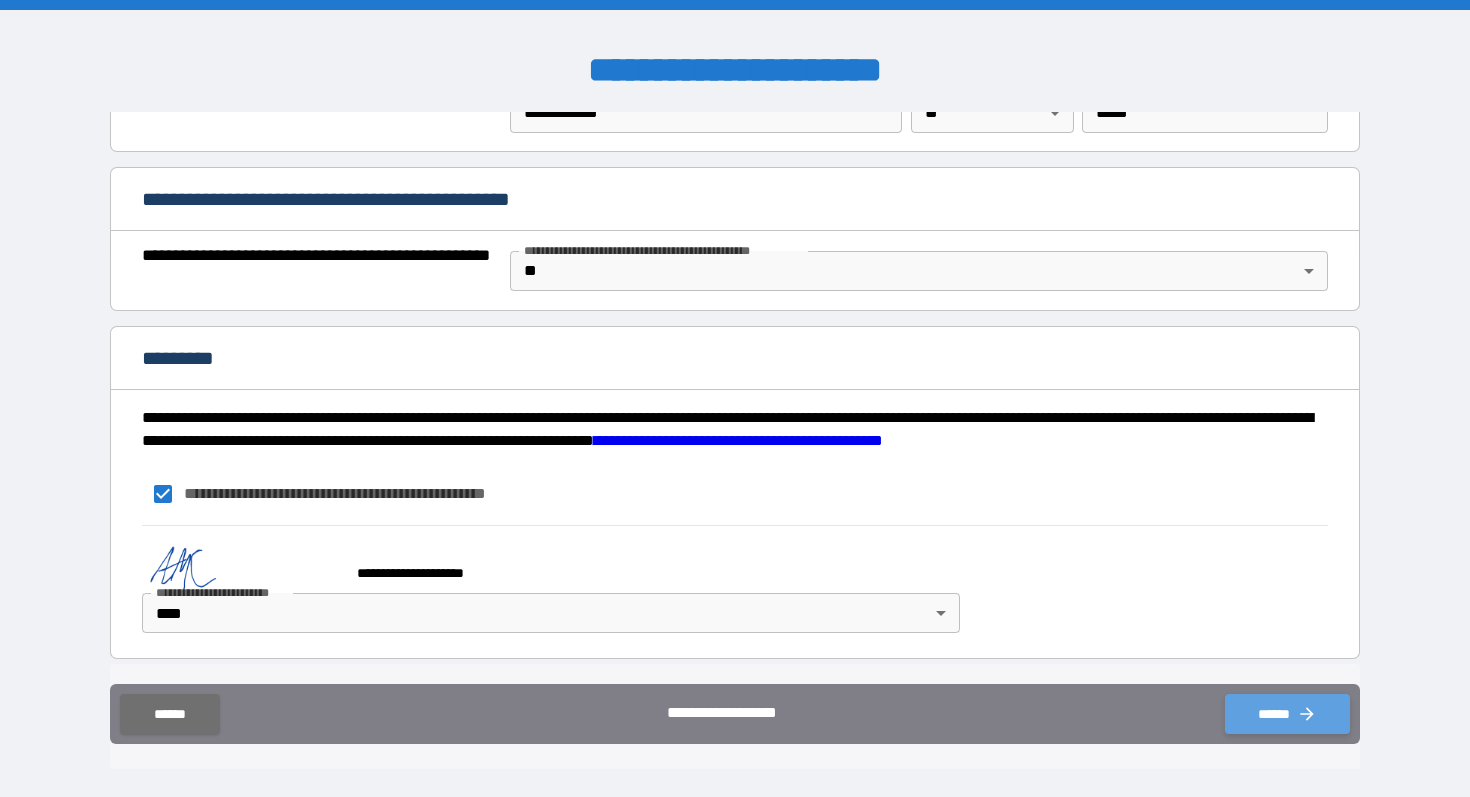 click on "******" at bounding box center (1287, 714) 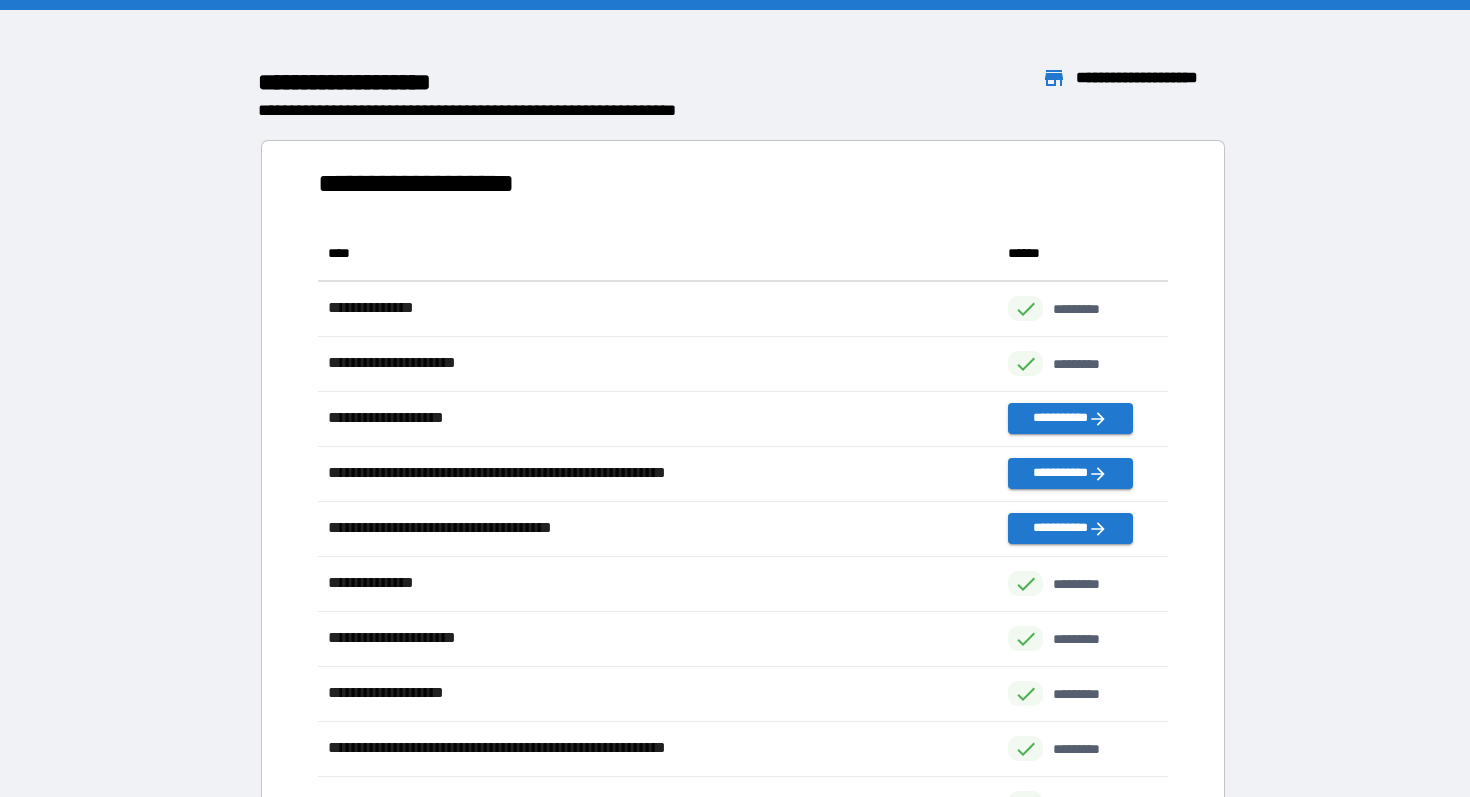 scroll, scrollTop: 1, scrollLeft: 1, axis: both 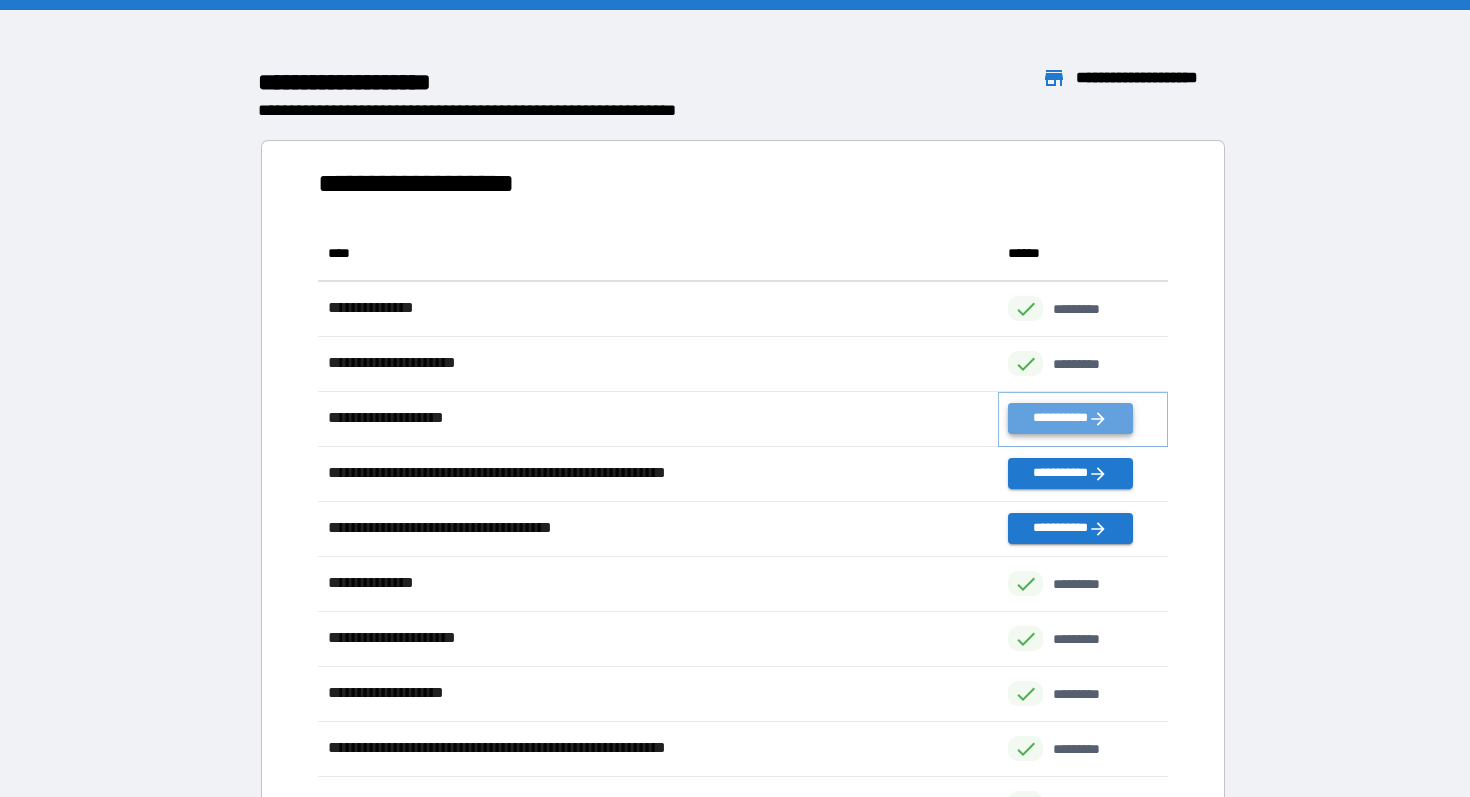 click on "**********" at bounding box center (1070, 418) 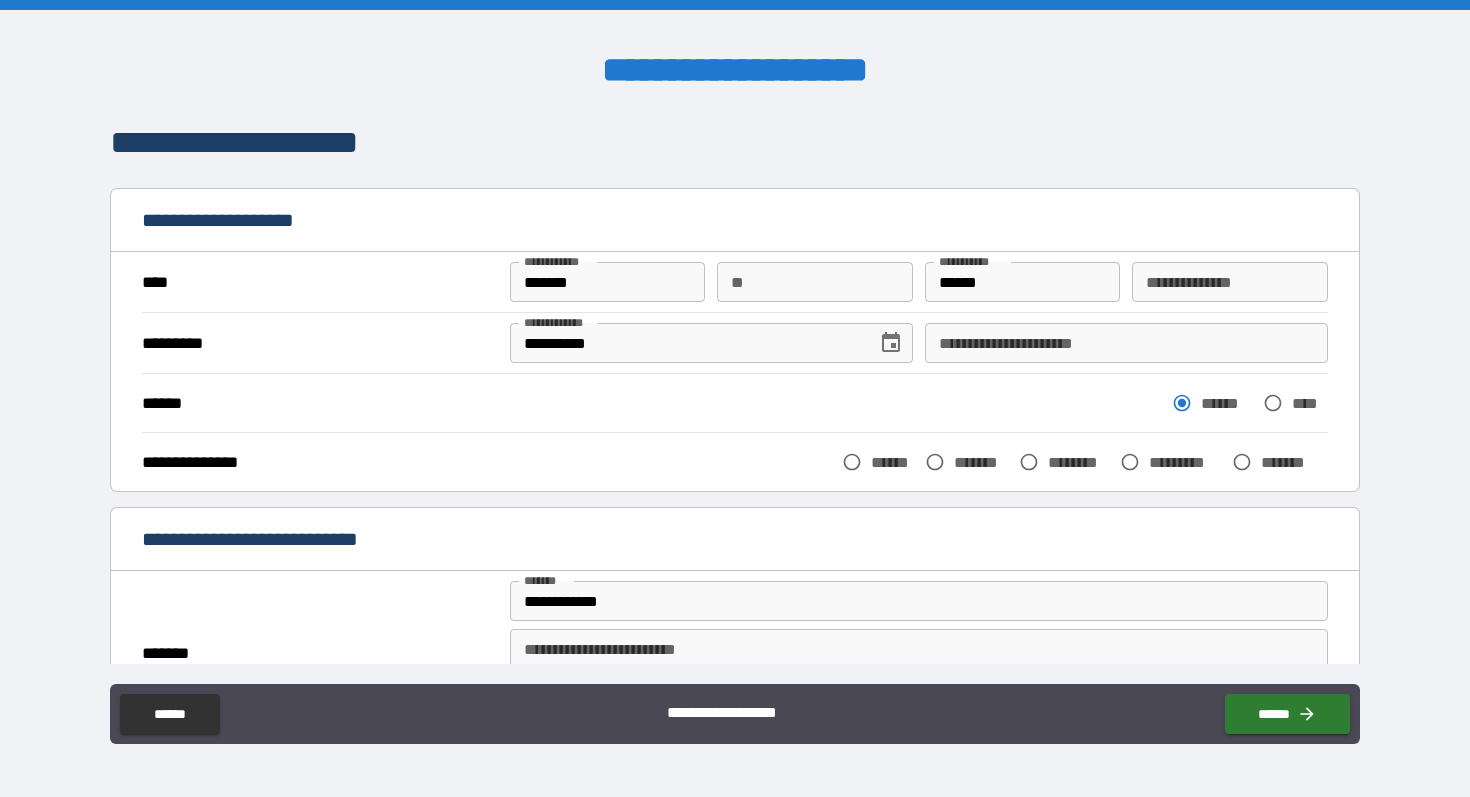 click on "******" at bounding box center [893, 462] 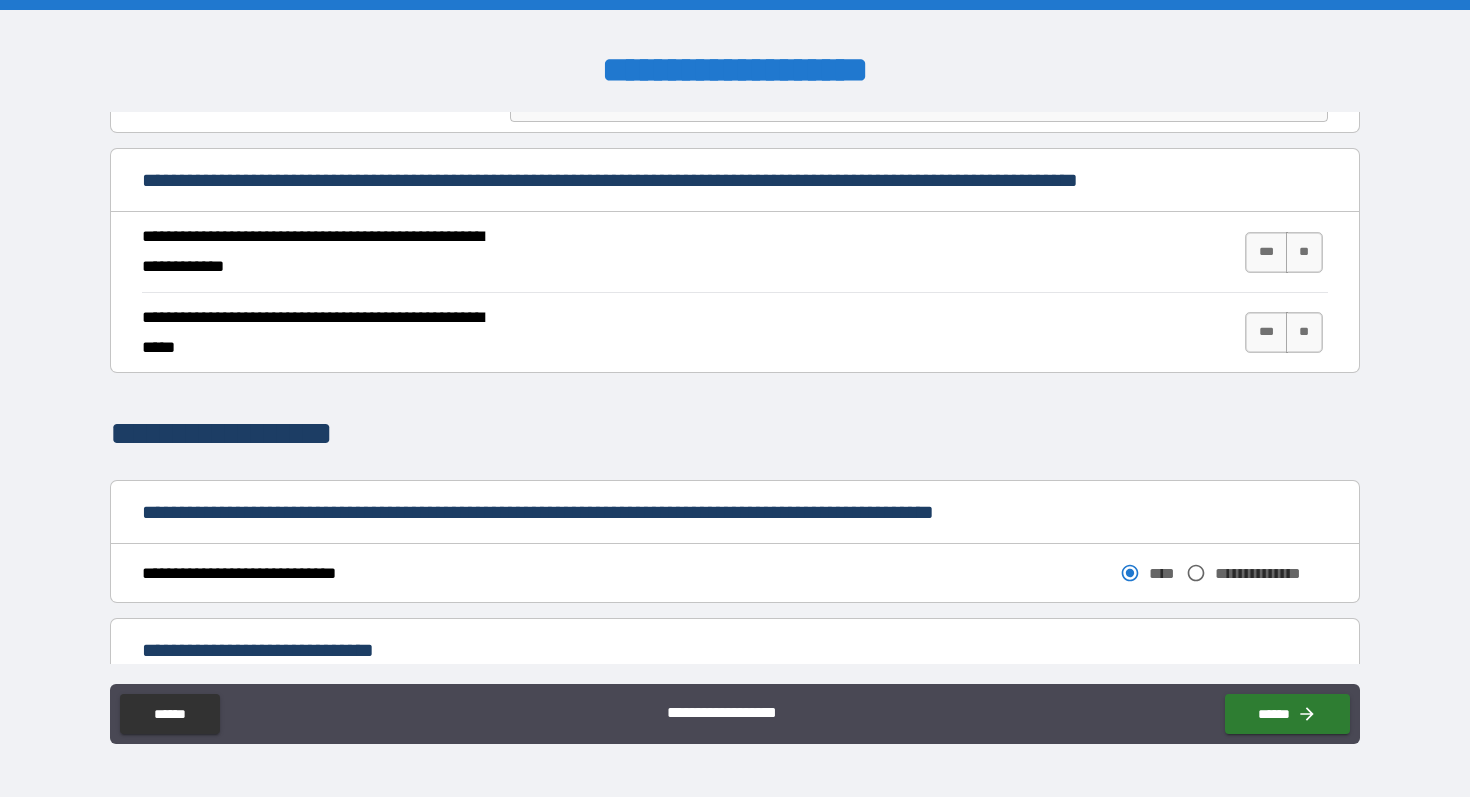 scroll, scrollTop: 723, scrollLeft: 0, axis: vertical 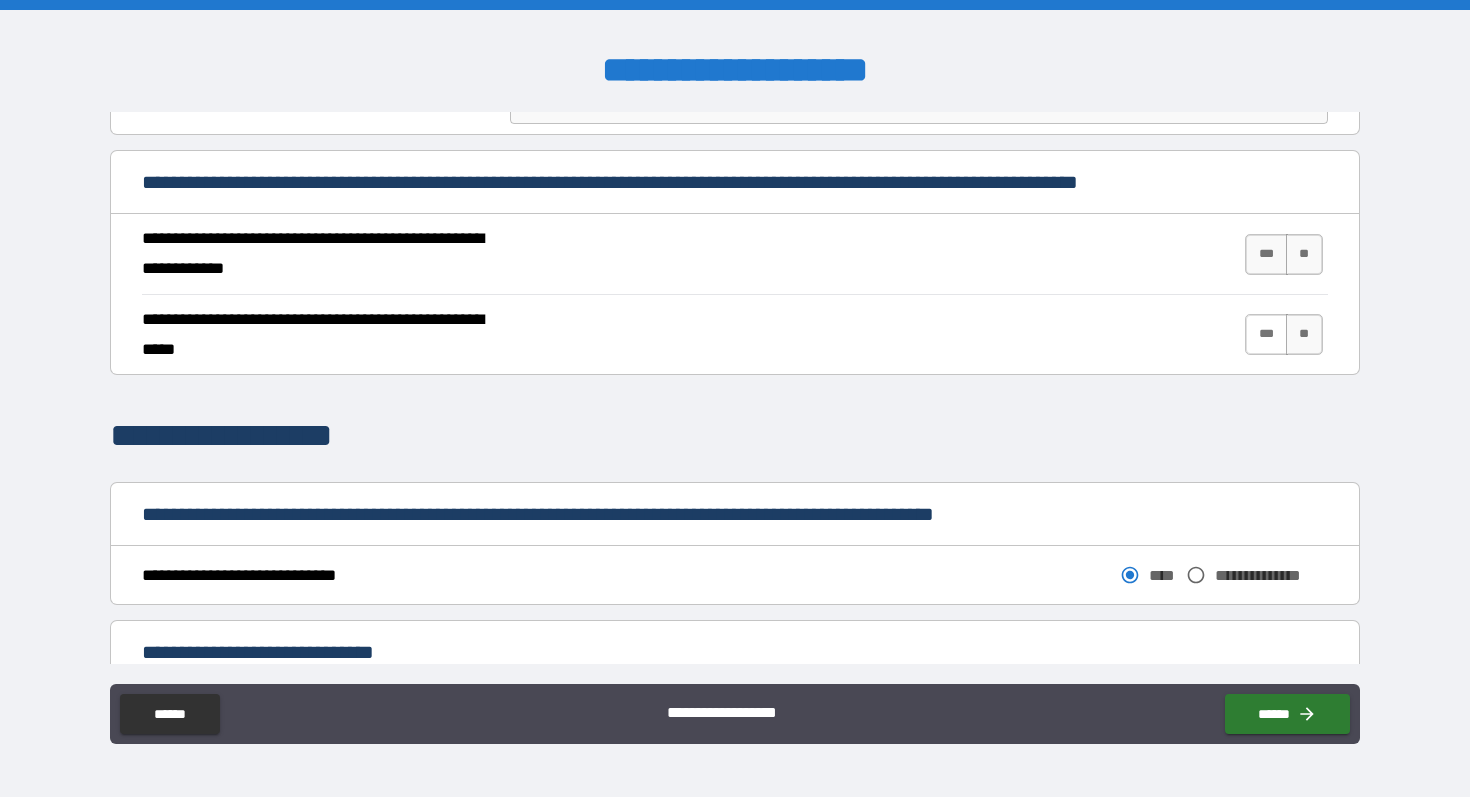 click on "***" at bounding box center [1266, 334] 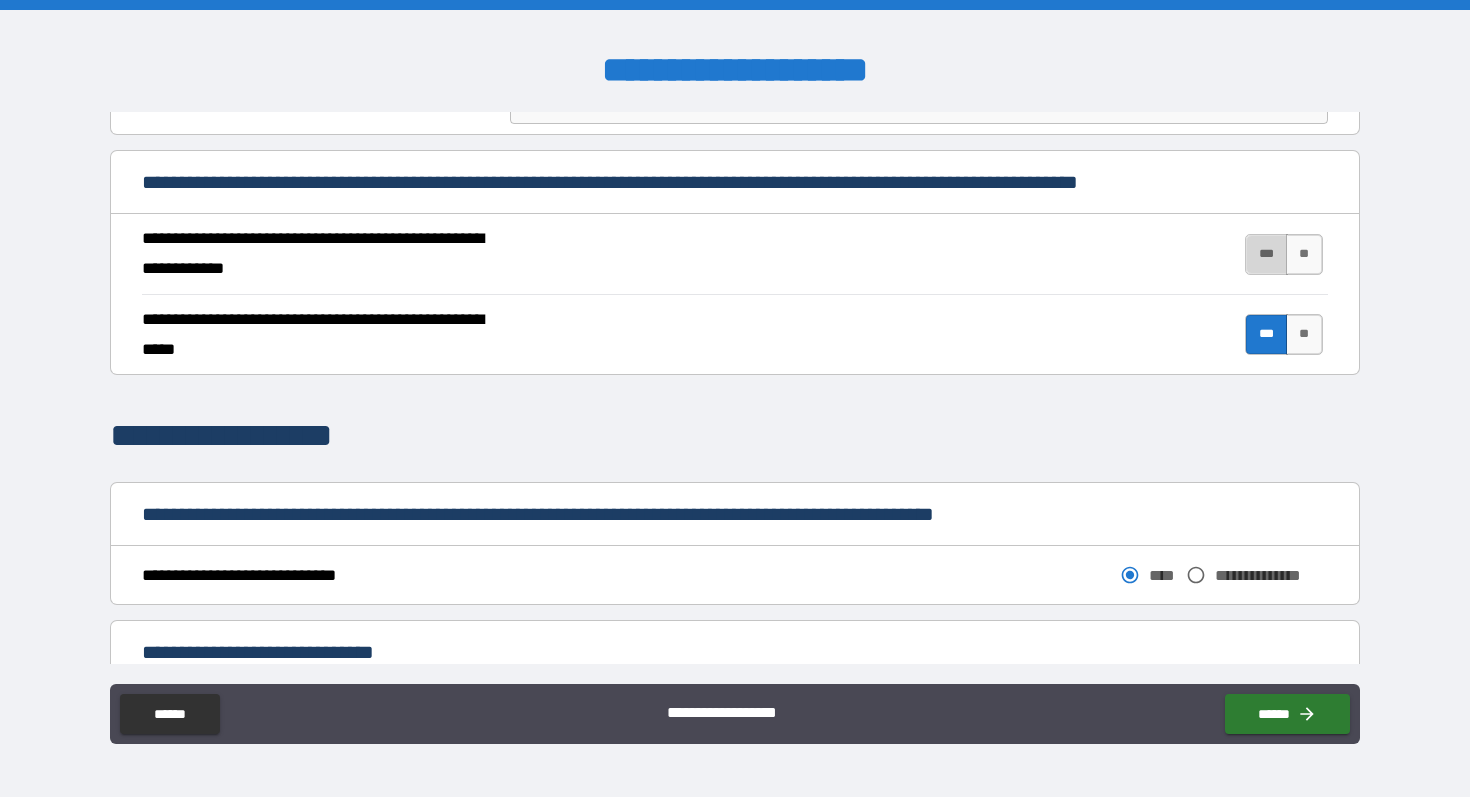 click on "***" at bounding box center (1266, 254) 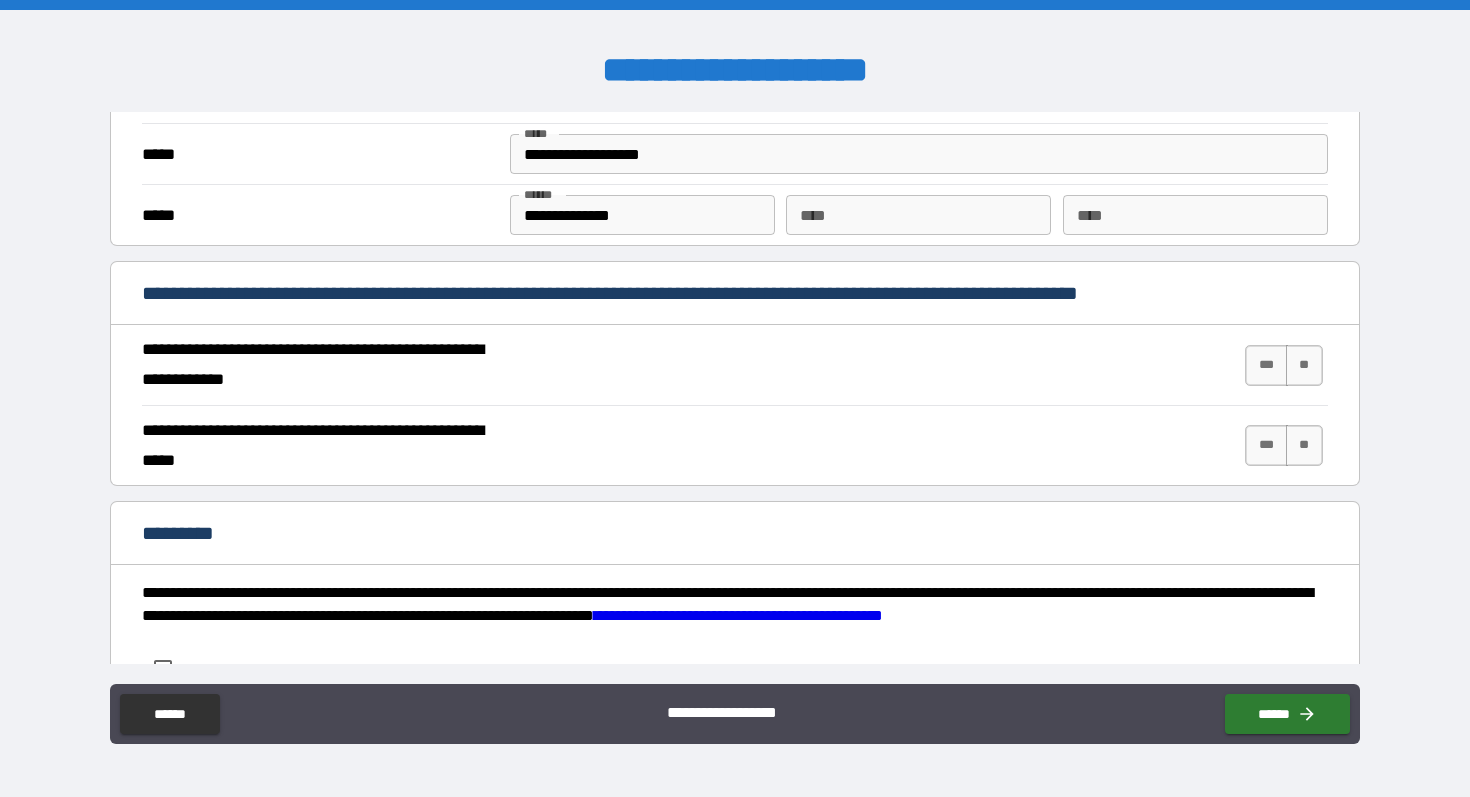 scroll, scrollTop: 1646, scrollLeft: 0, axis: vertical 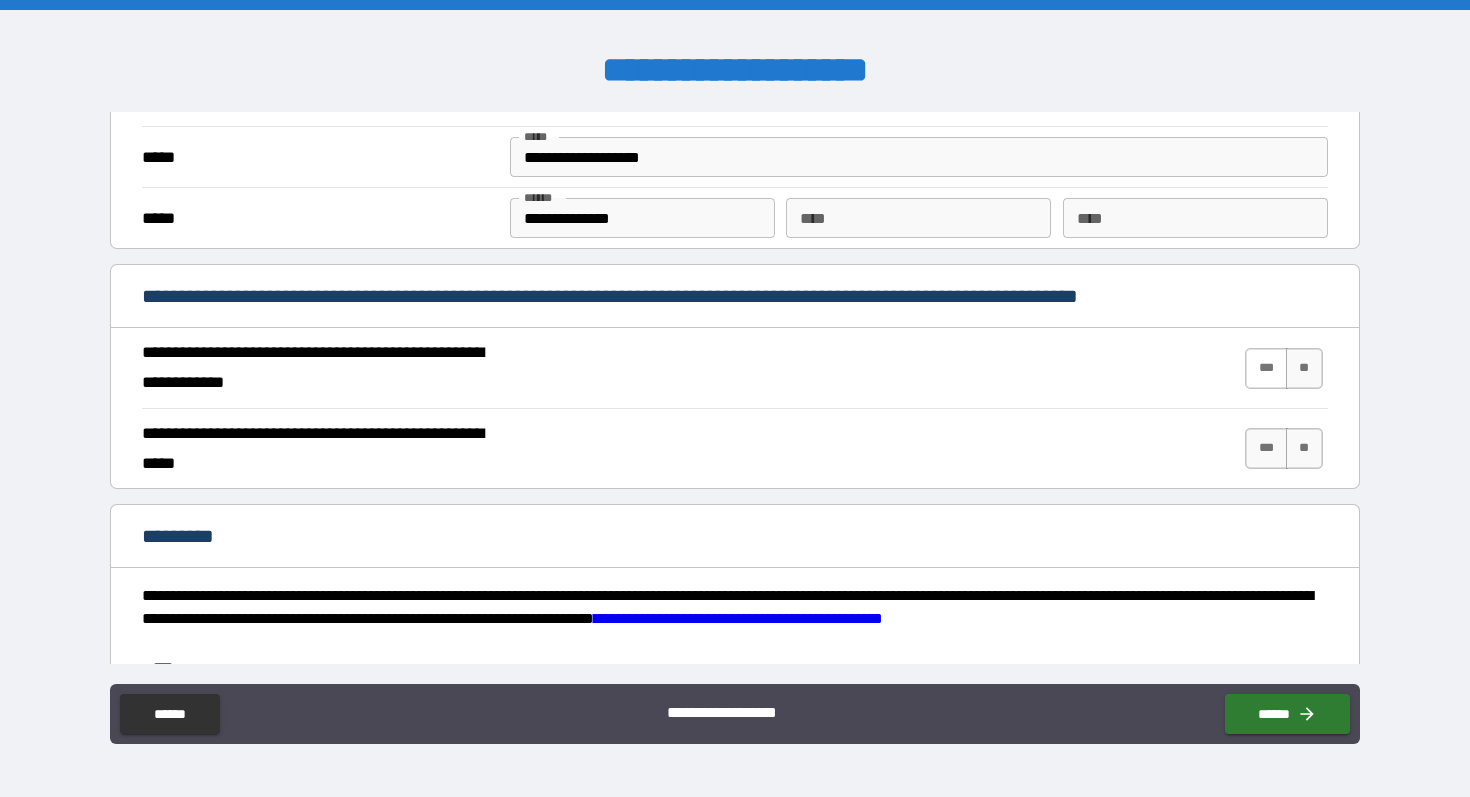 click on "***" at bounding box center [1266, 368] 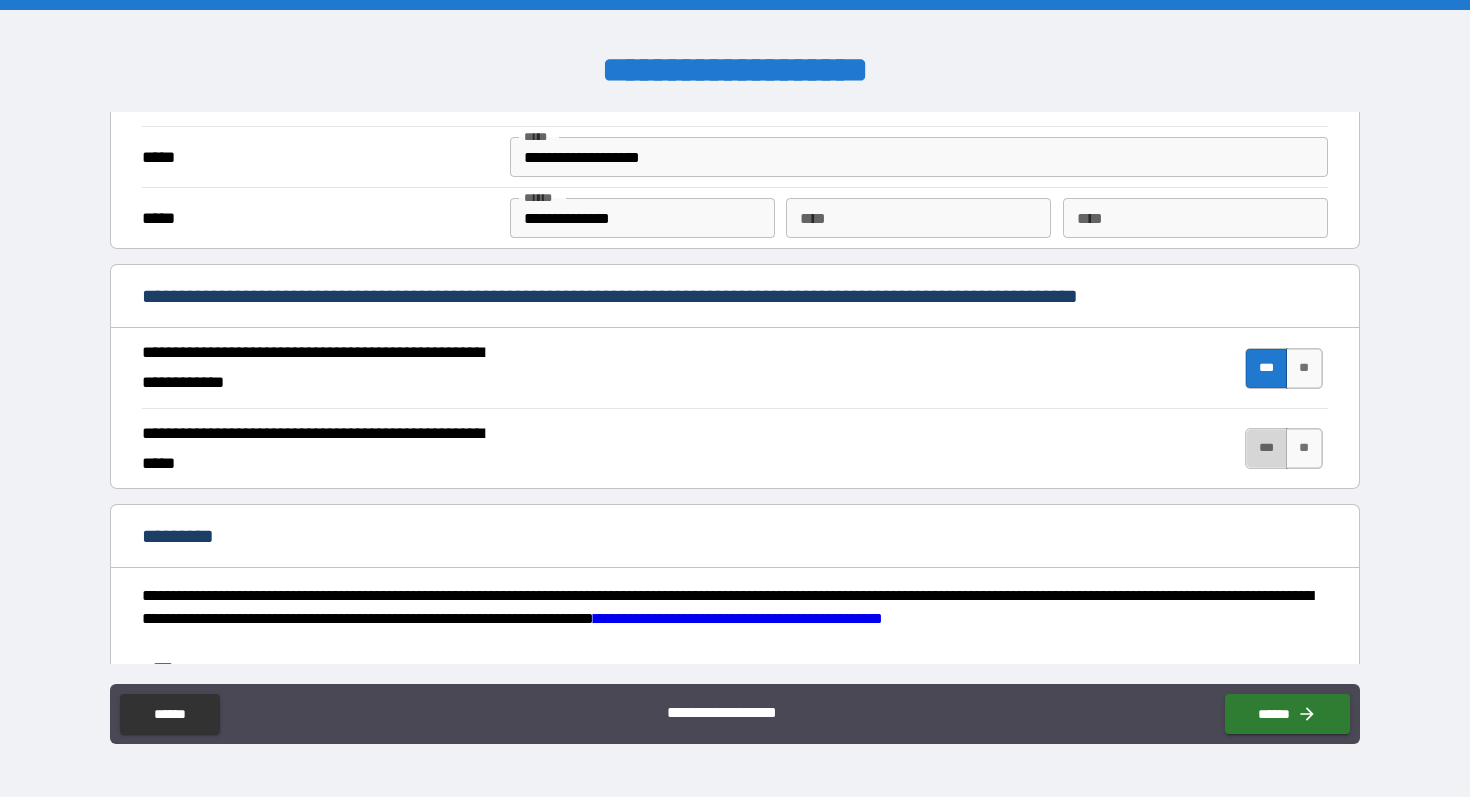 click on "***" at bounding box center (1266, 448) 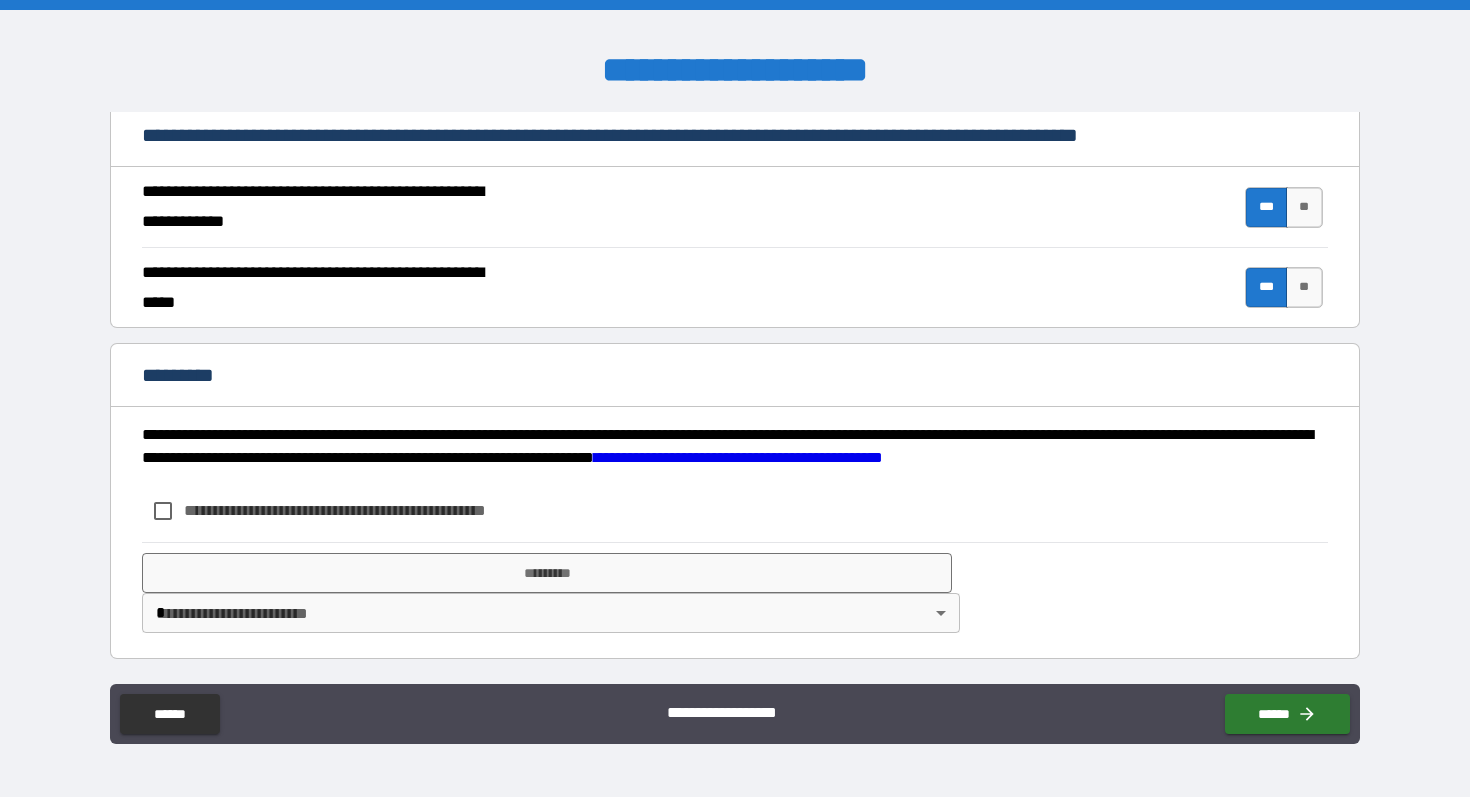 scroll, scrollTop: 1800, scrollLeft: 0, axis: vertical 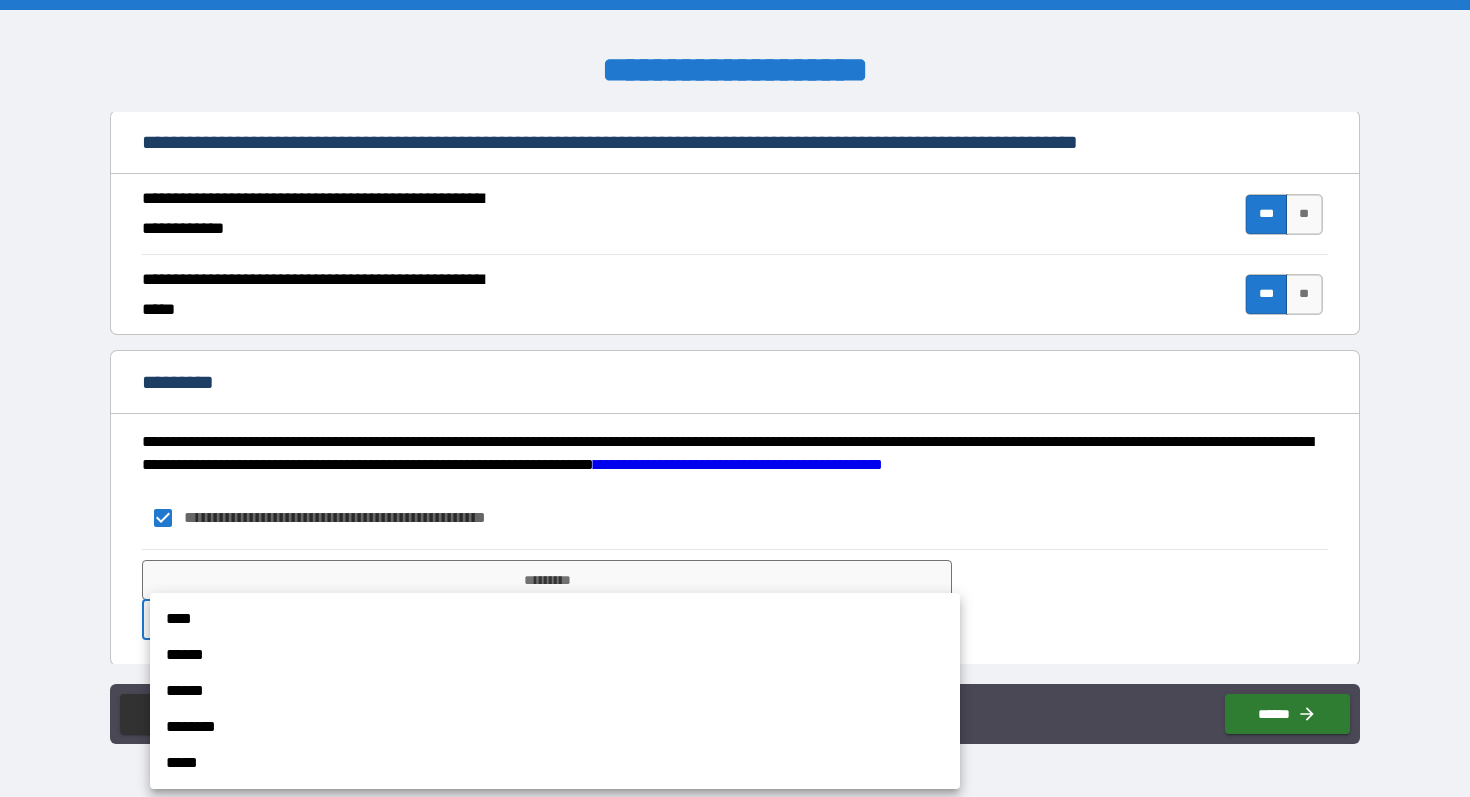 click on "**********" at bounding box center (735, 398) 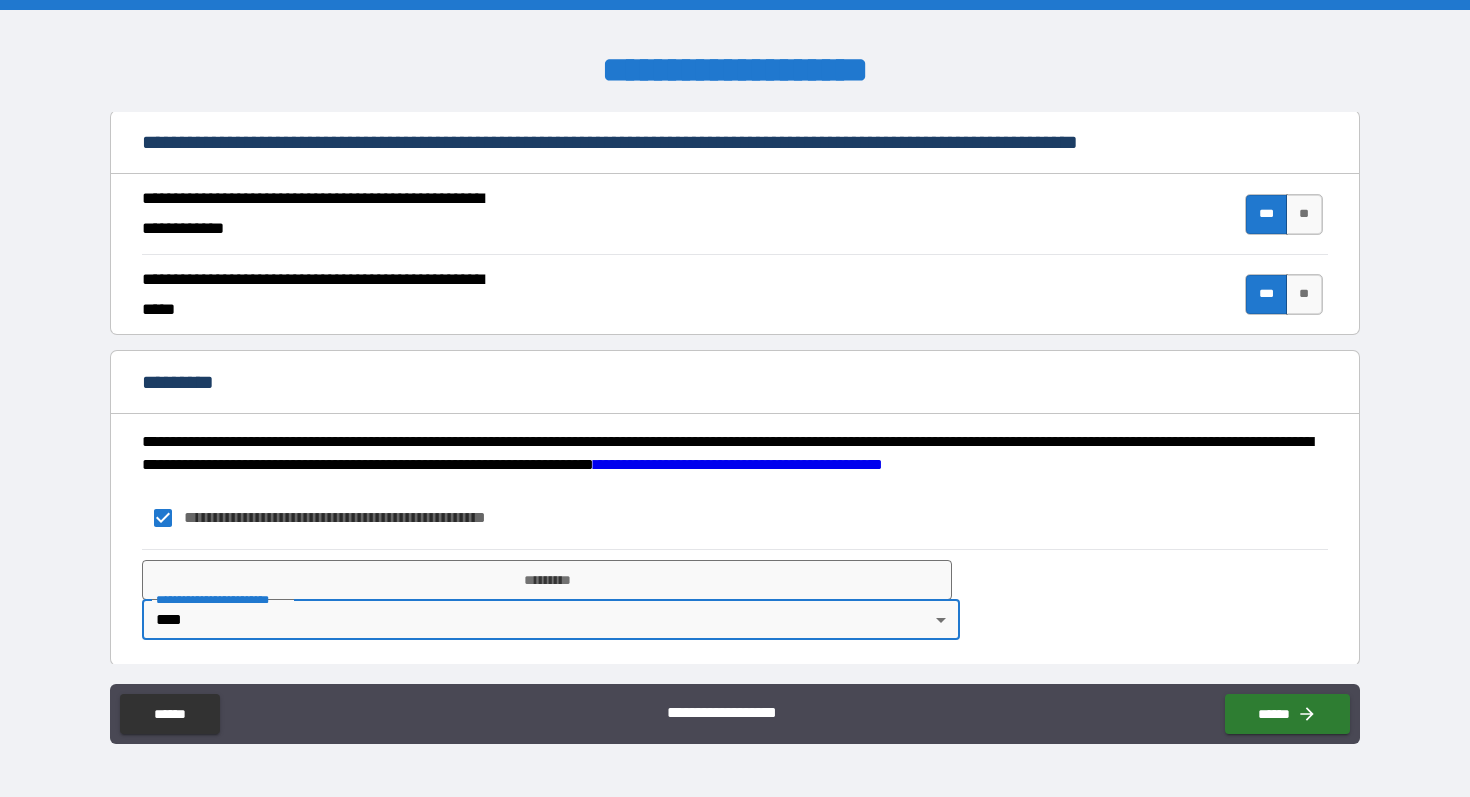 click on "**********" at bounding box center (734, 599) 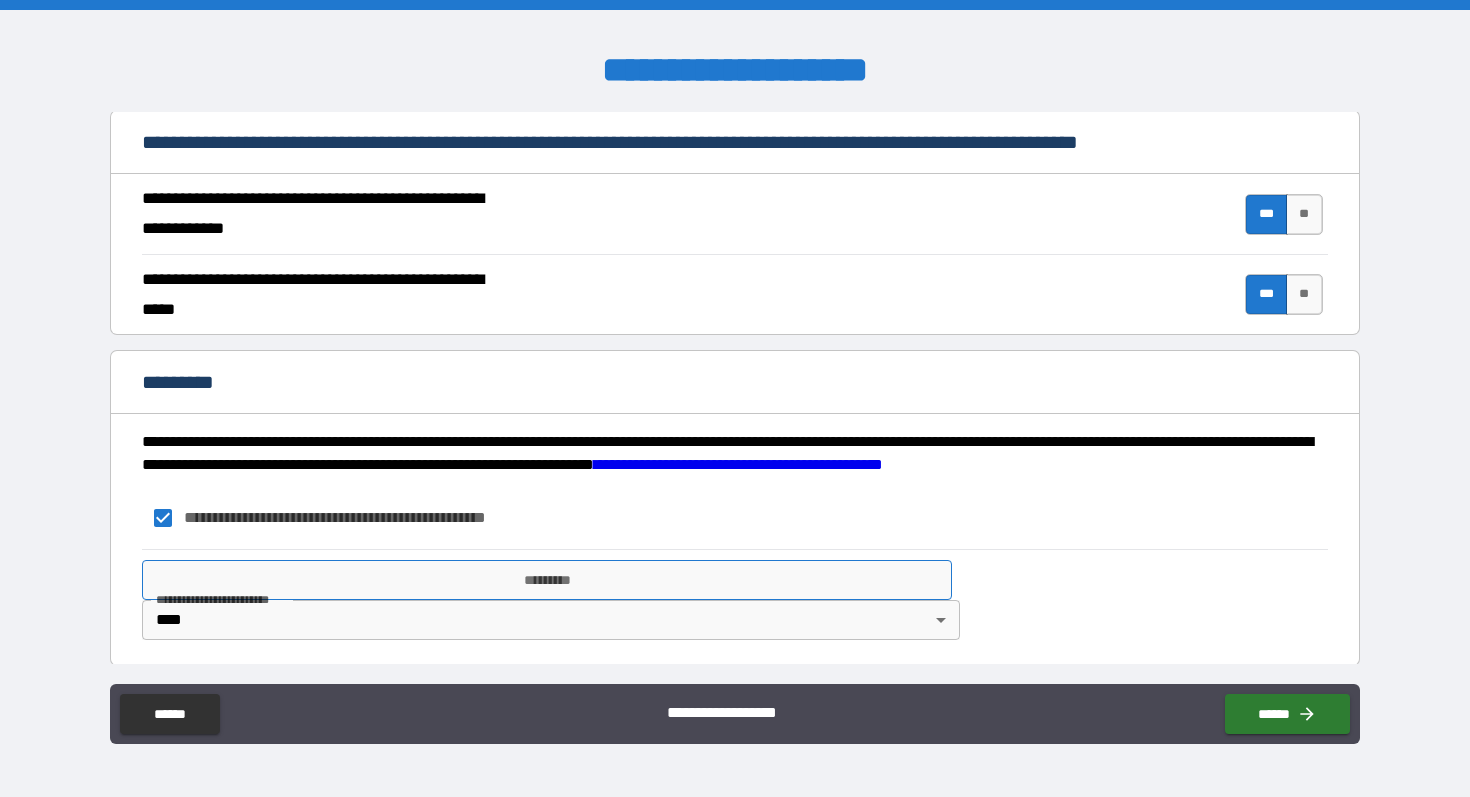 click on "*********" at bounding box center (547, 580) 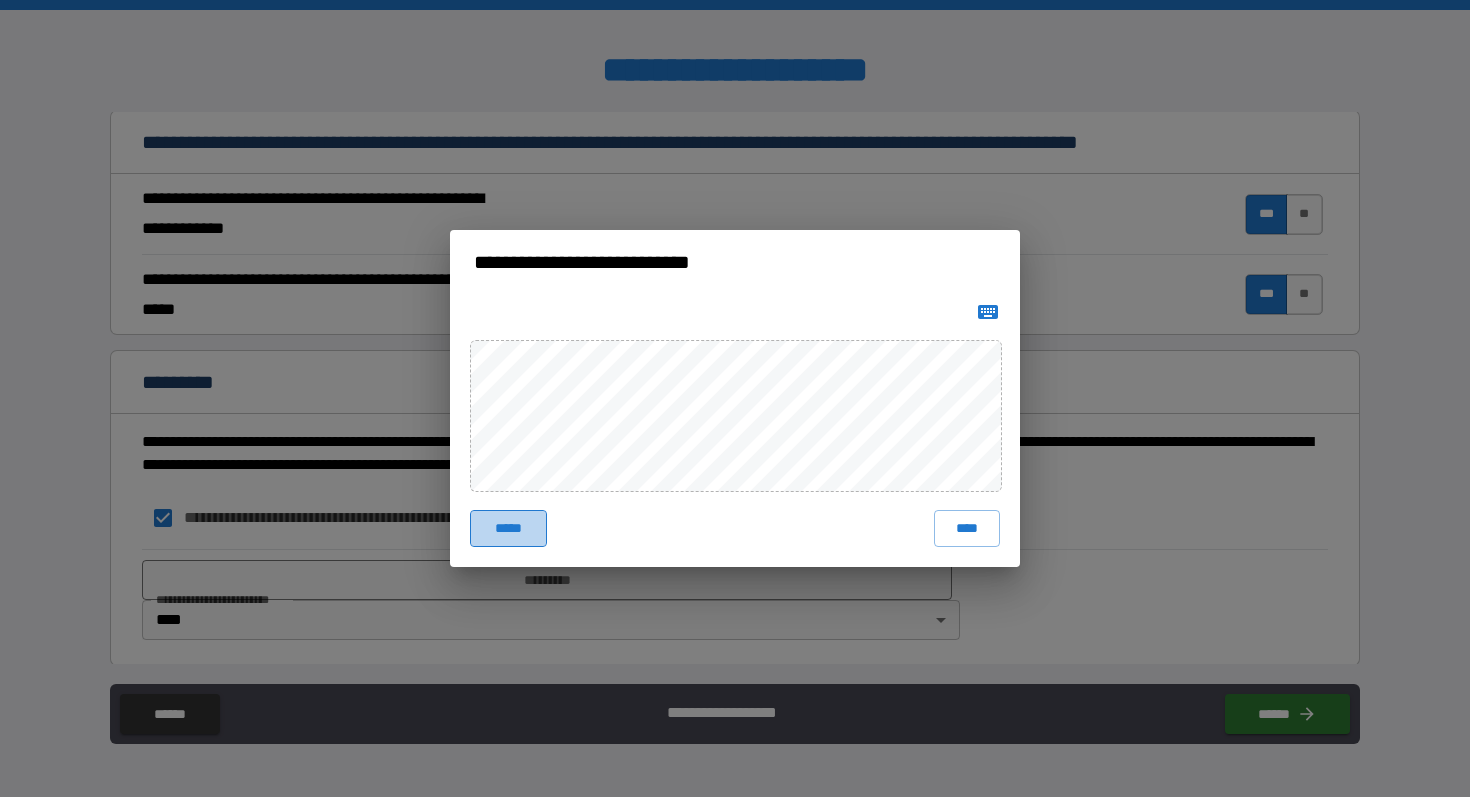 click on "*****" at bounding box center (508, 528) 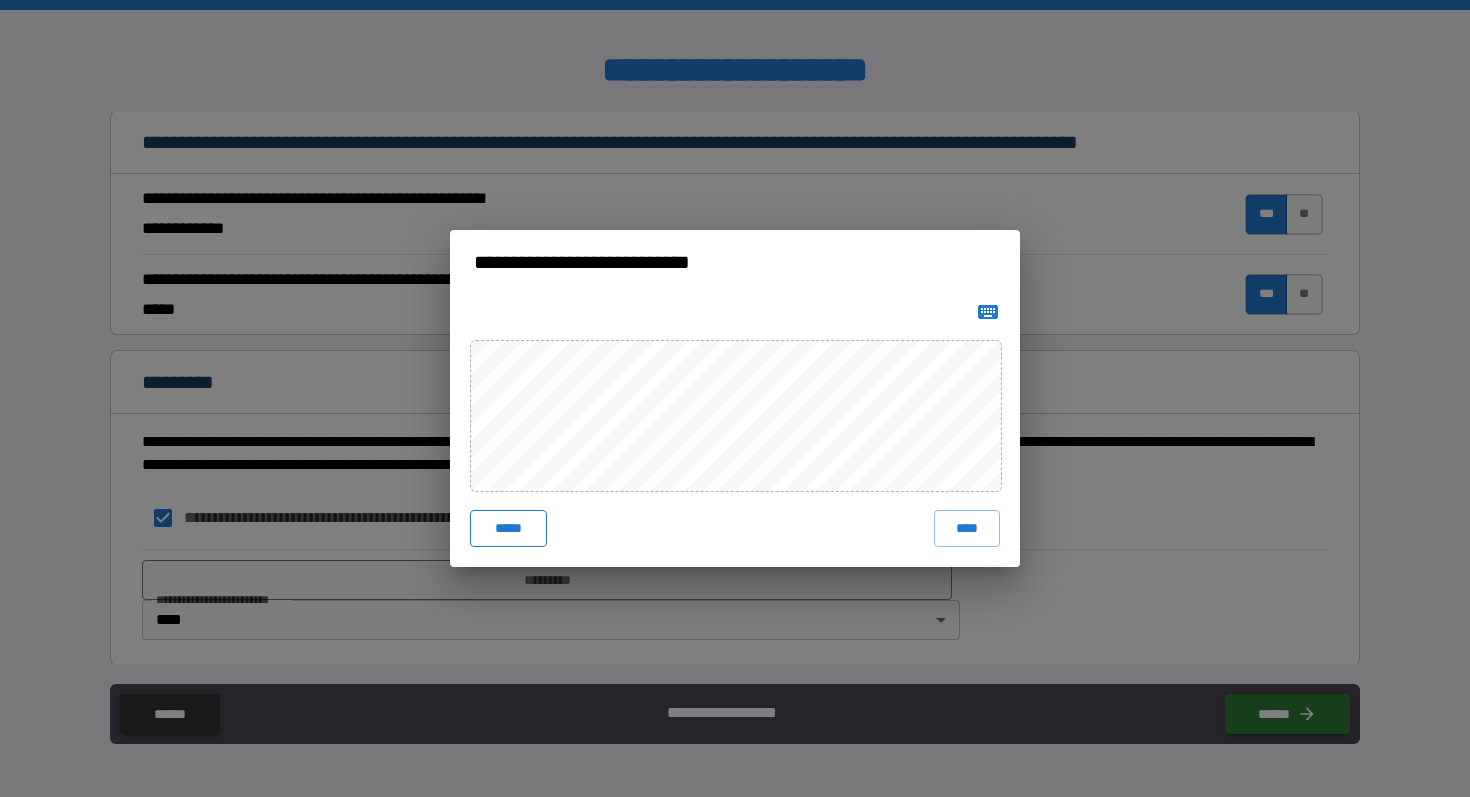 click on "***** ****" at bounding box center [735, 430] 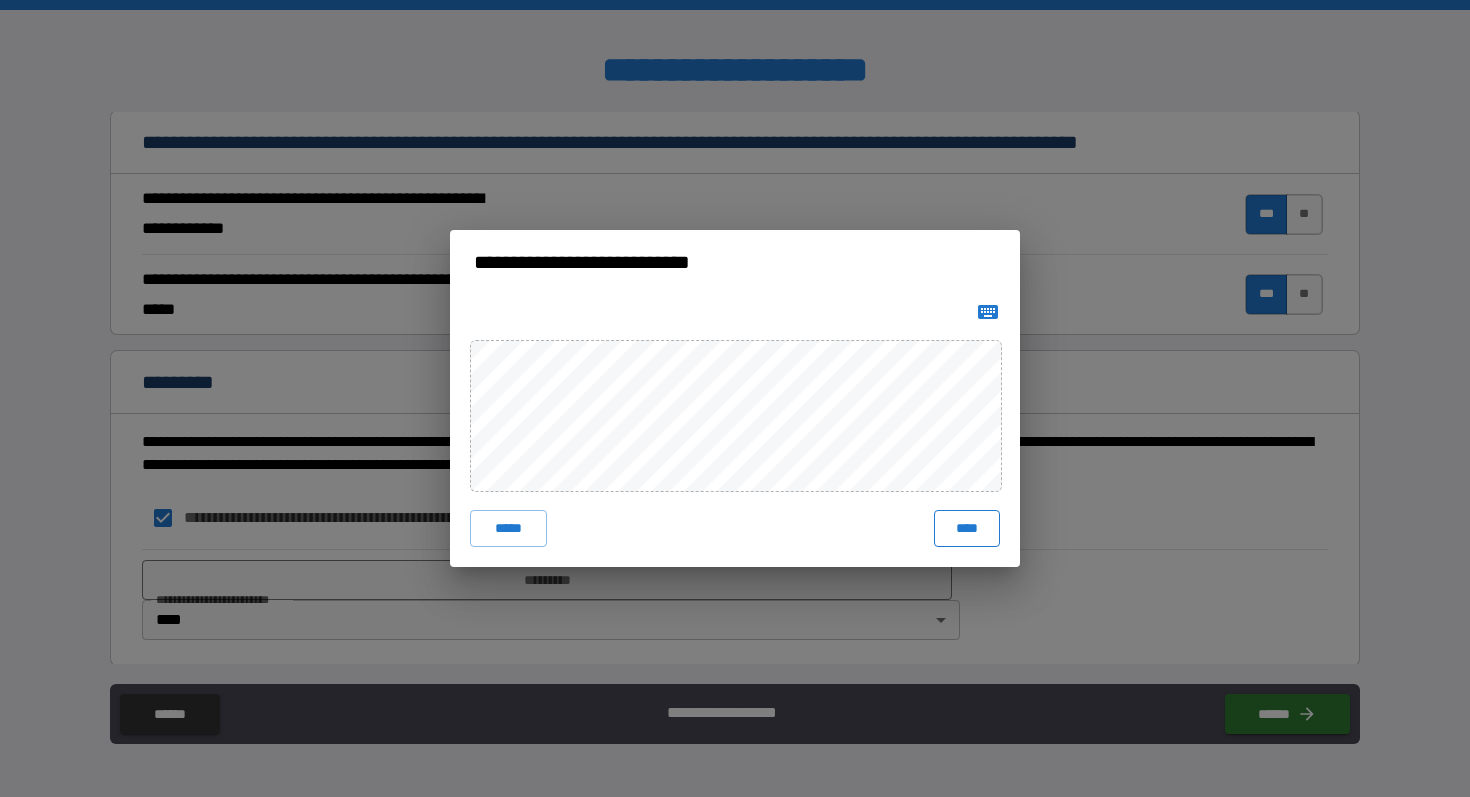 click on "****" at bounding box center (967, 528) 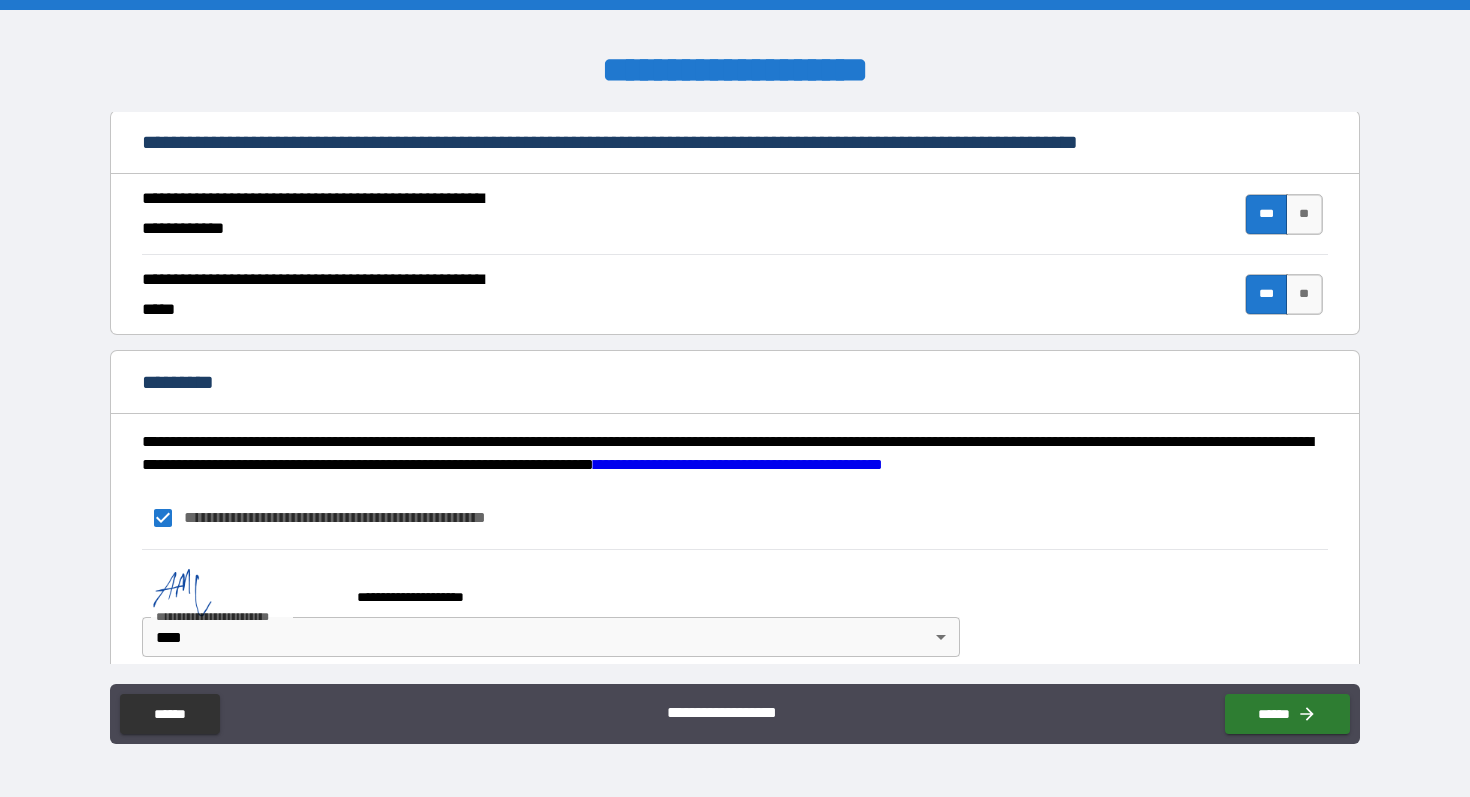 scroll, scrollTop: 1824, scrollLeft: 0, axis: vertical 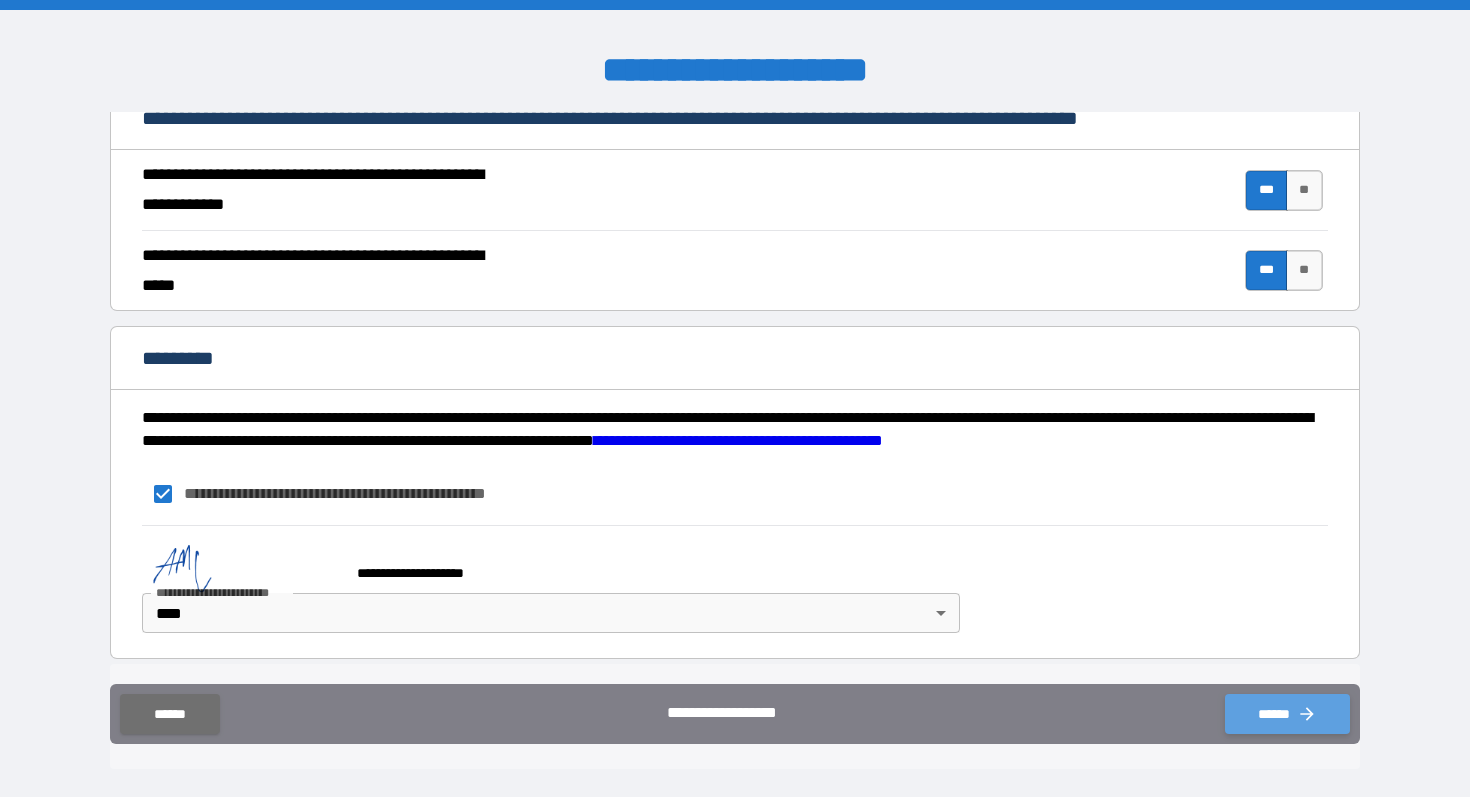 click on "******" at bounding box center (1287, 714) 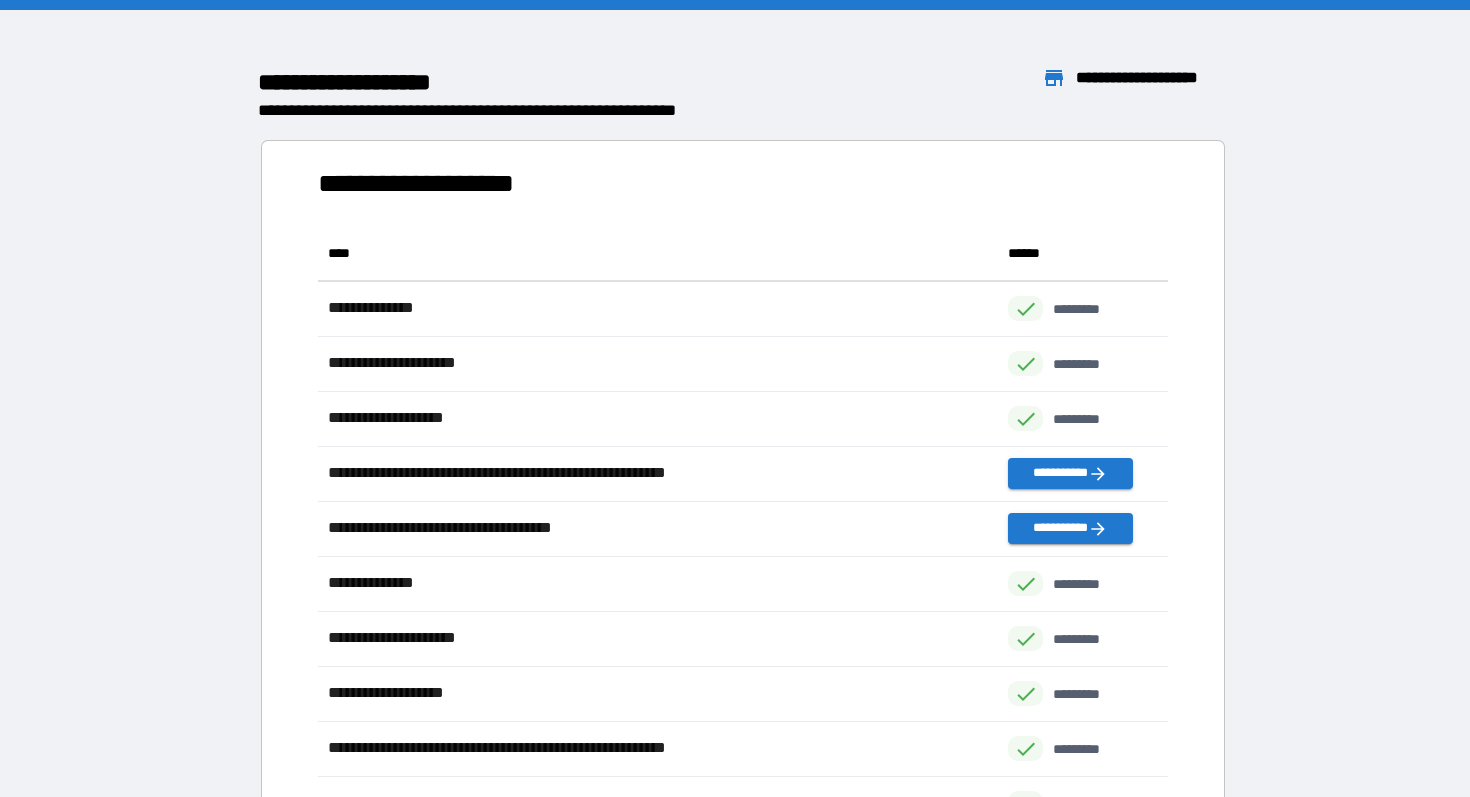 scroll, scrollTop: 1, scrollLeft: 1, axis: both 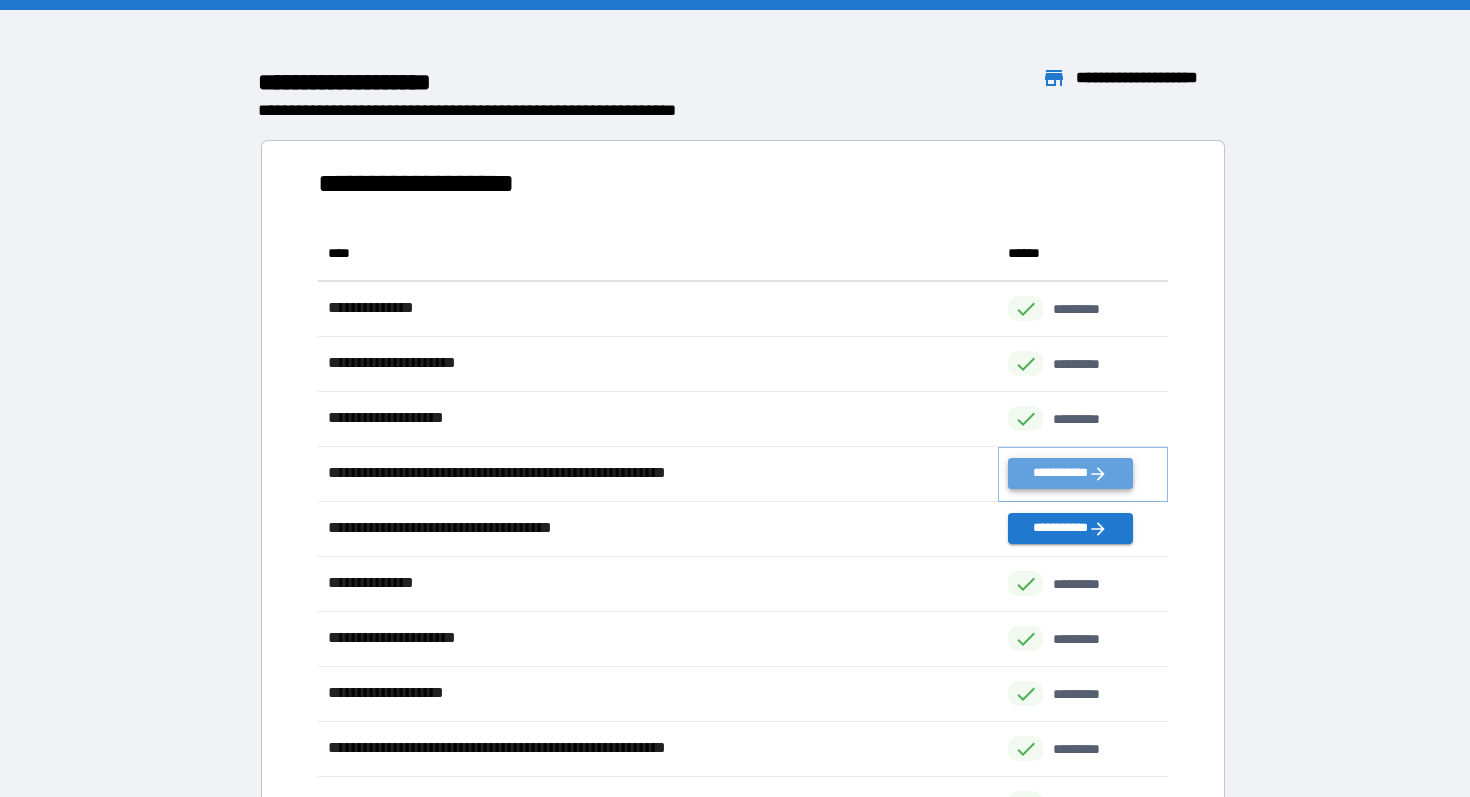 click on "**********" at bounding box center (1070, 473) 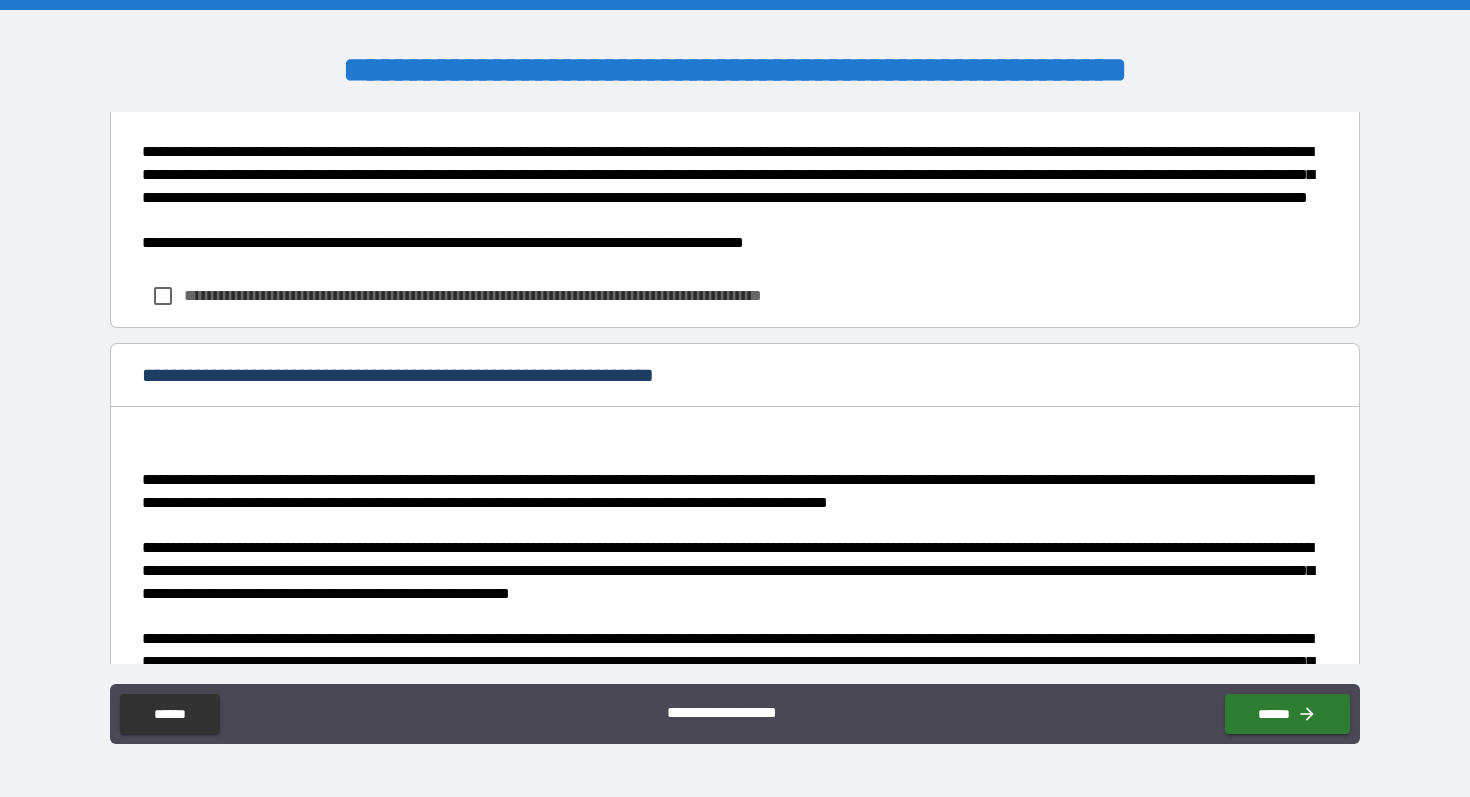scroll, scrollTop: 521, scrollLeft: 0, axis: vertical 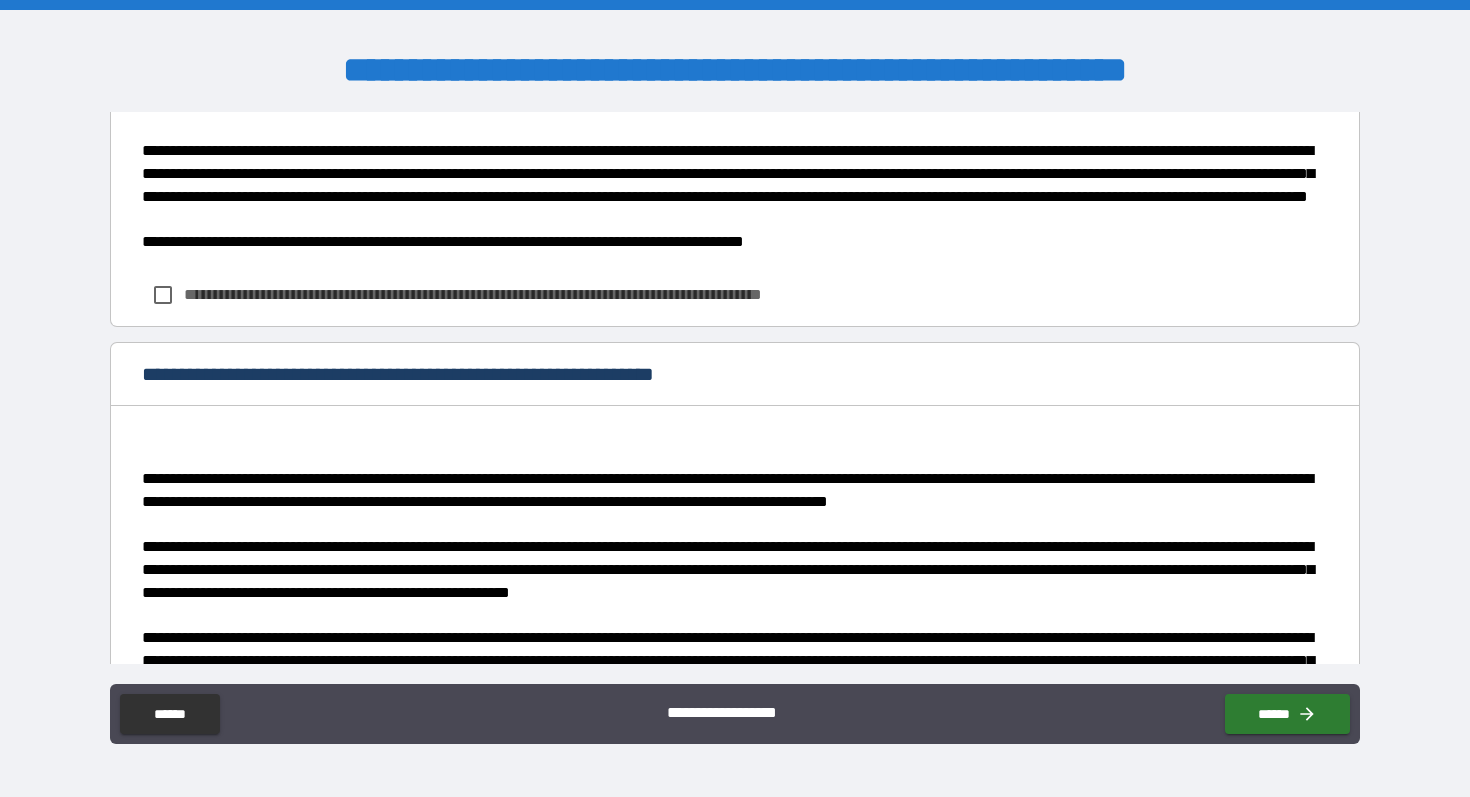 click on "**********" at bounding box center [542, 294] 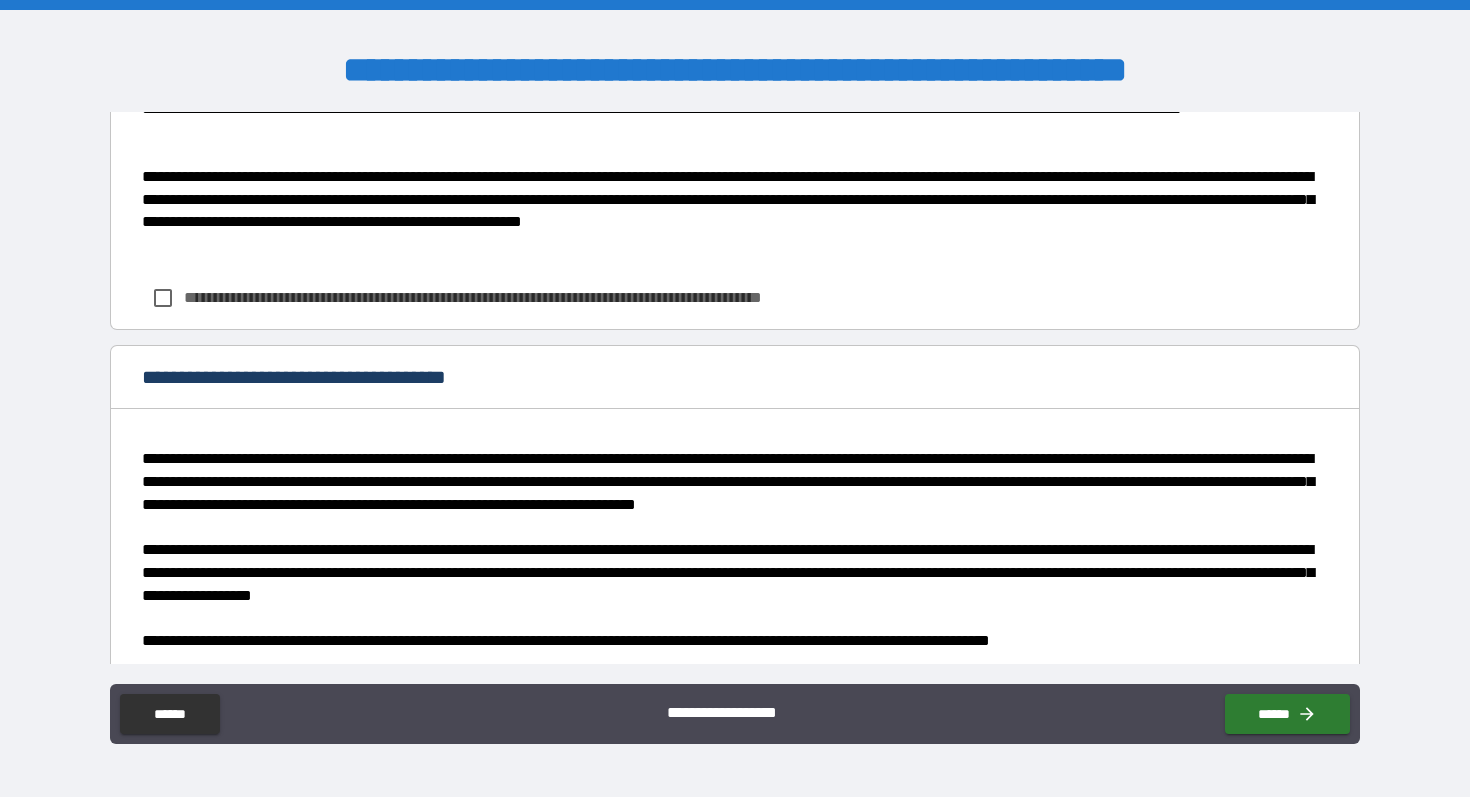 scroll, scrollTop: 1095, scrollLeft: 0, axis: vertical 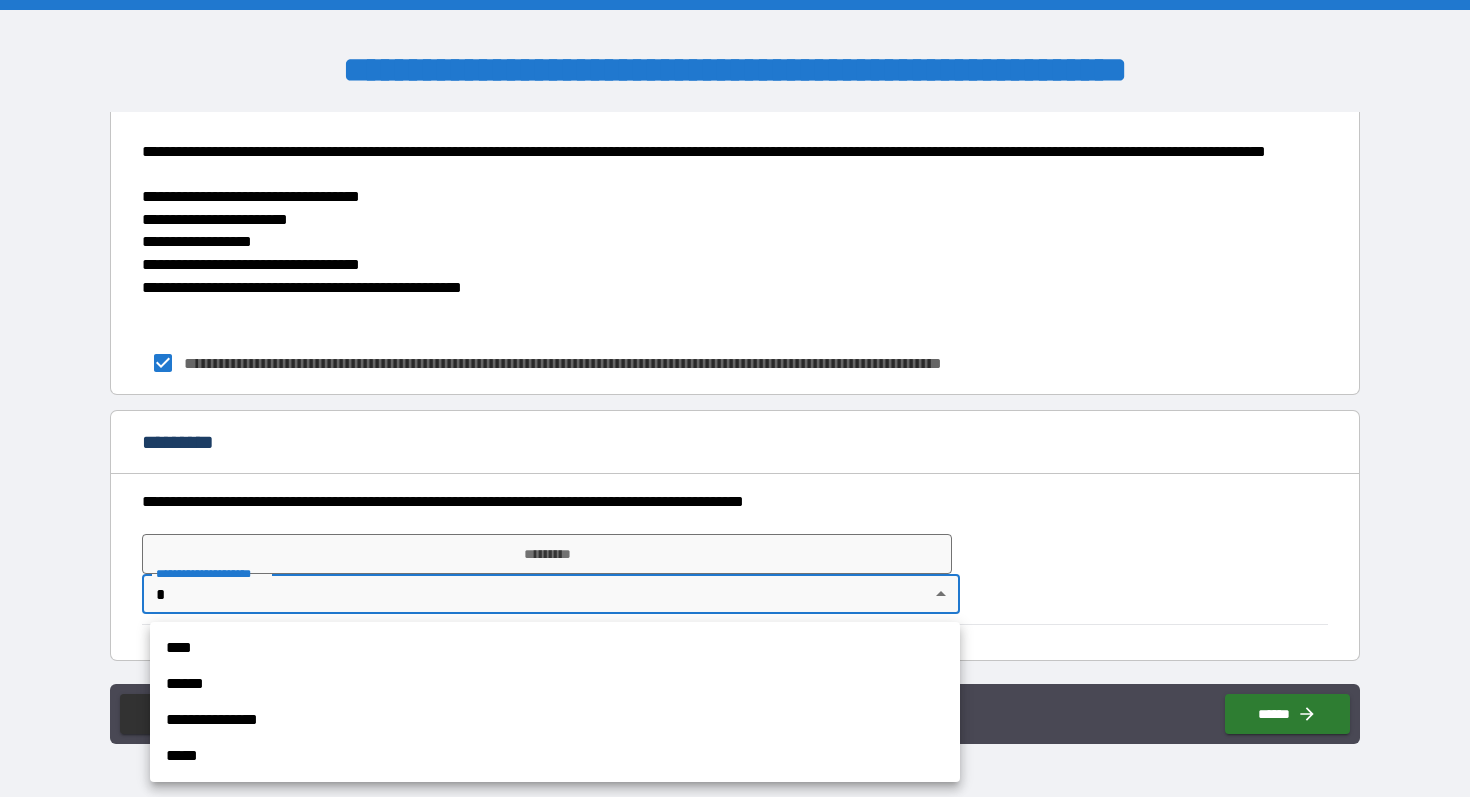 click on "**********" at bounding box center (735, 398) 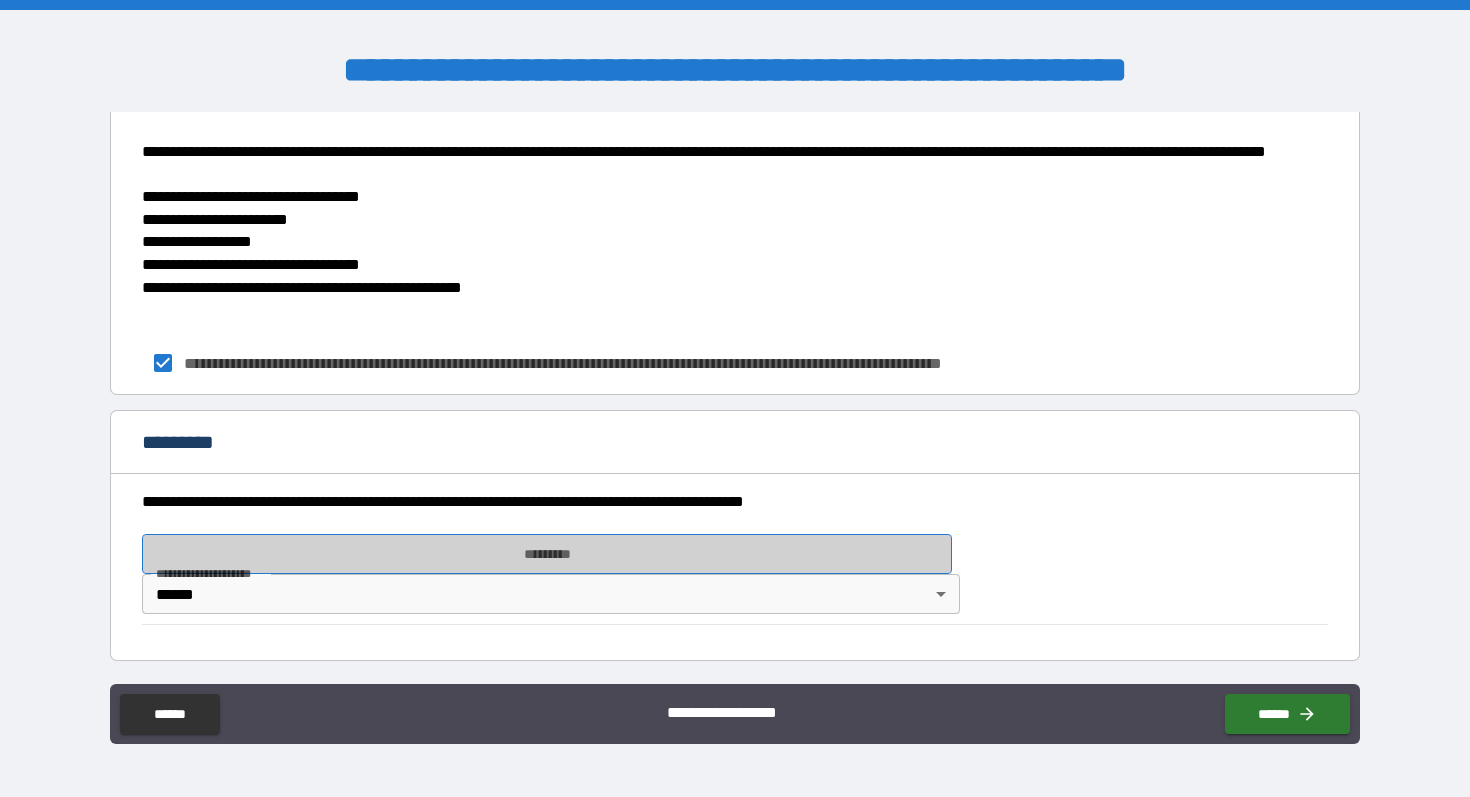 click on "*********" at bounding box center [547, 554] 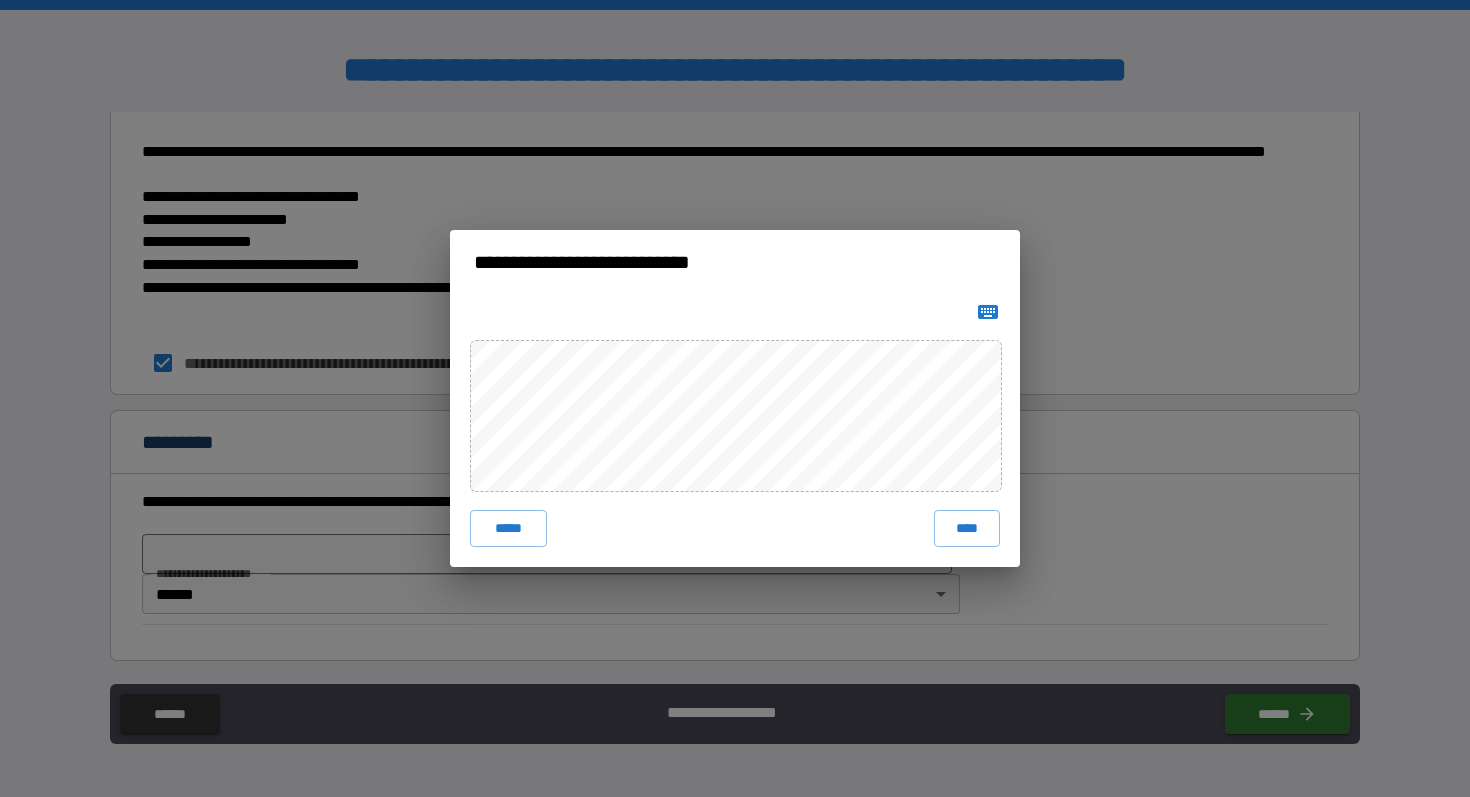 click on "**********" at bounding box center (735, 398) 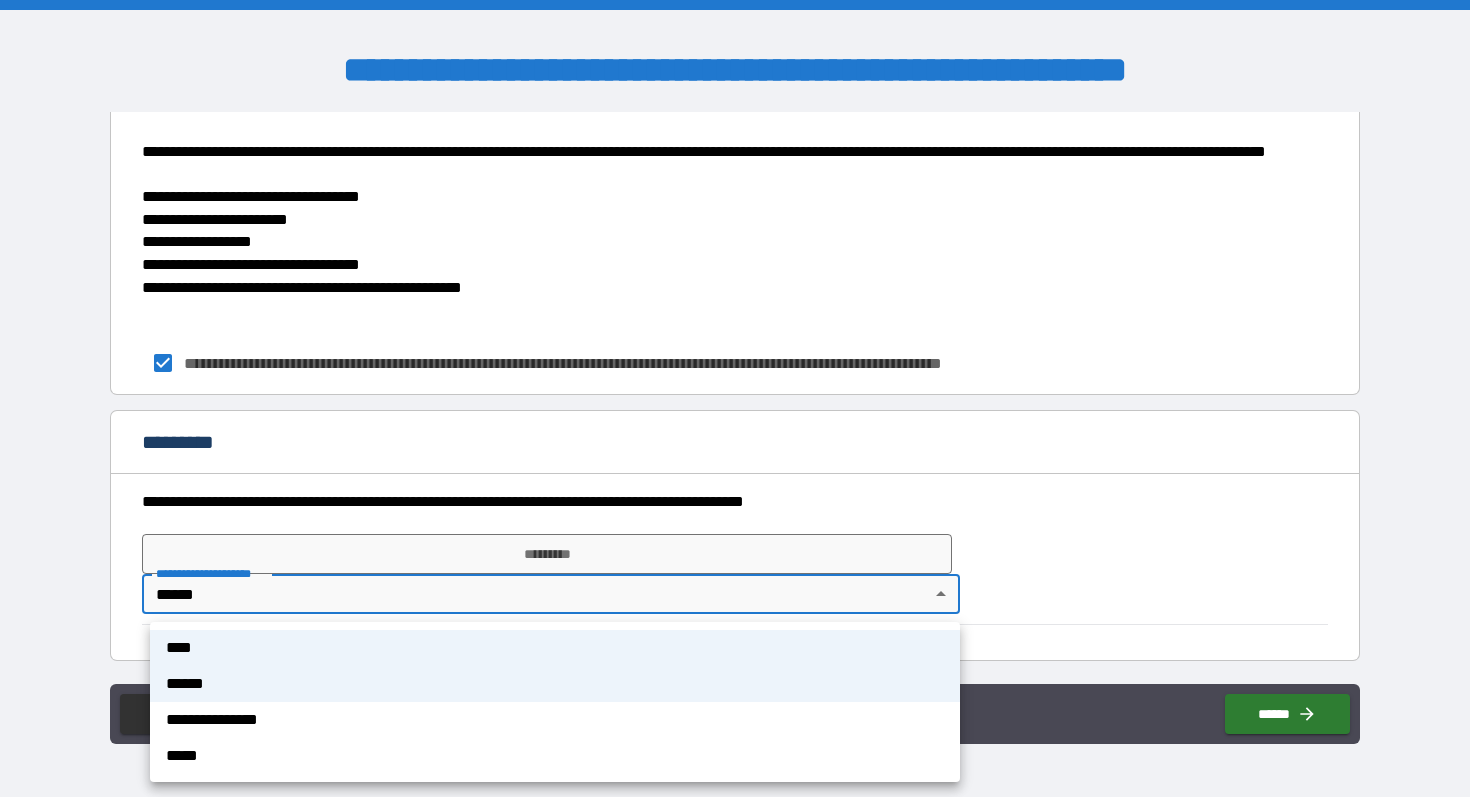 click on "**********" at bounding box center [735, 398] 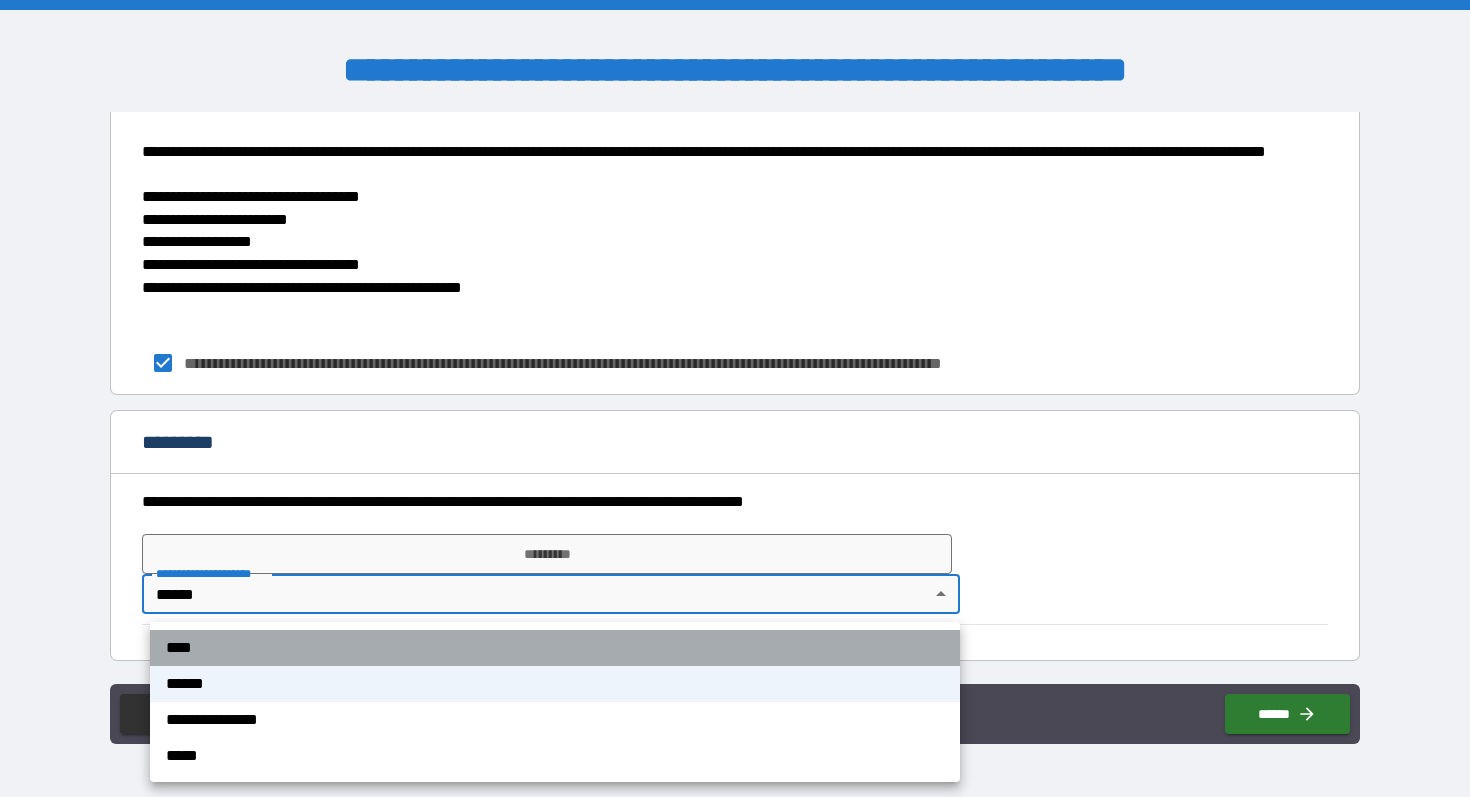 click on "****" at bounding box center [555, 648] 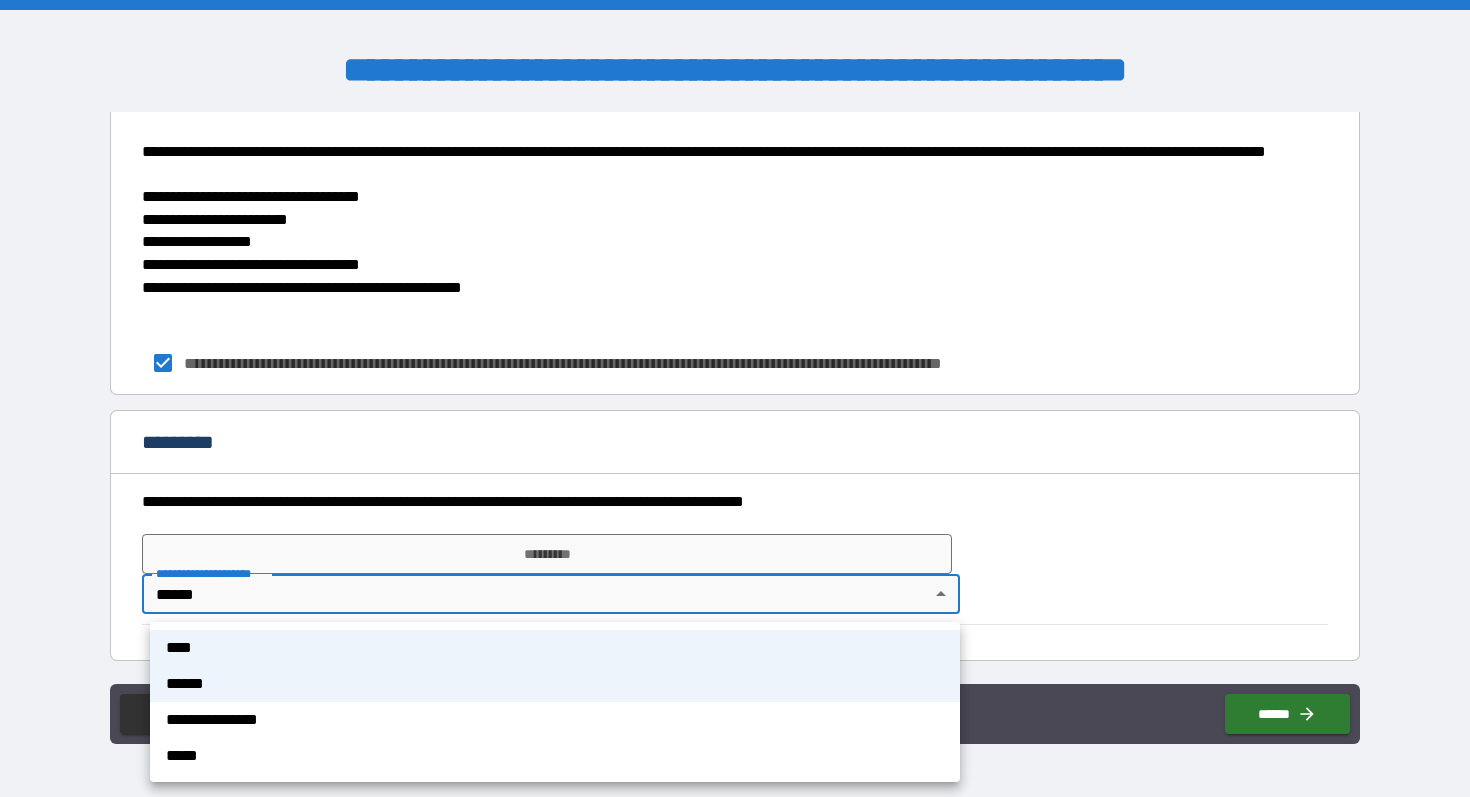 click on "**********" at bounding box center [735, 398] 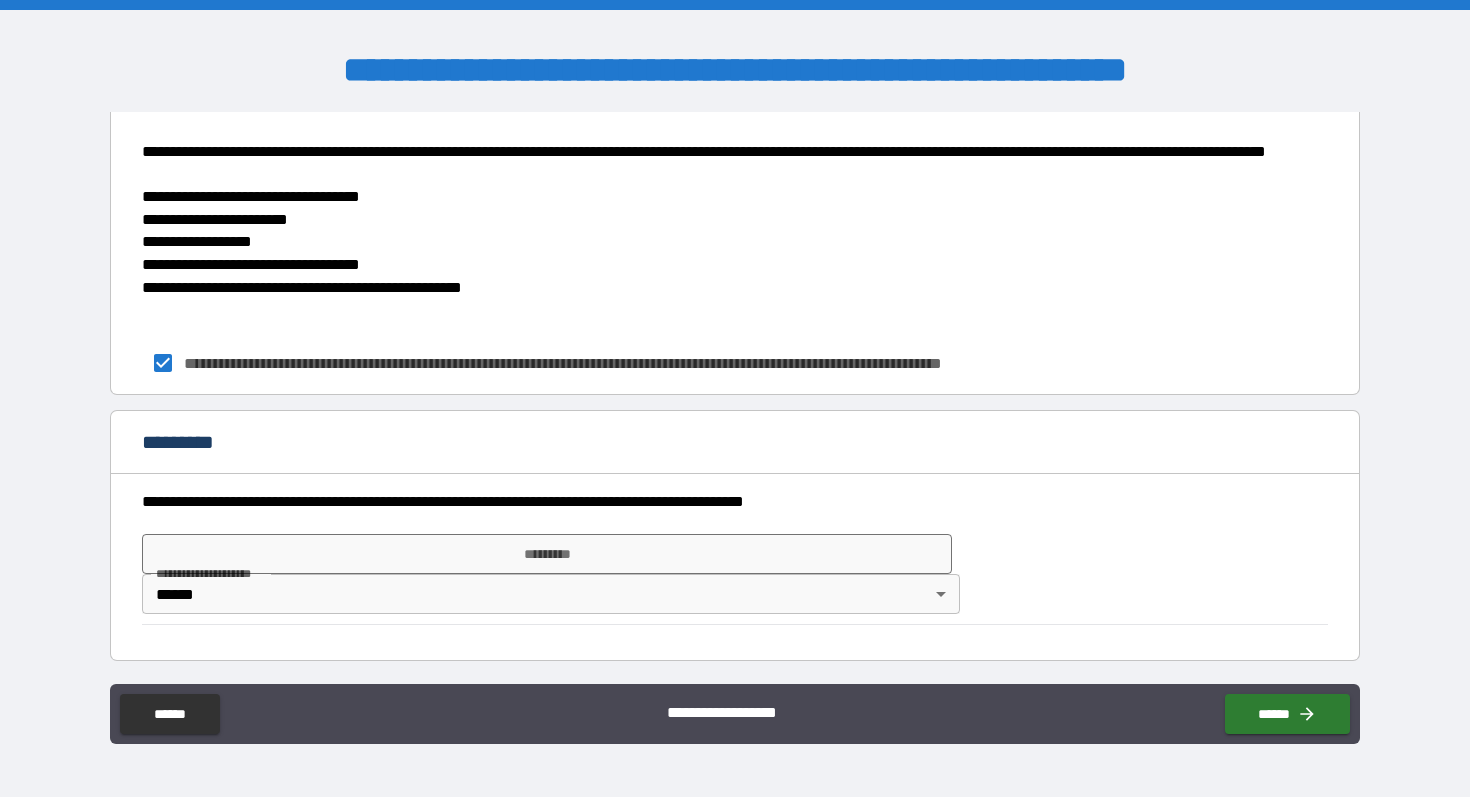 click on "**********" at bounding box center [735, 398] 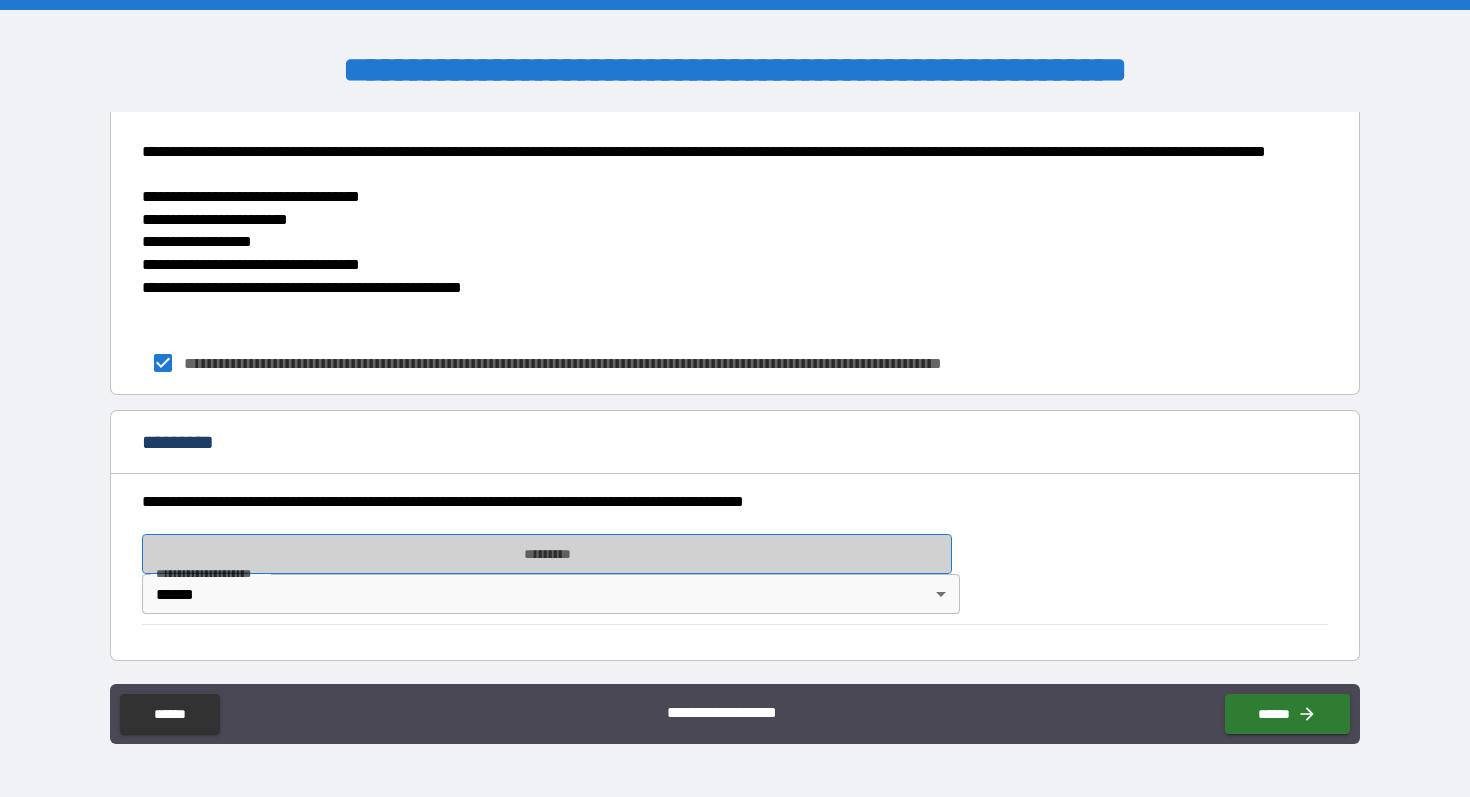 click on "*********" at bounding box center (547, 554) 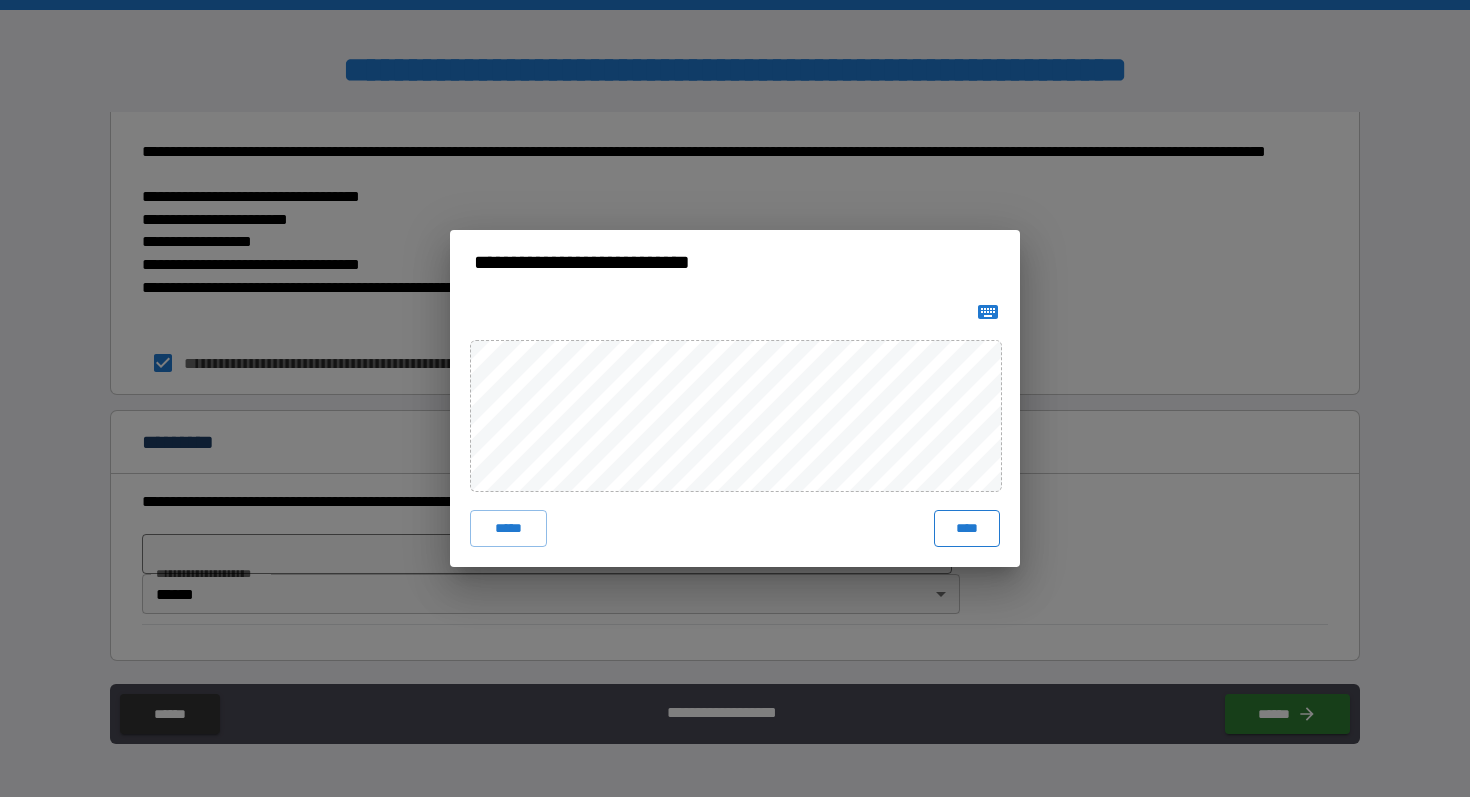 click on "****" at bounding box center (967, 528) 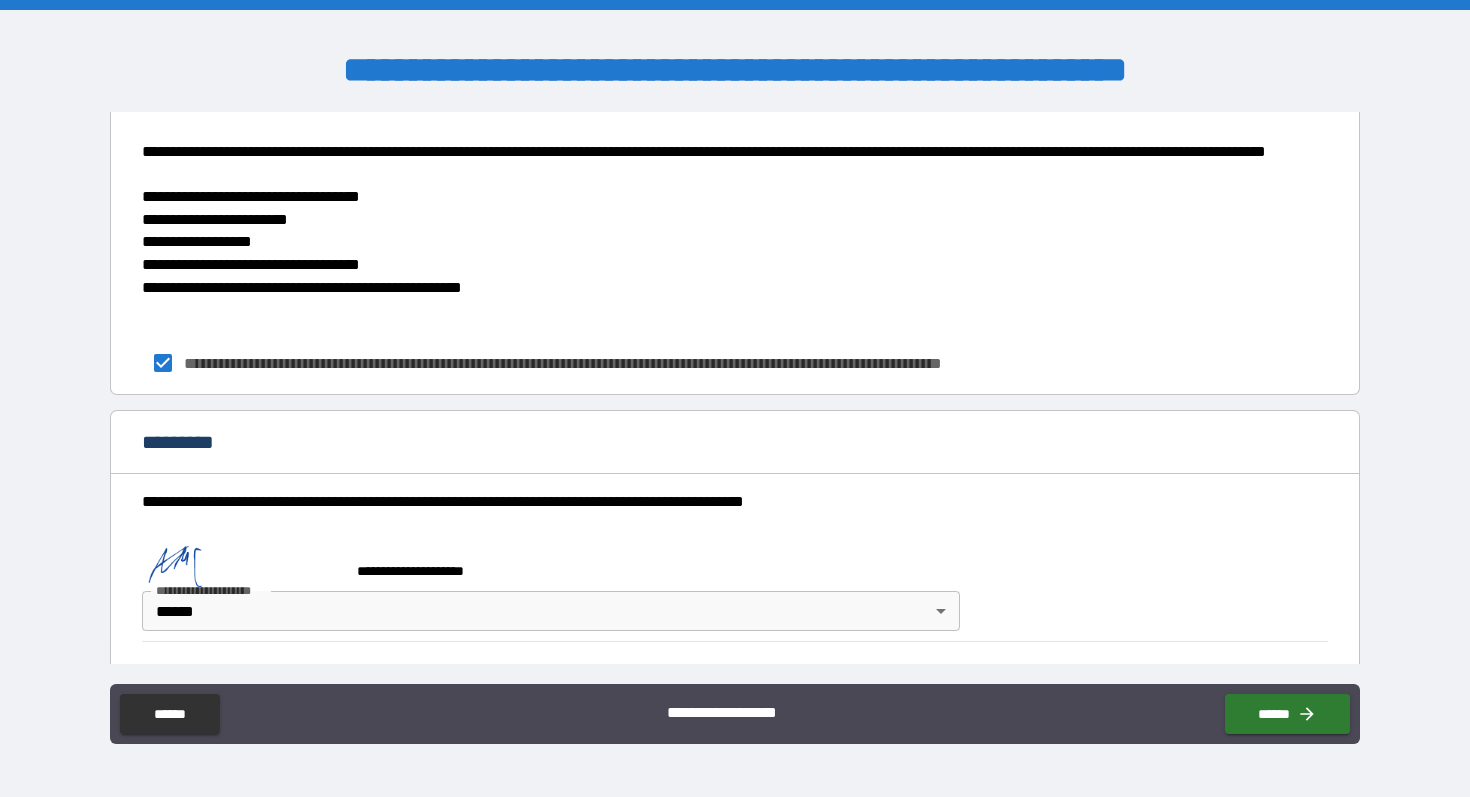 click on "**********" at bounding box center [735, 398] 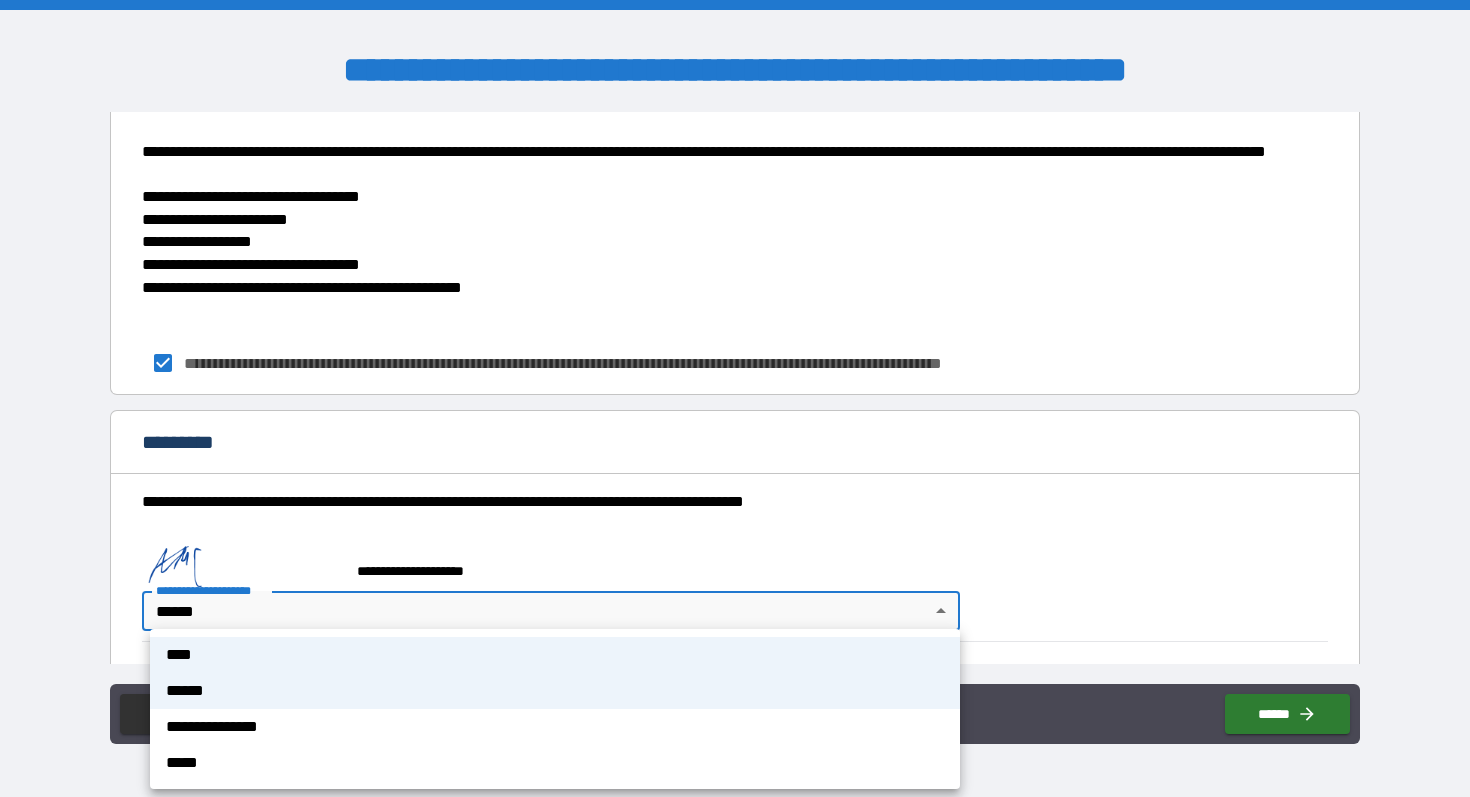 click on "****" at bounding box center [555, 655] 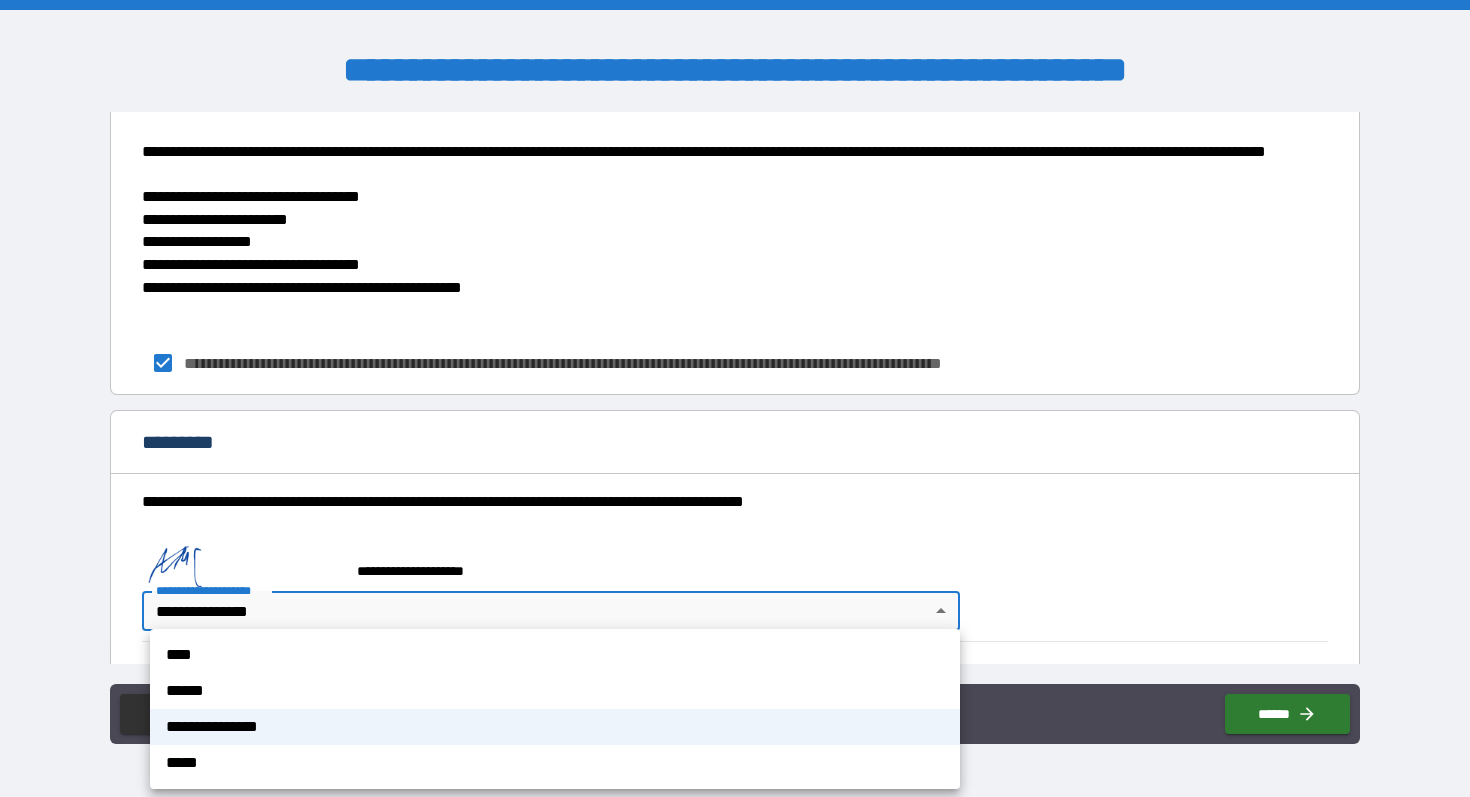 click on "**********" at bounding box center [735, 398] 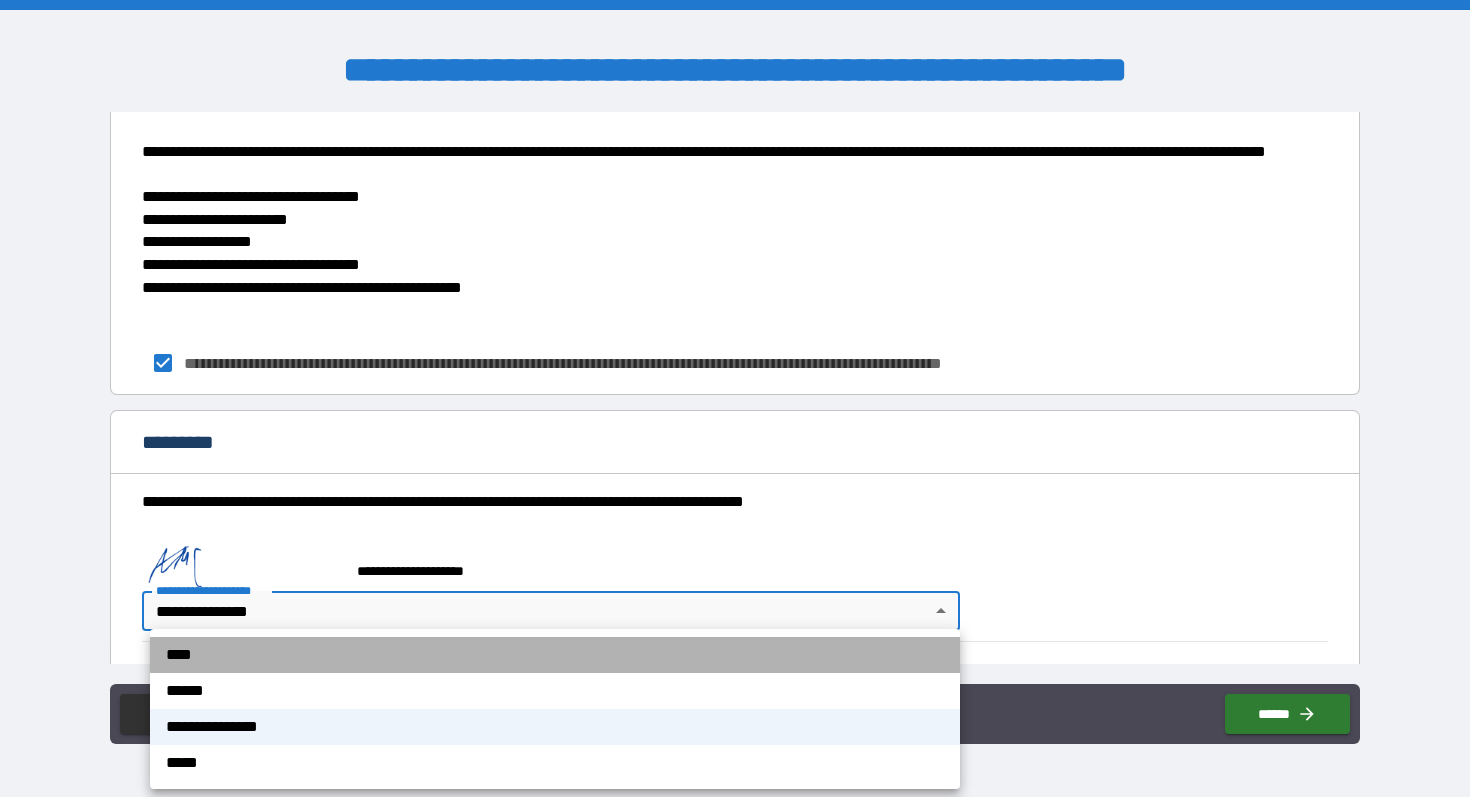 click on "****" at bounding box center (555, 655) 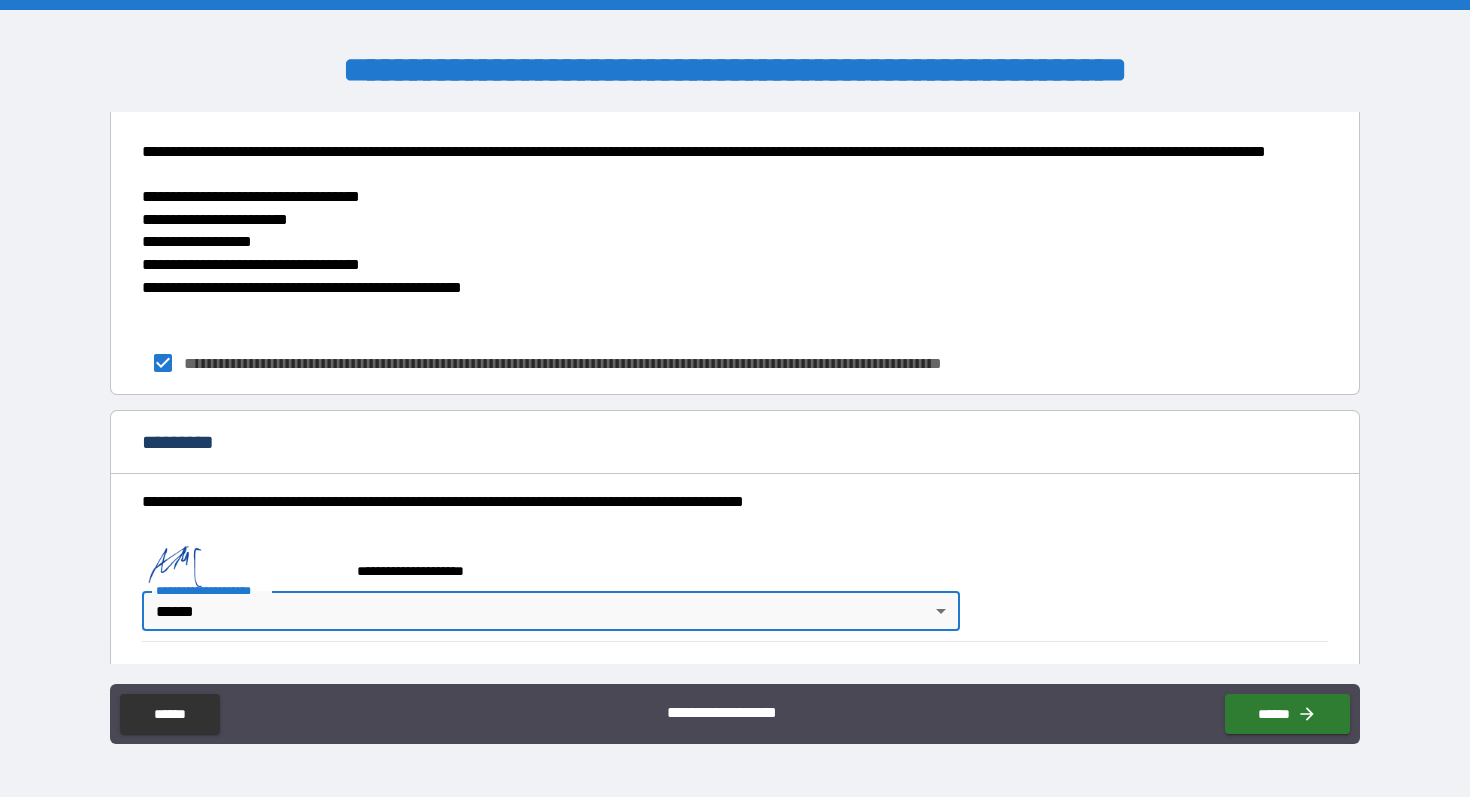 click on "**********" at bounding box center [735, 398] 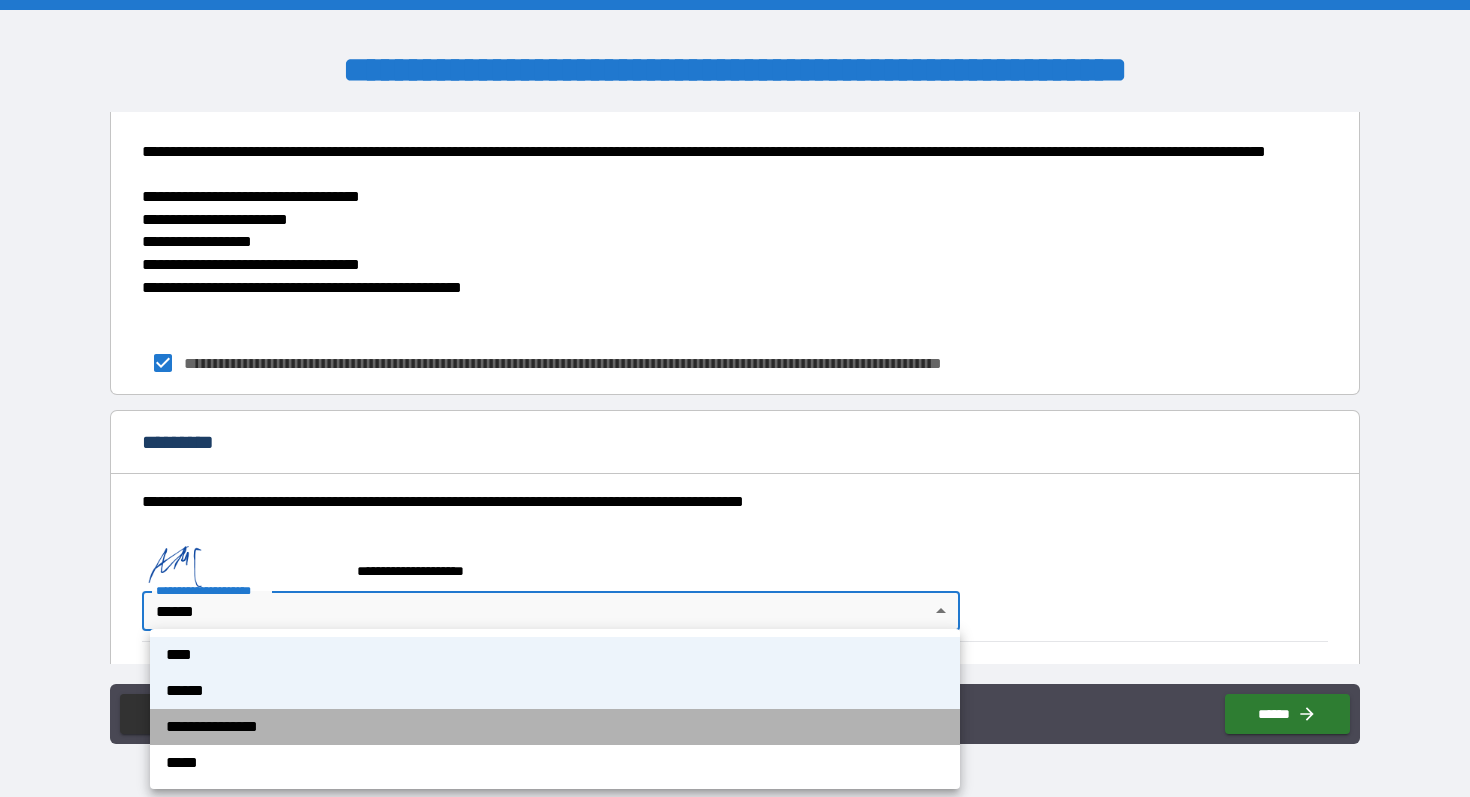click on "**********" at bounding box center (555, 727) 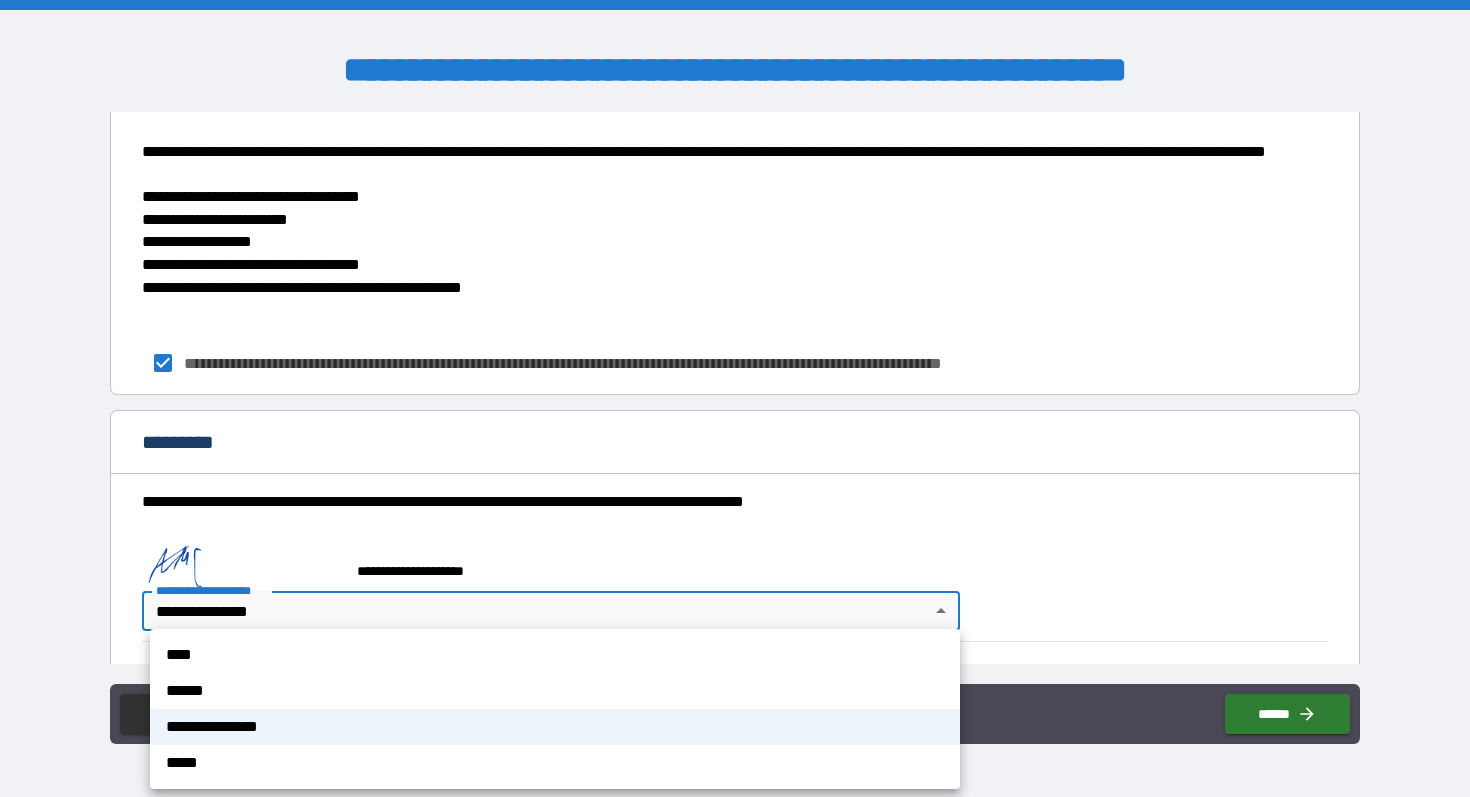 click on "**********" at bounding box center [735, 398] 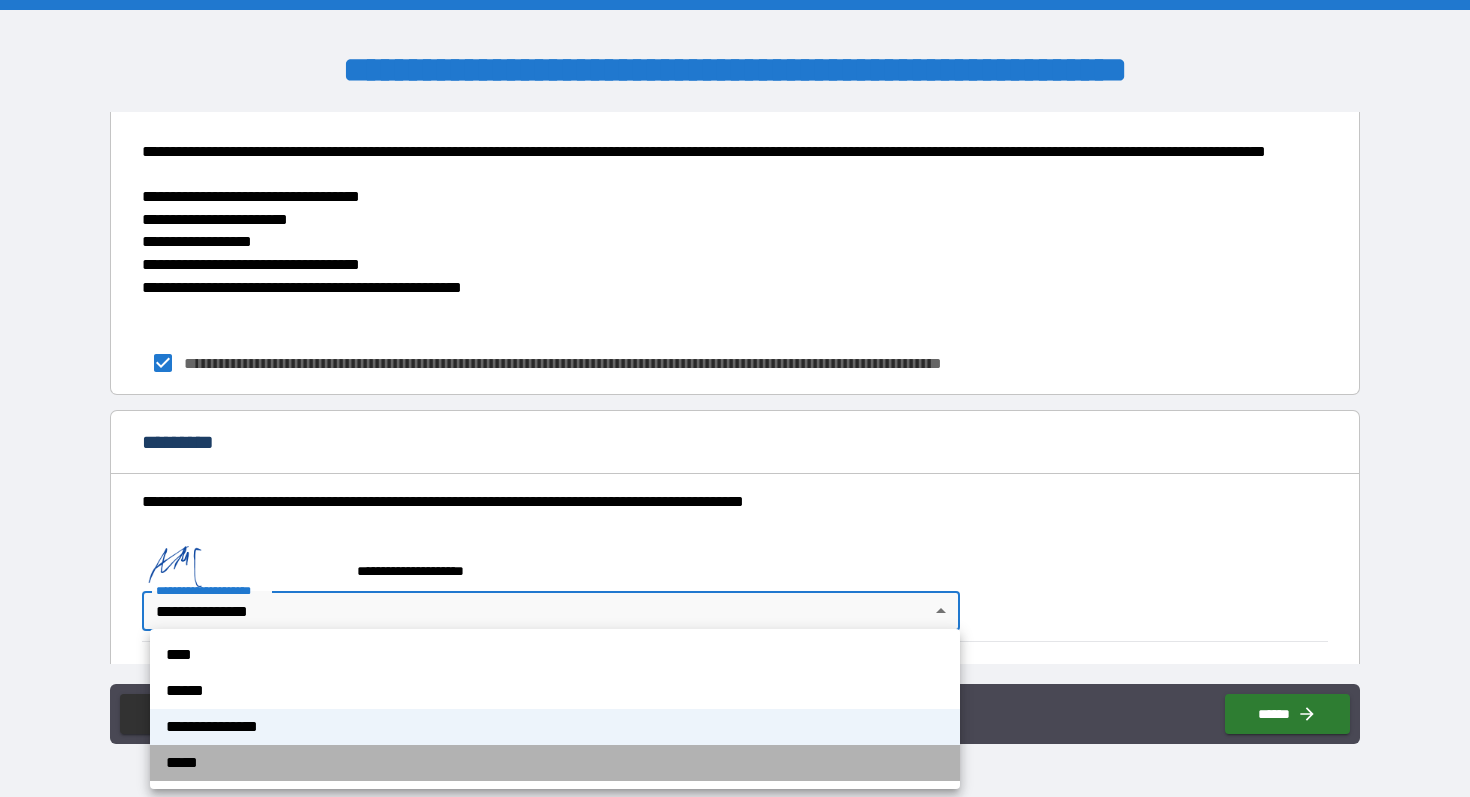 click on "*****" at bounding box center [555, 763] 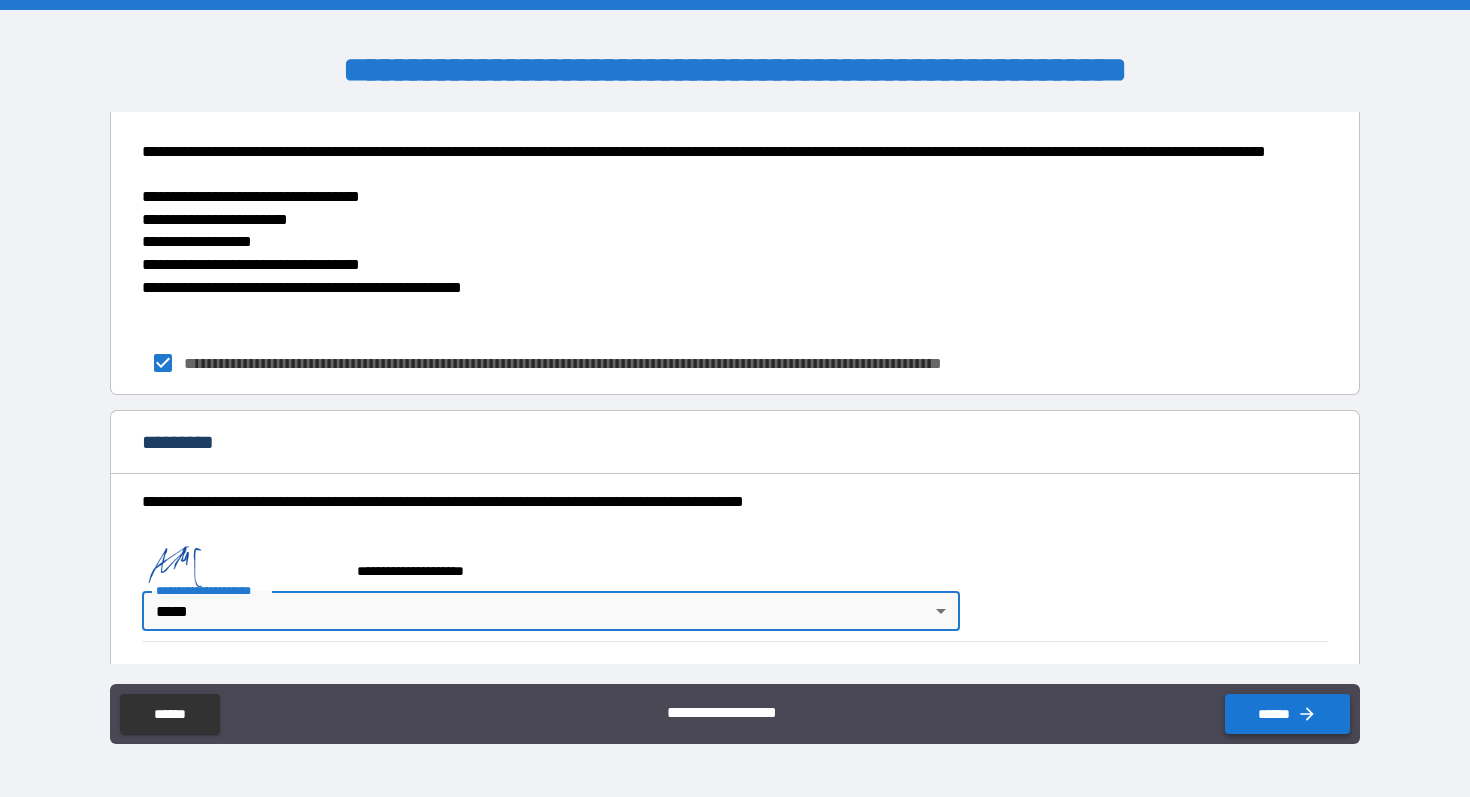click on "******" at bounding box center [1287, 714] 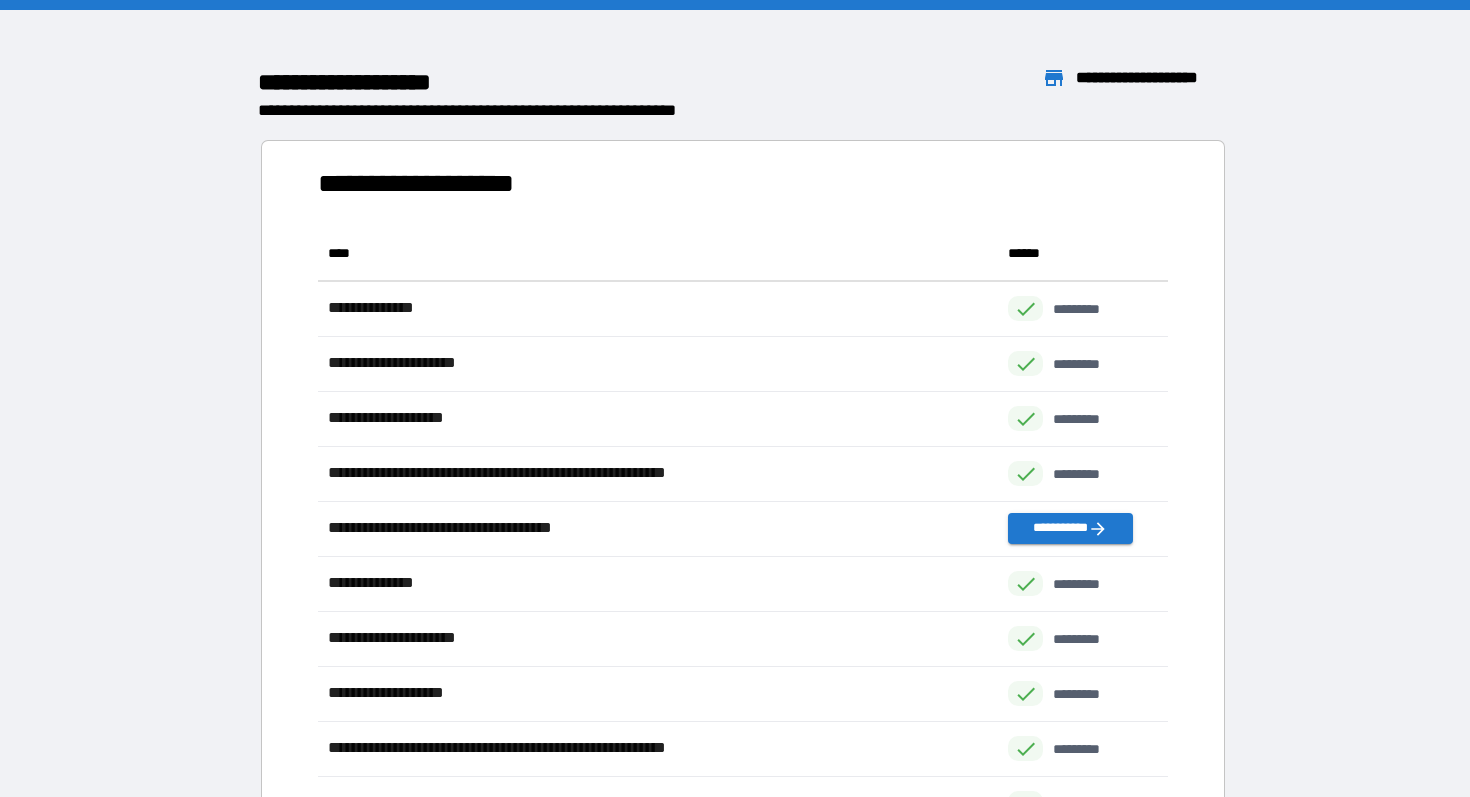 scroll, scrollTop: 1, scrollLeft: 1, axis: both 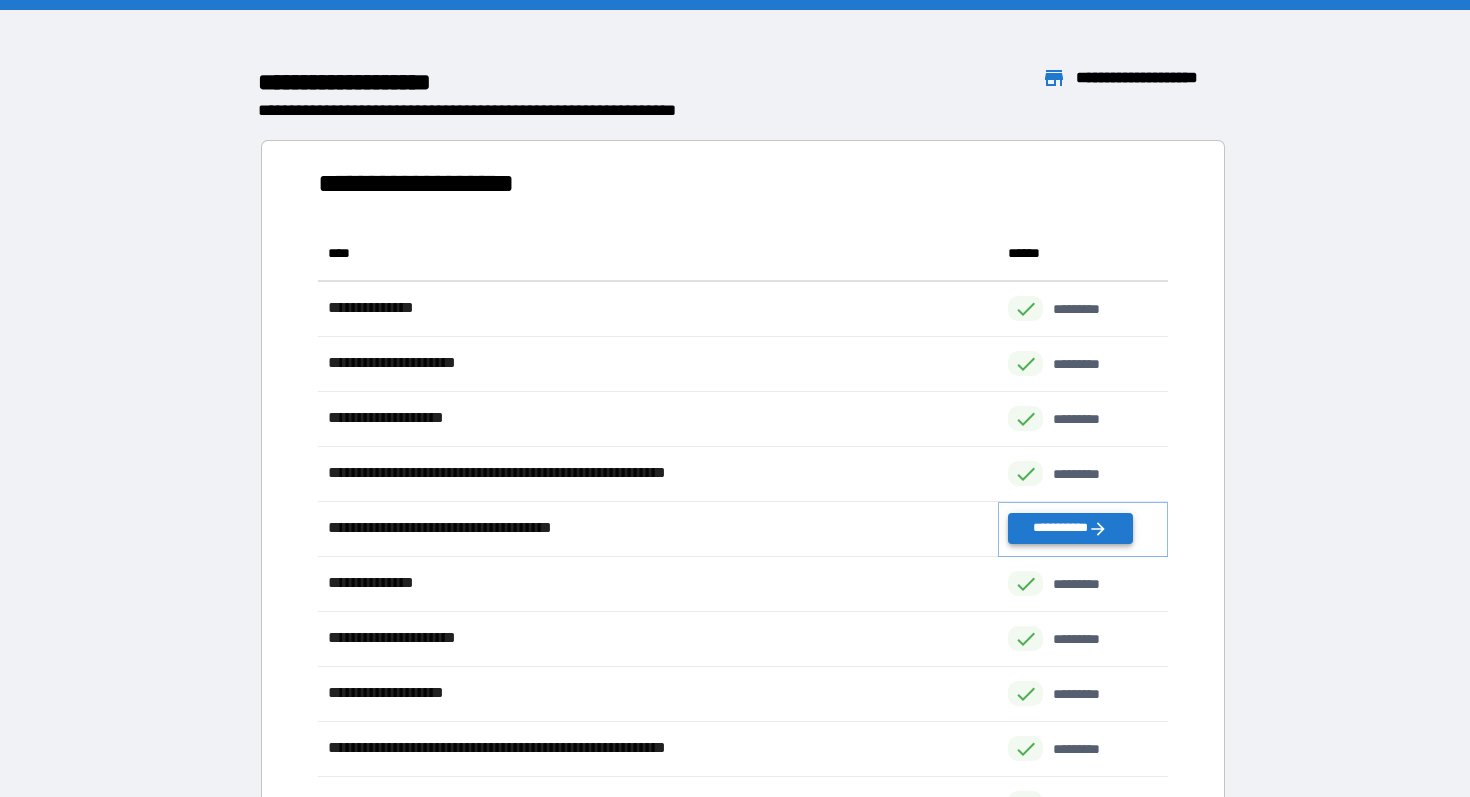click on "**********" at bounding box center [1070, 528] 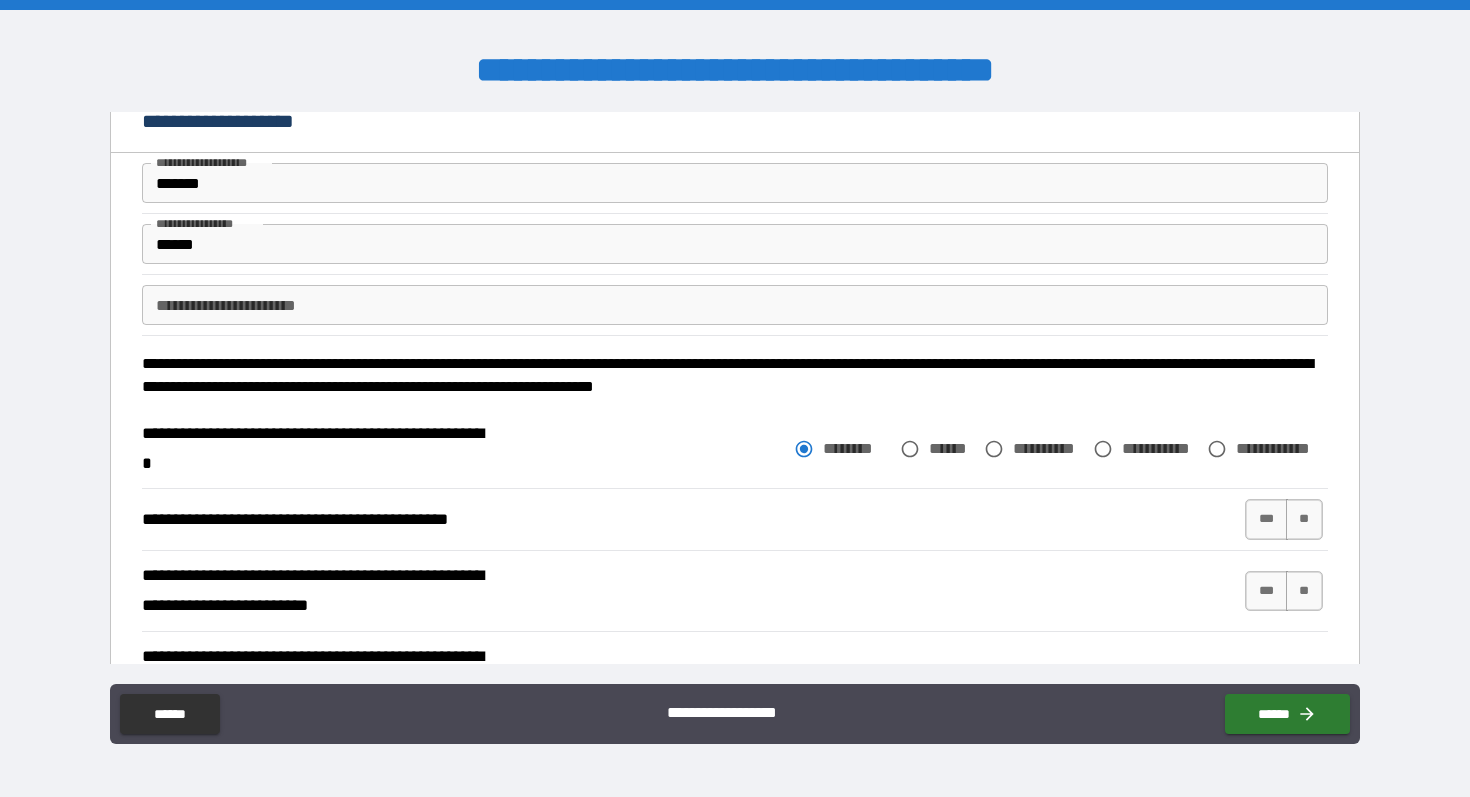 scroll, scrollTop: 121, scrollLeft: 0, axis: vertical 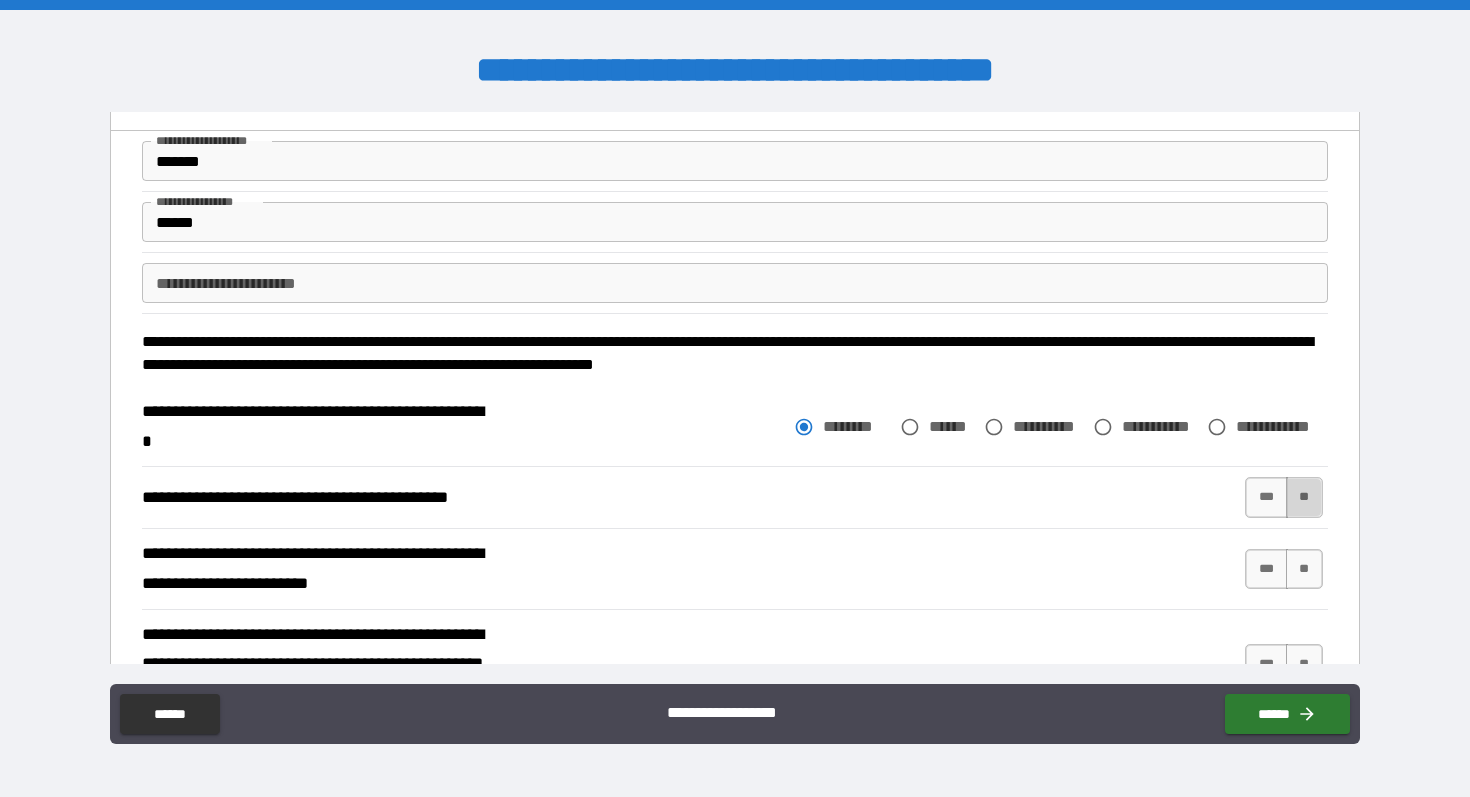 click on "**" at bounding box center (1304, 497) 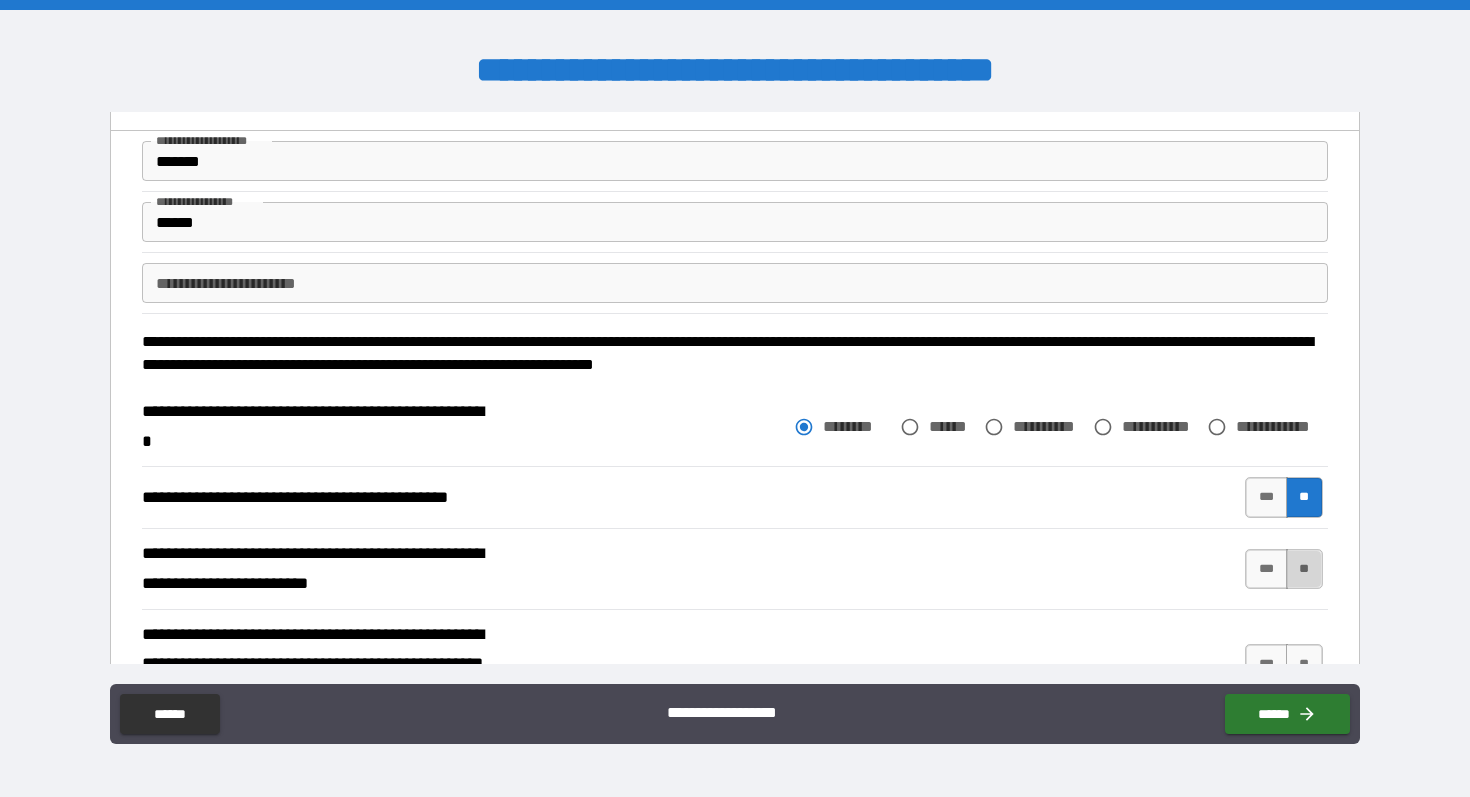 click on "**" at bounding box center [1304, 569] 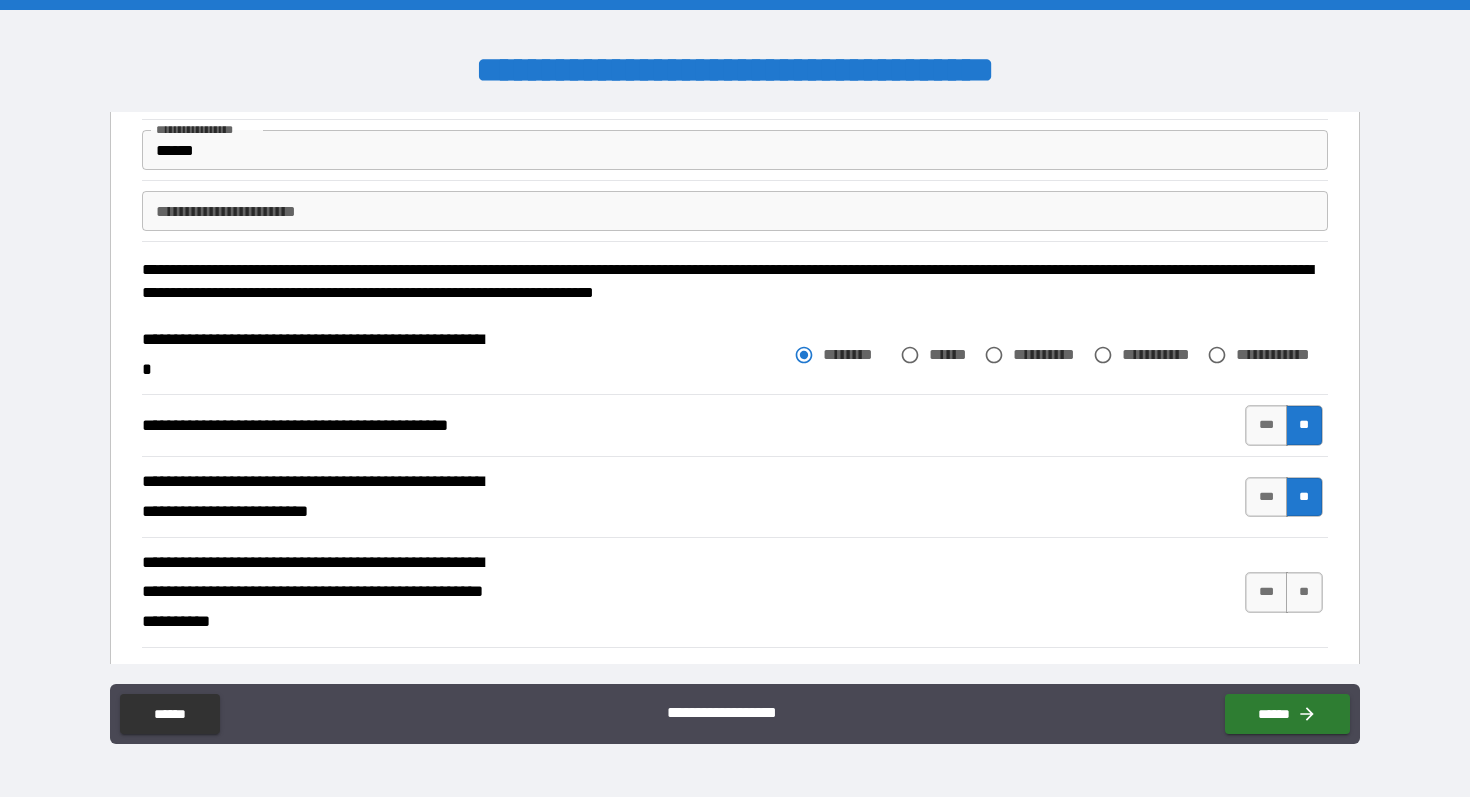 scroll, scrollTop: 194, scrollLeft: 0, axis: vertical 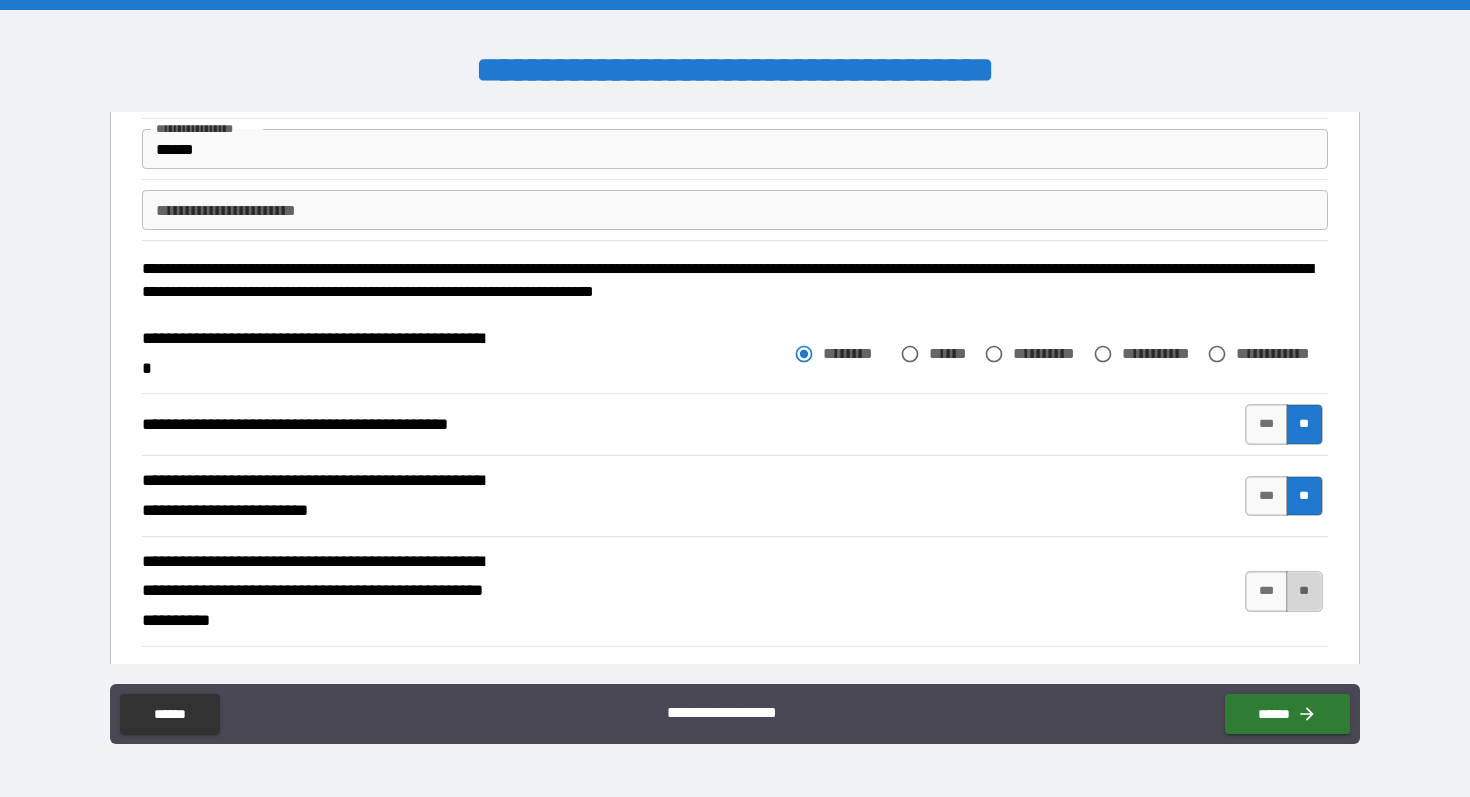 click on "**" at bounding box center (1304, 591) 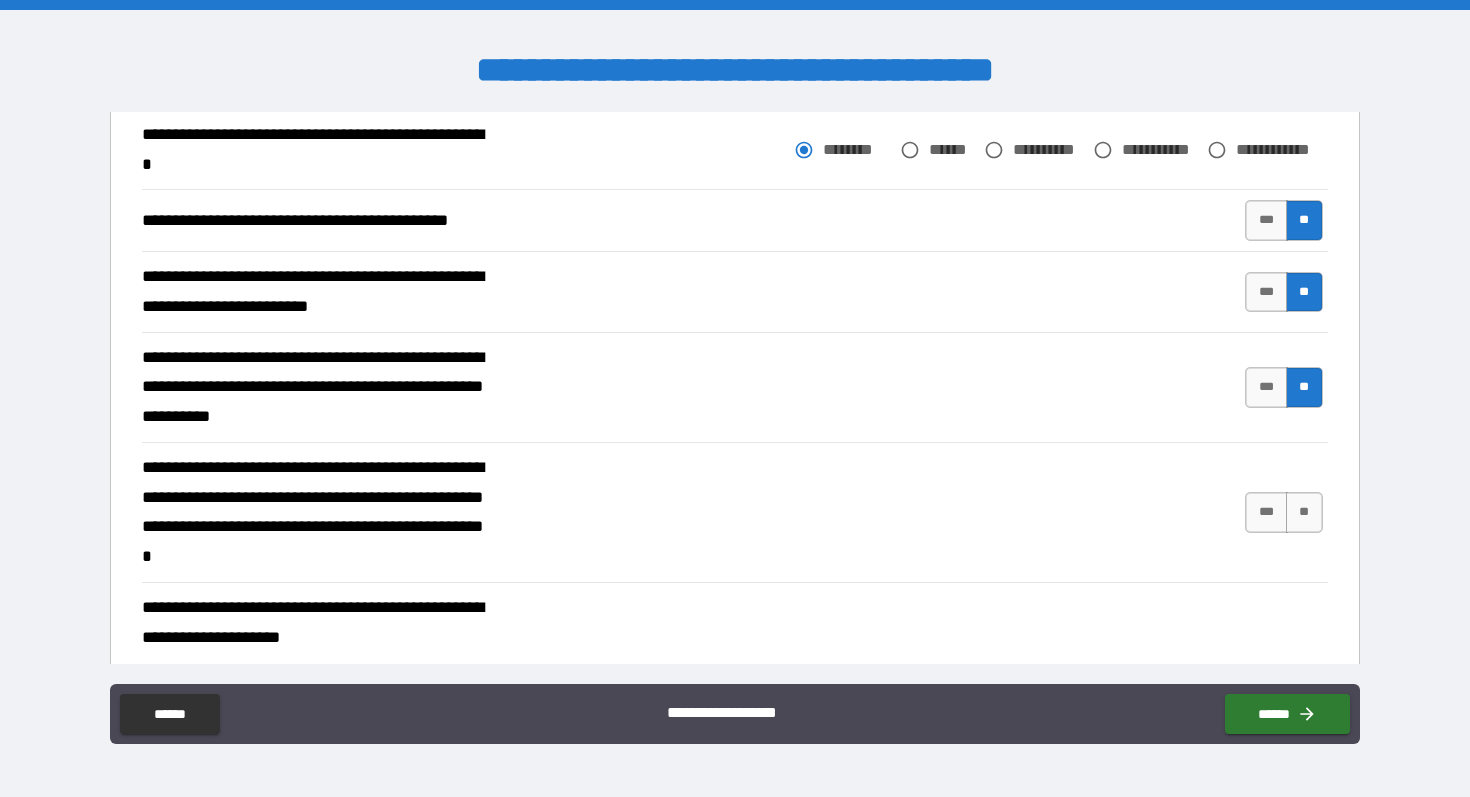 scroll, scrollTop: 396, scrollLeft: 0, axis: vertical 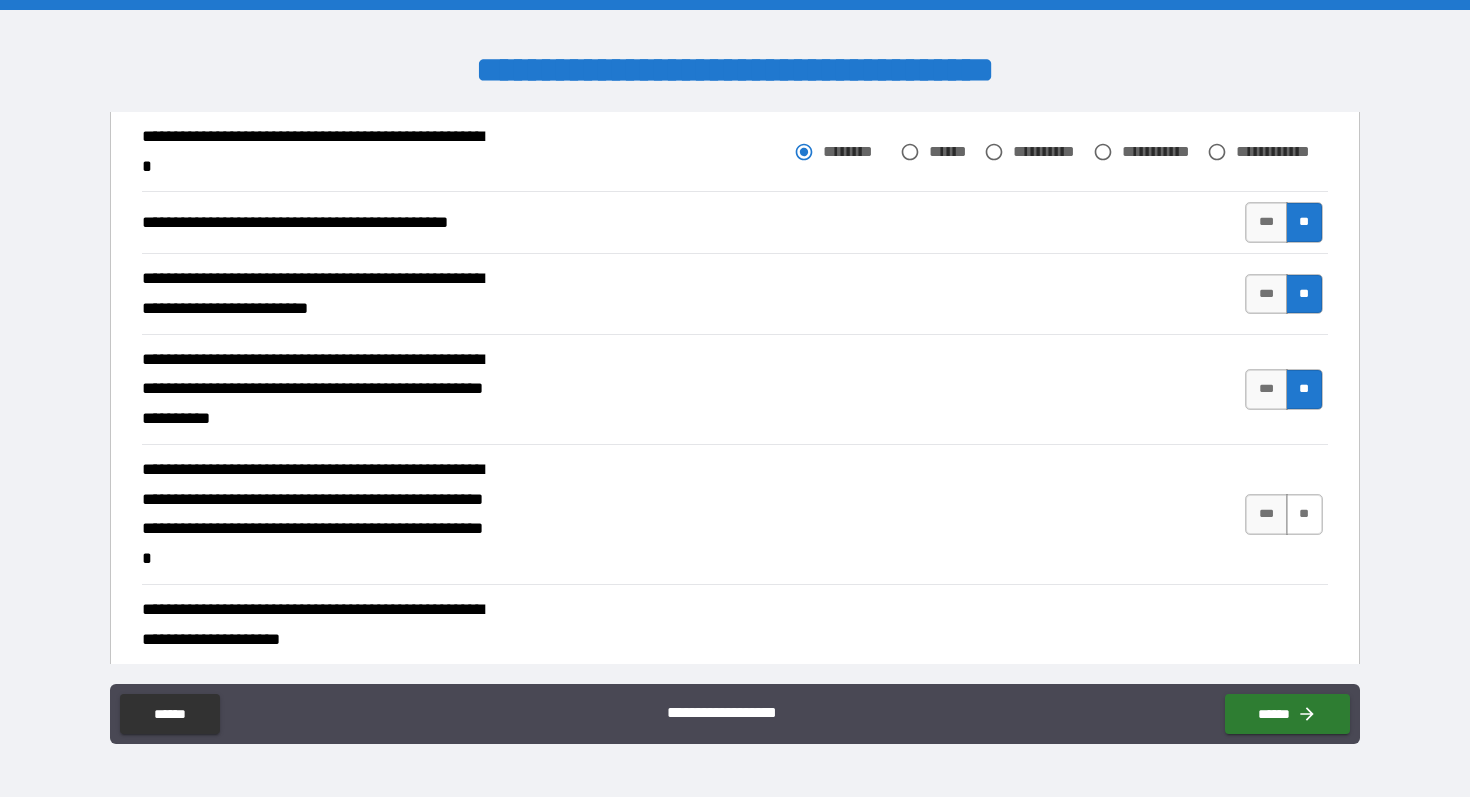 click on "**" at bounding box center (1304, 514) 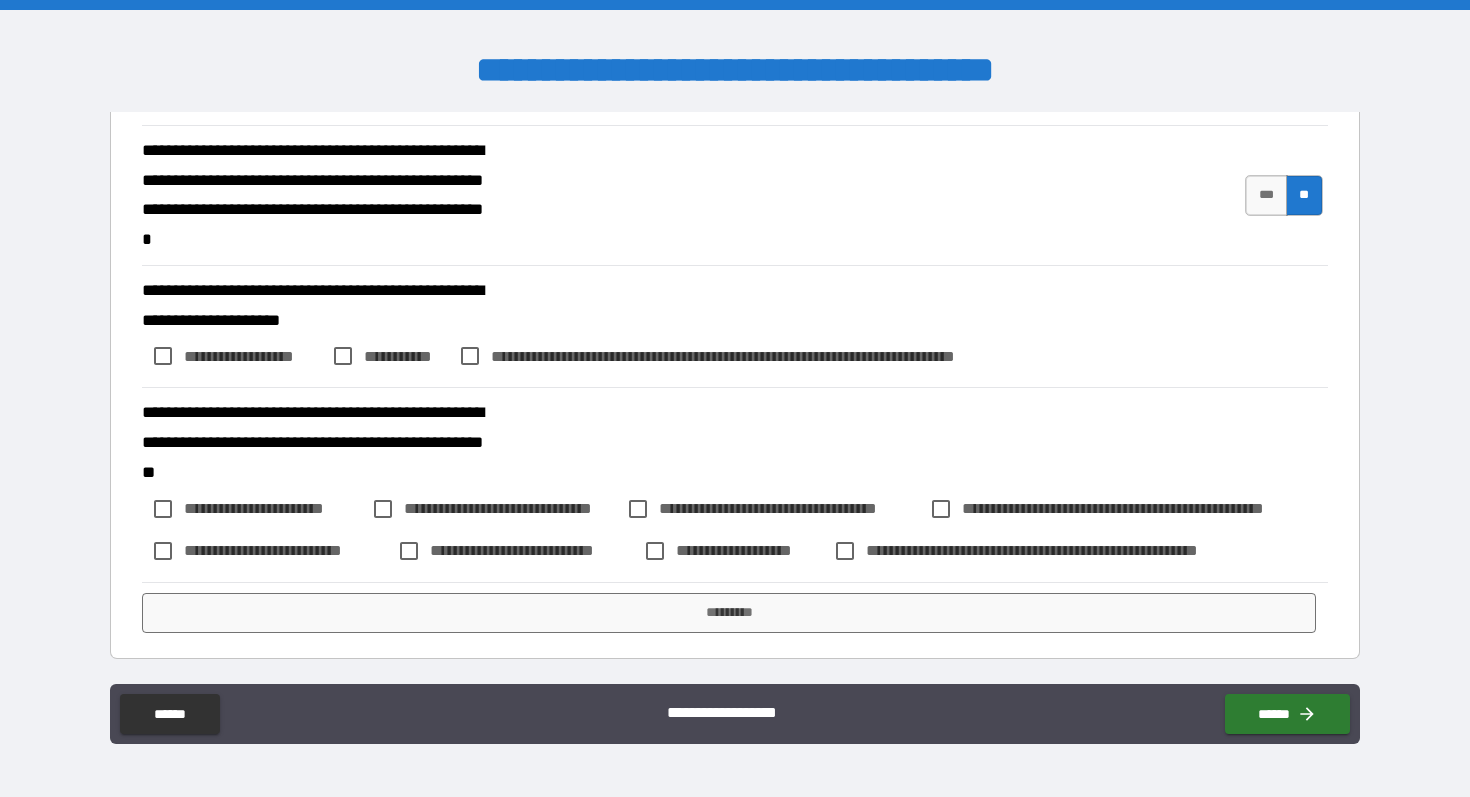 scroll, scrollTop: 757, scrollLeft: 0, axis: vertical 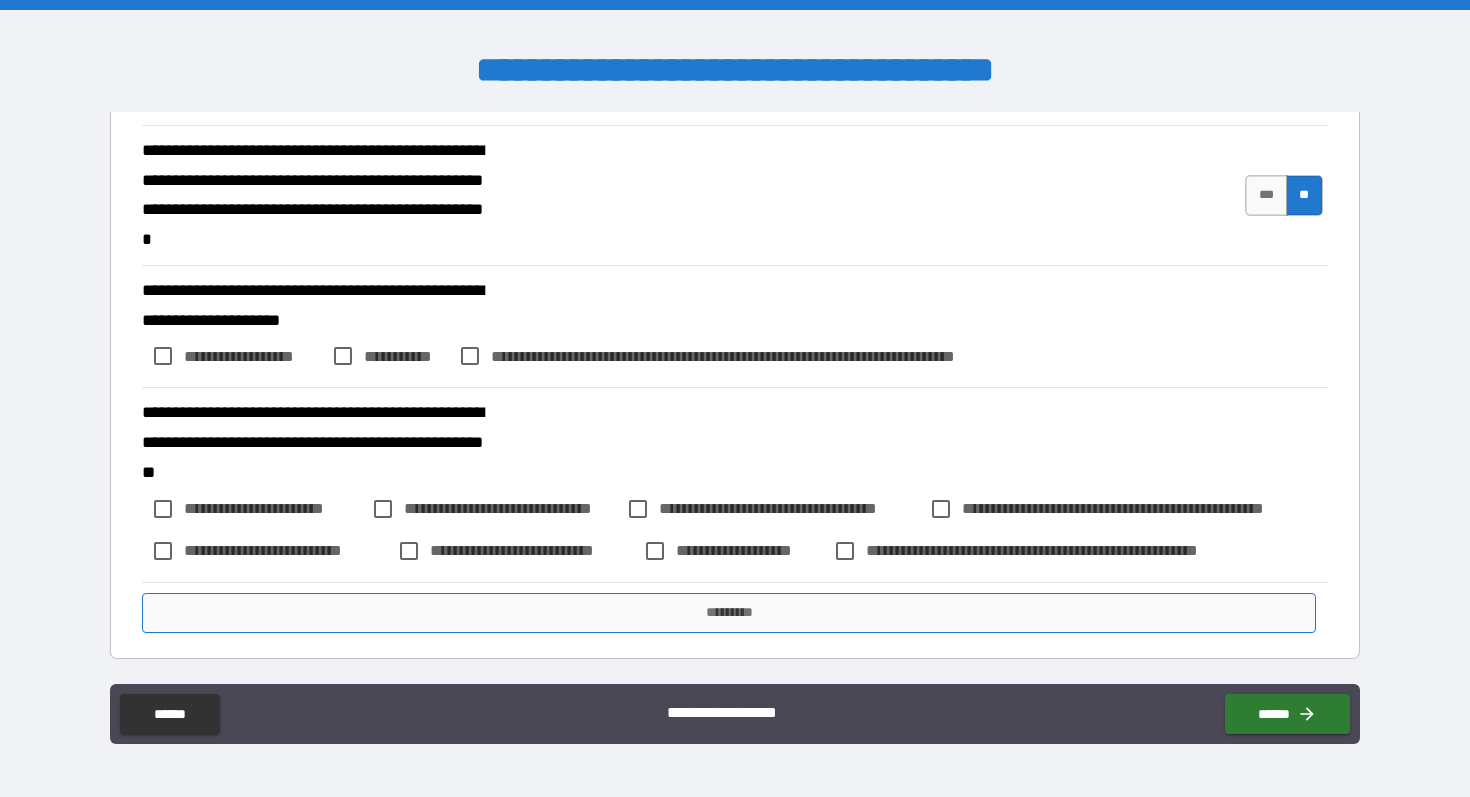 click on "*********" at bounding box center [728, 613] 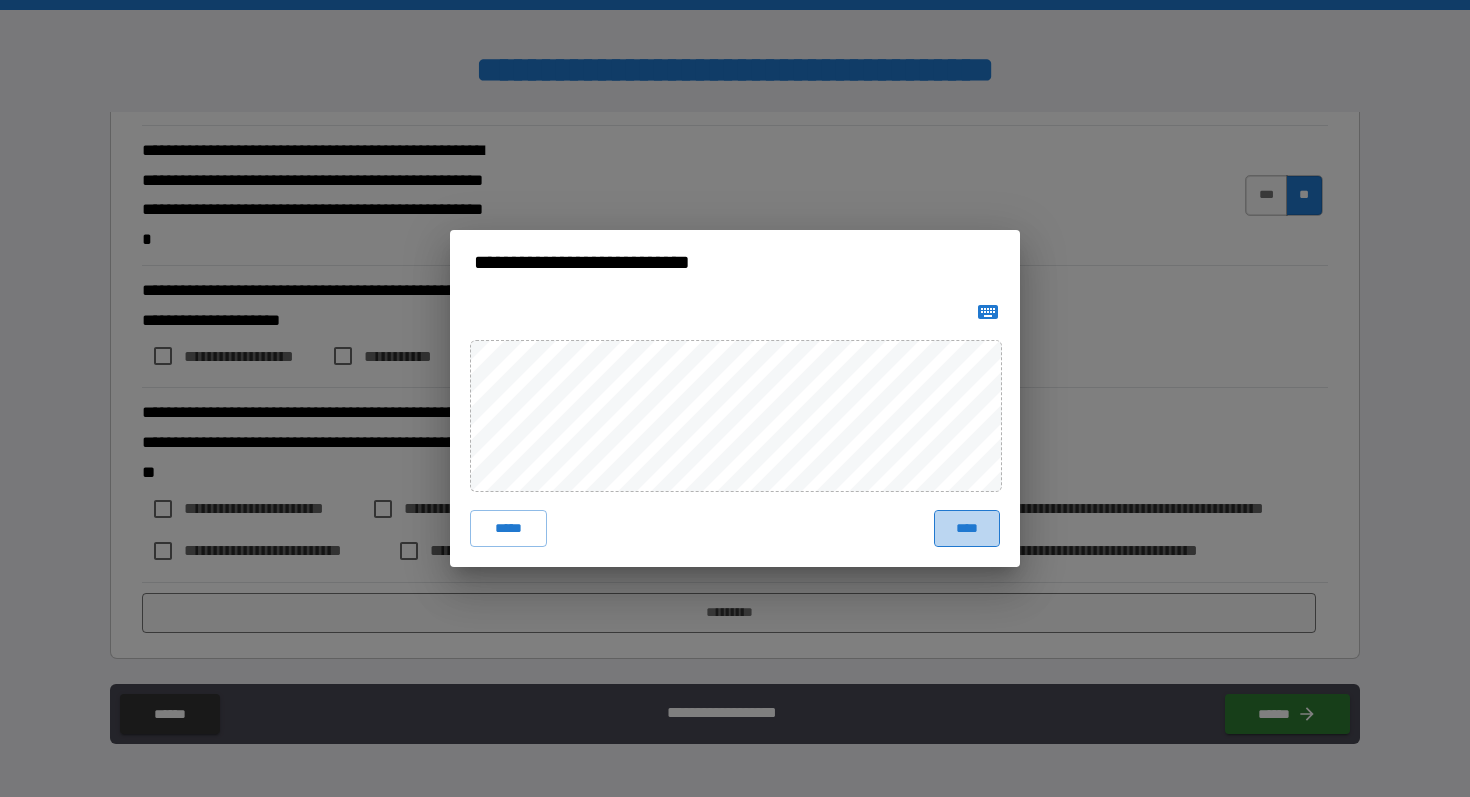 click on "****" at bounding box center [967, 528] 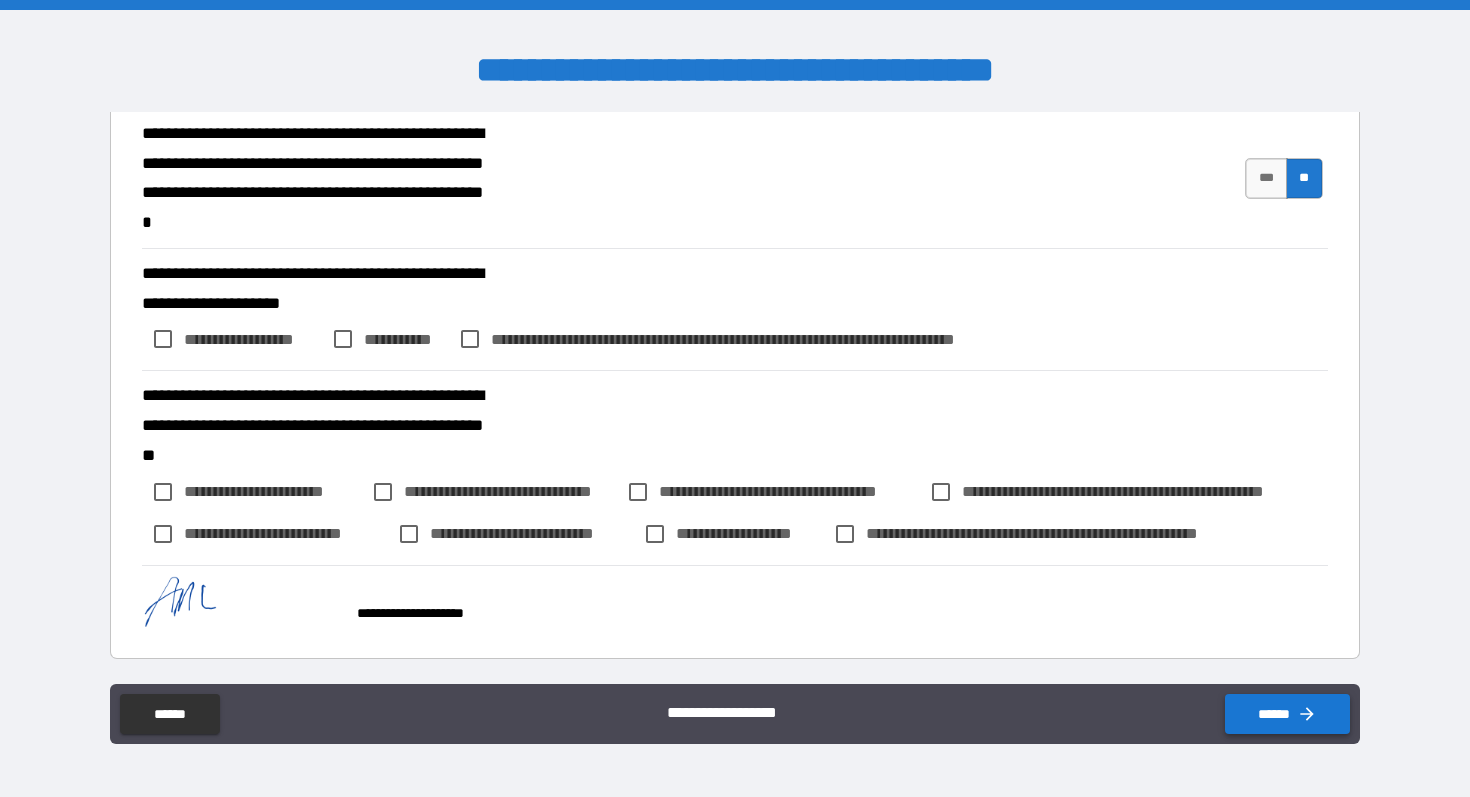 click on "******" at bounding box center [1287, 714] 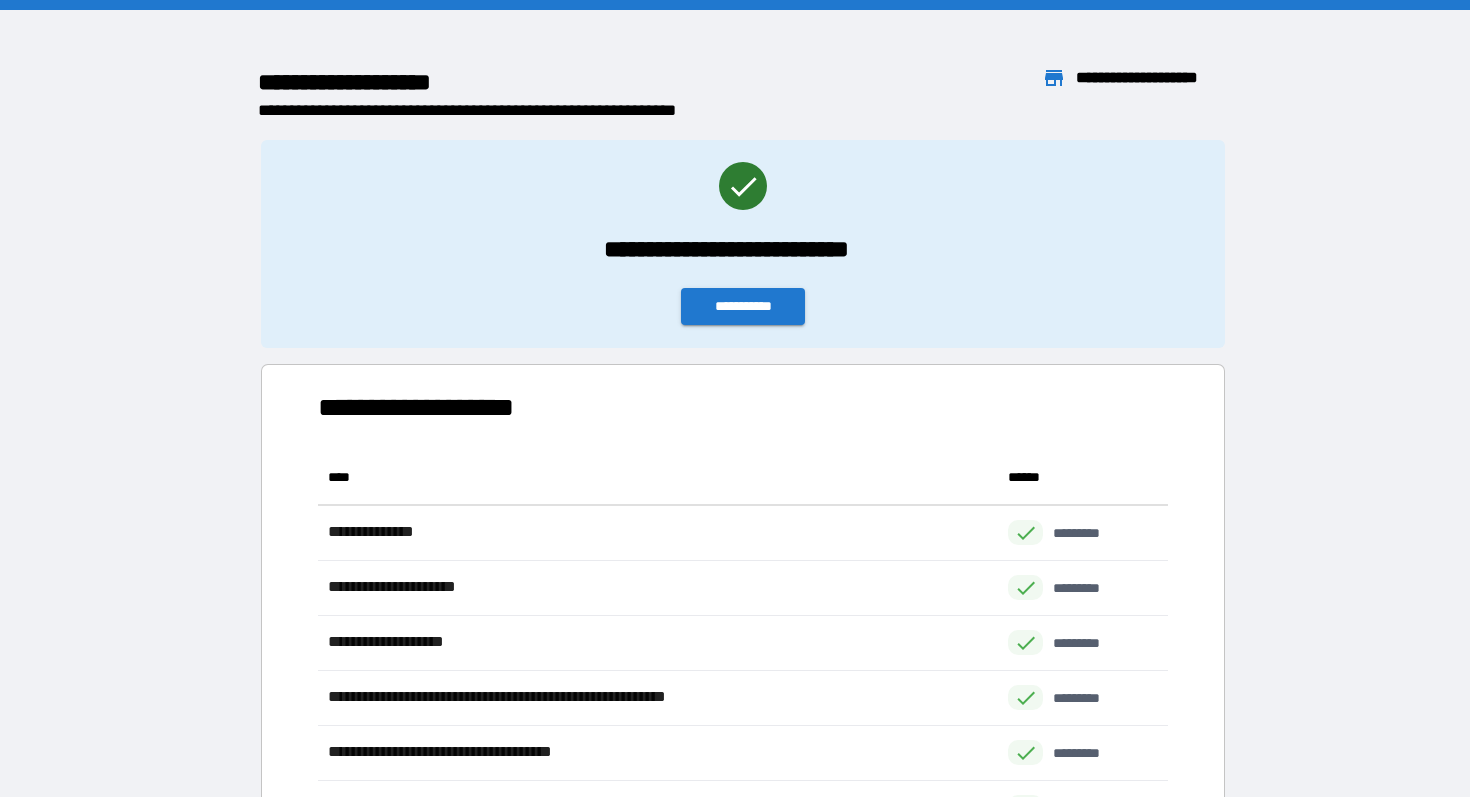 scroll, scrollTop: 1, scrollLeft: 1, axis: both 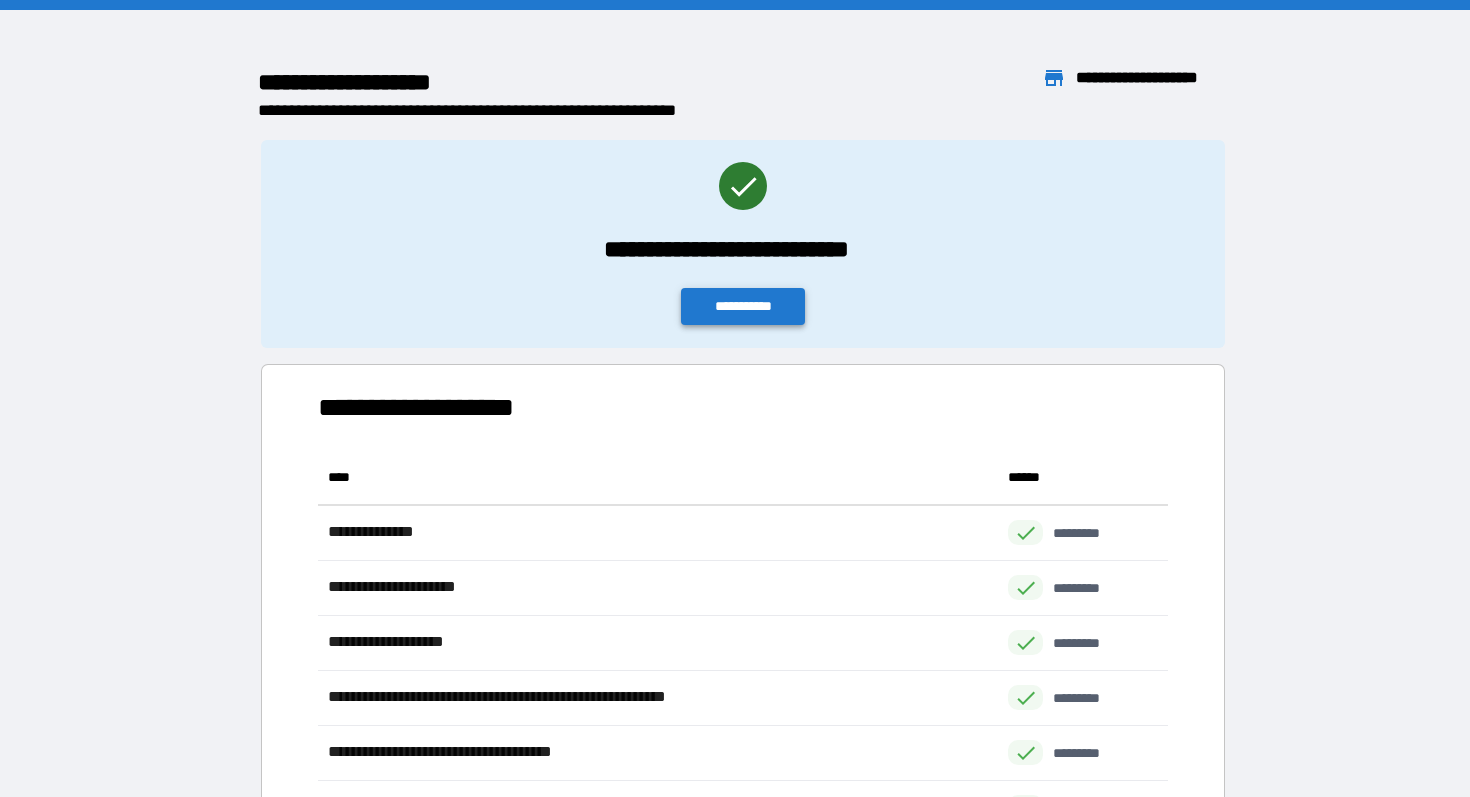 click on "**********" at bounding box center [743, 306] 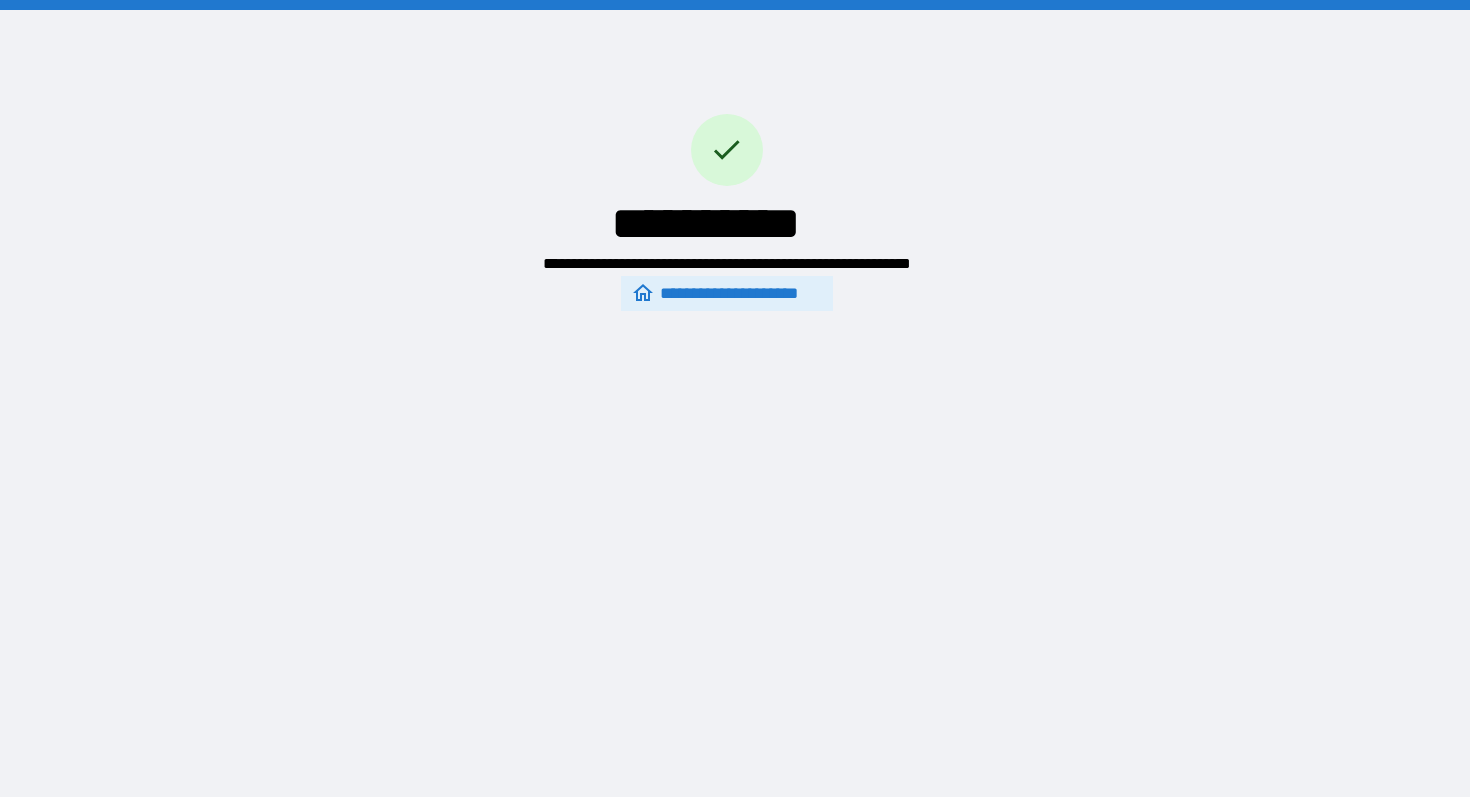 click on "**********" at bounding box center (726, 294) 